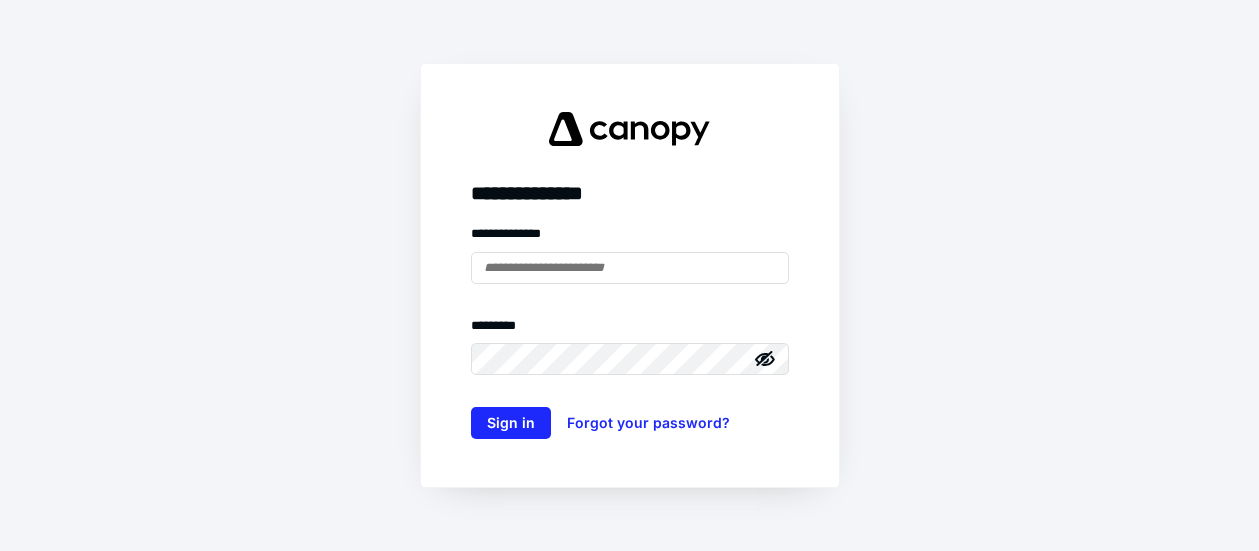 scroll, scrollTop: 0, scrollLeft: 0, axis: both 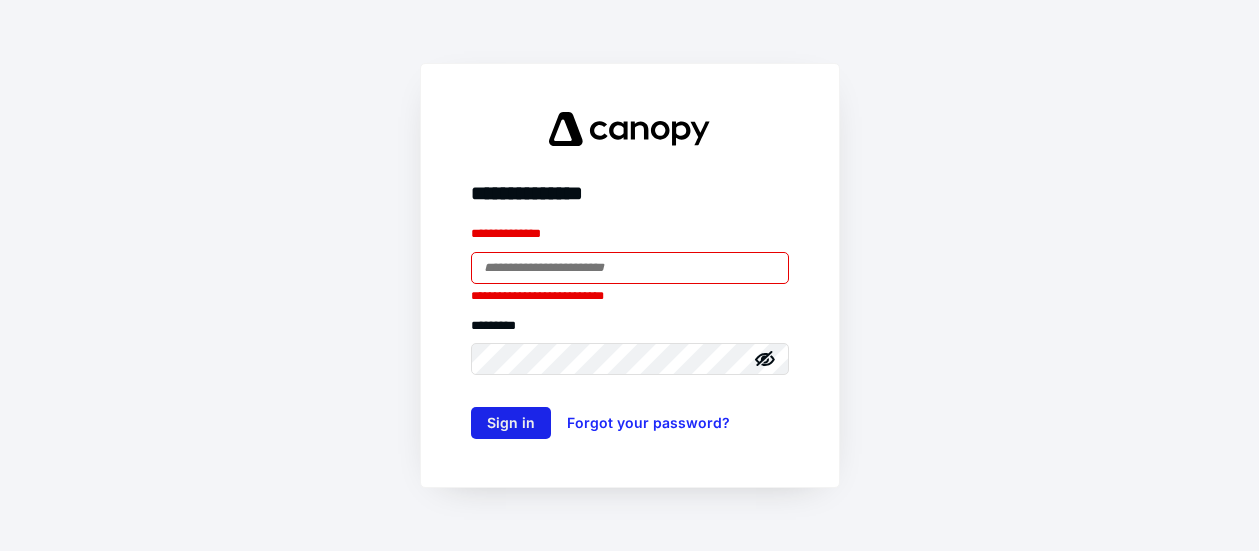 type on "**********" 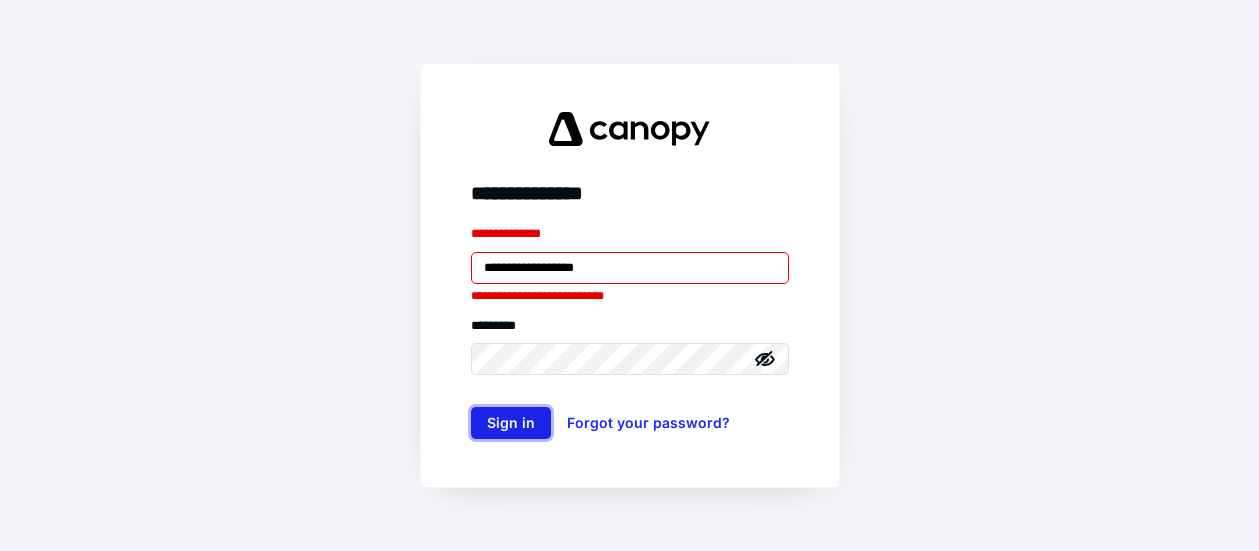 click on "Sign in" at bounding box center [511, 423] 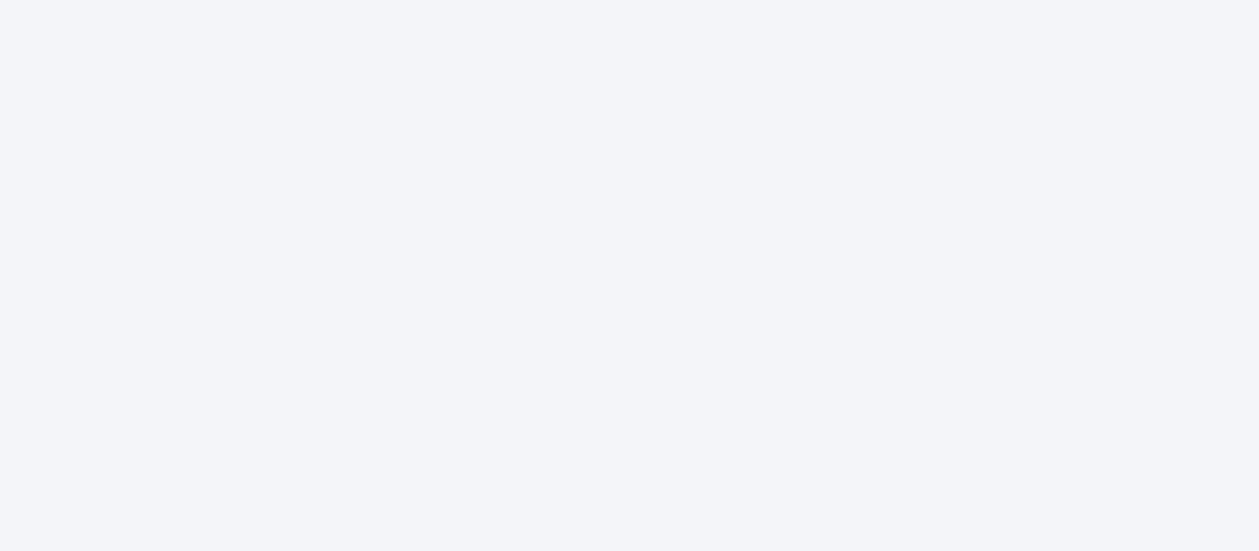 scroll, scrollTop: 0, scrollLeft: 0, axis: both 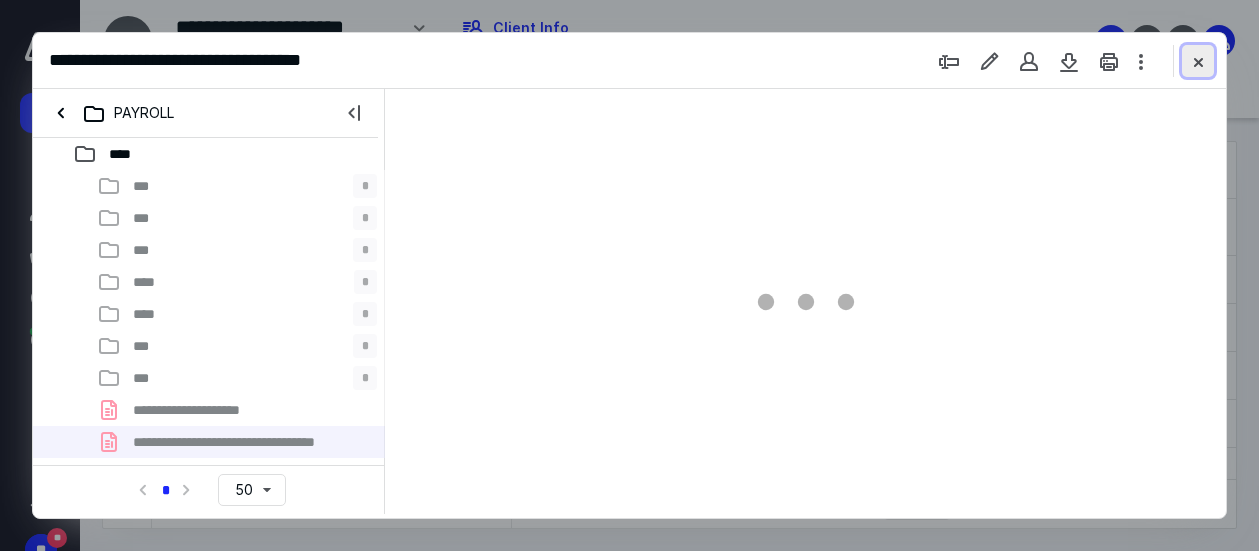 click at bounding box center (1198, 61) 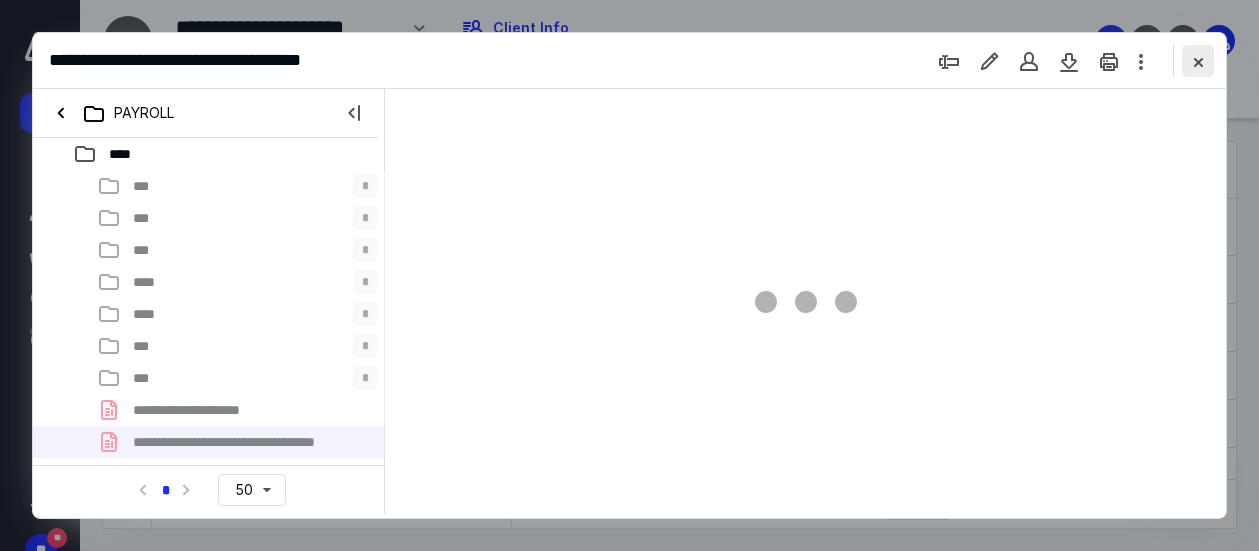 checkbox on "false" 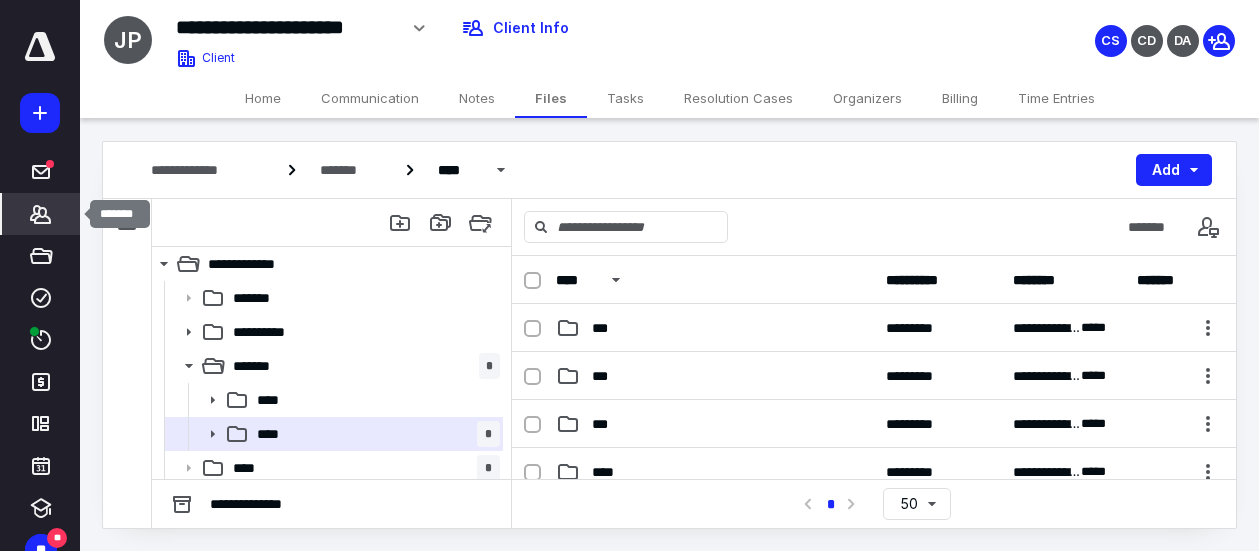 click 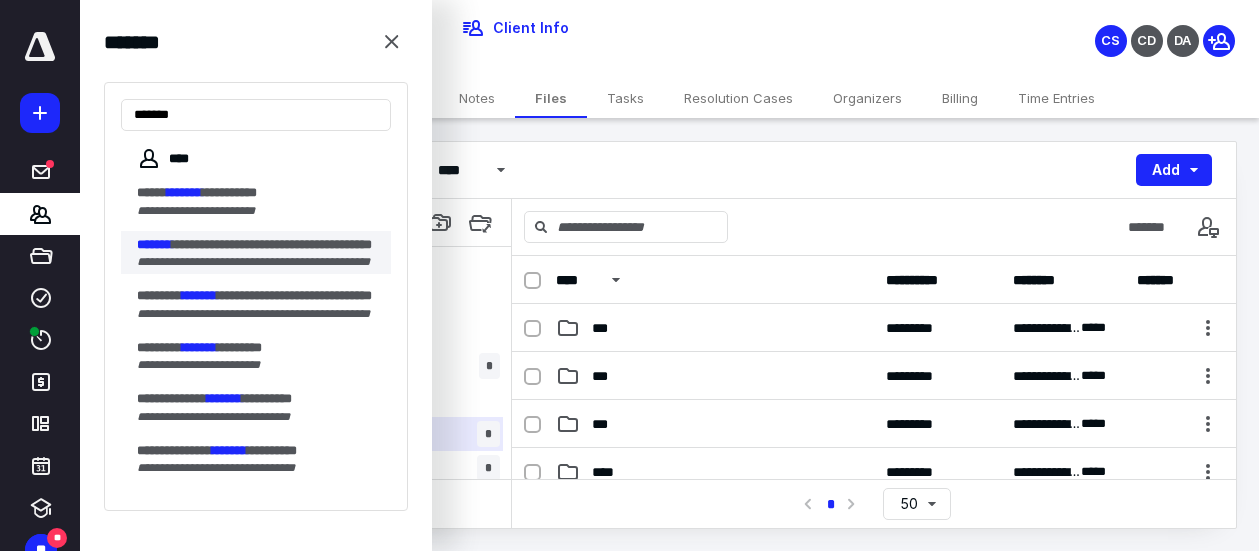 type on "*******" 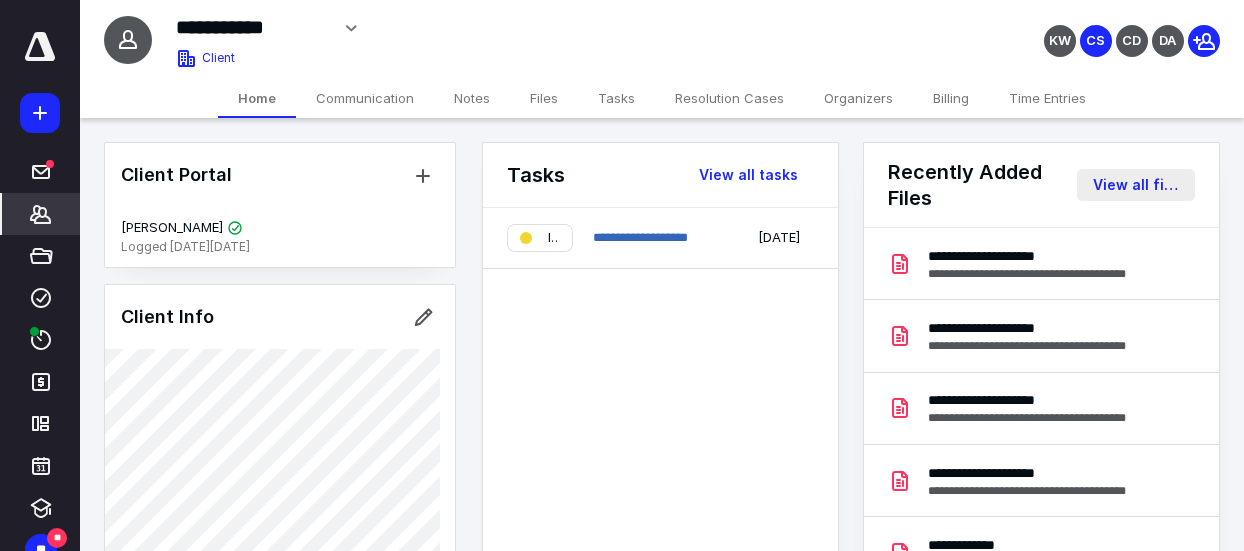 click on "View all files" at bounding box center [1136, 185] 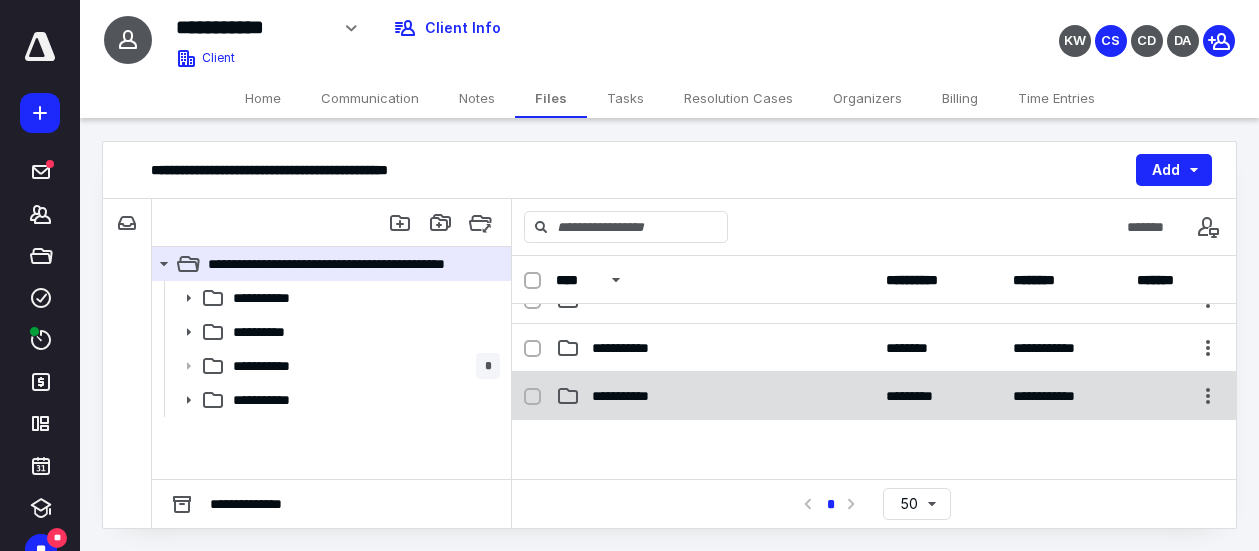 scroll, scrollTop: 100, scrollLeft: 0, axis: vertical 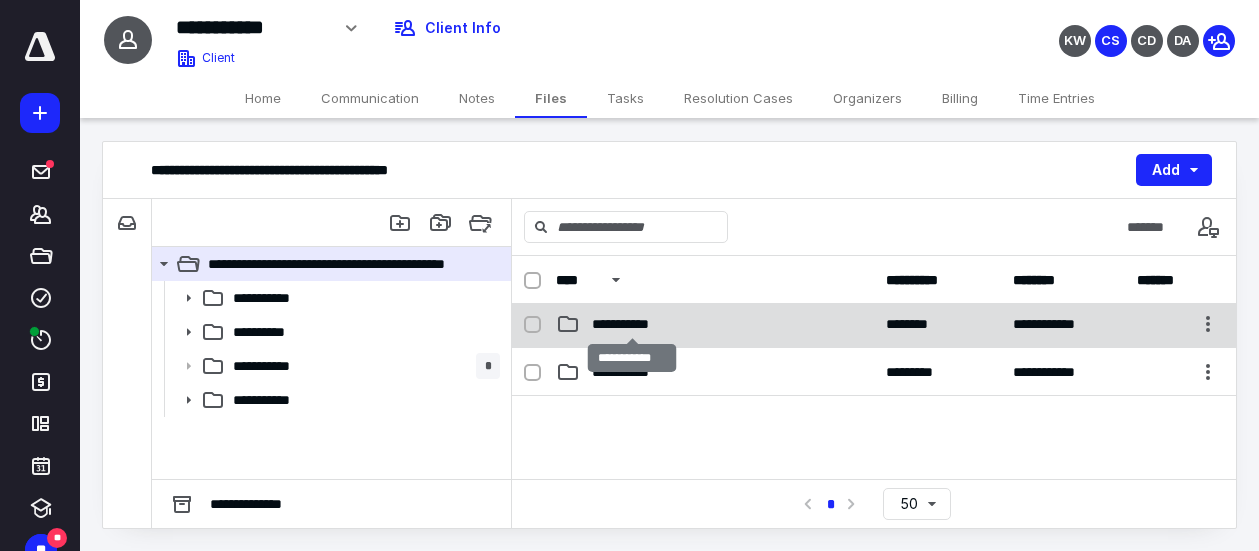 click on "**********" at bounding box center [632, 324] 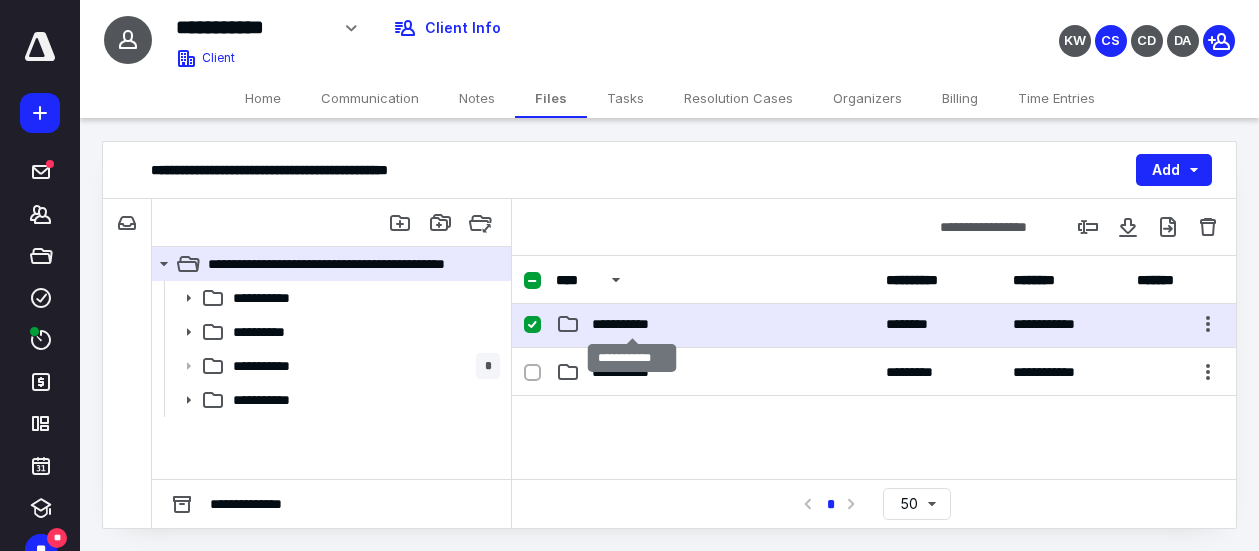 click on "**********" at bounding box center (632, 324) 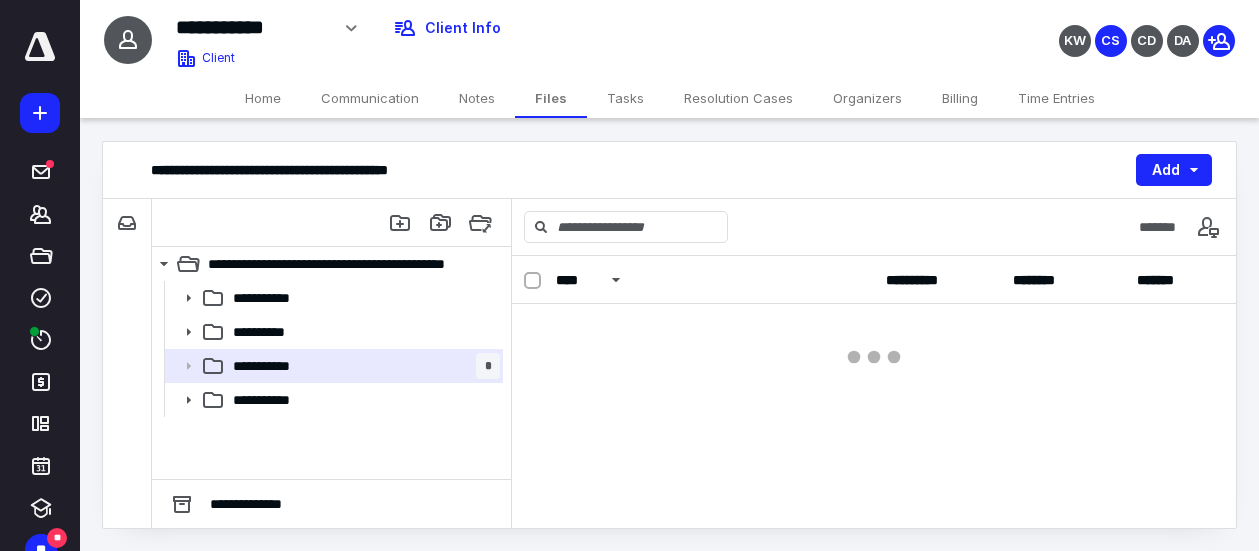scroll, scrollTop: 0, scrollLeft: 0, axis: both 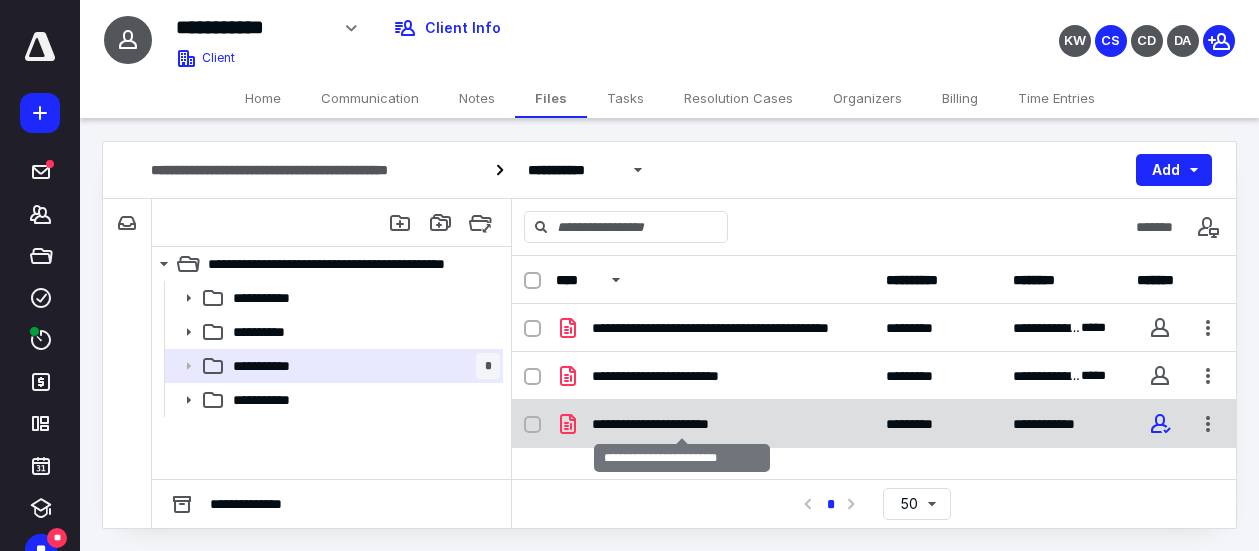 click on "**********" at bounding box center (681, 424) 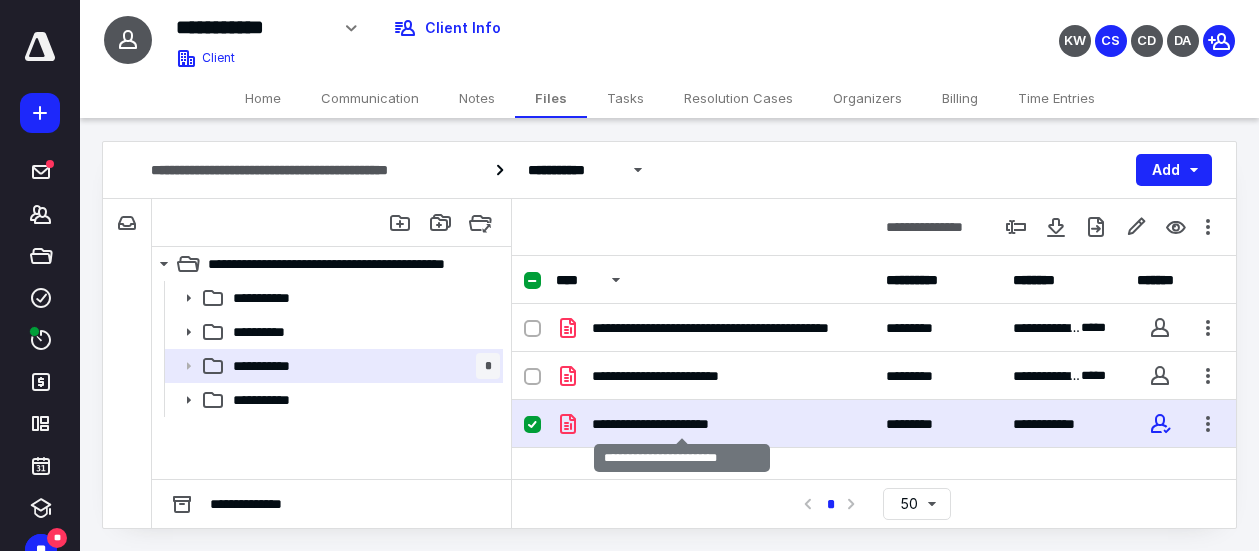 click on "**********" at bounding box center (681, 424) 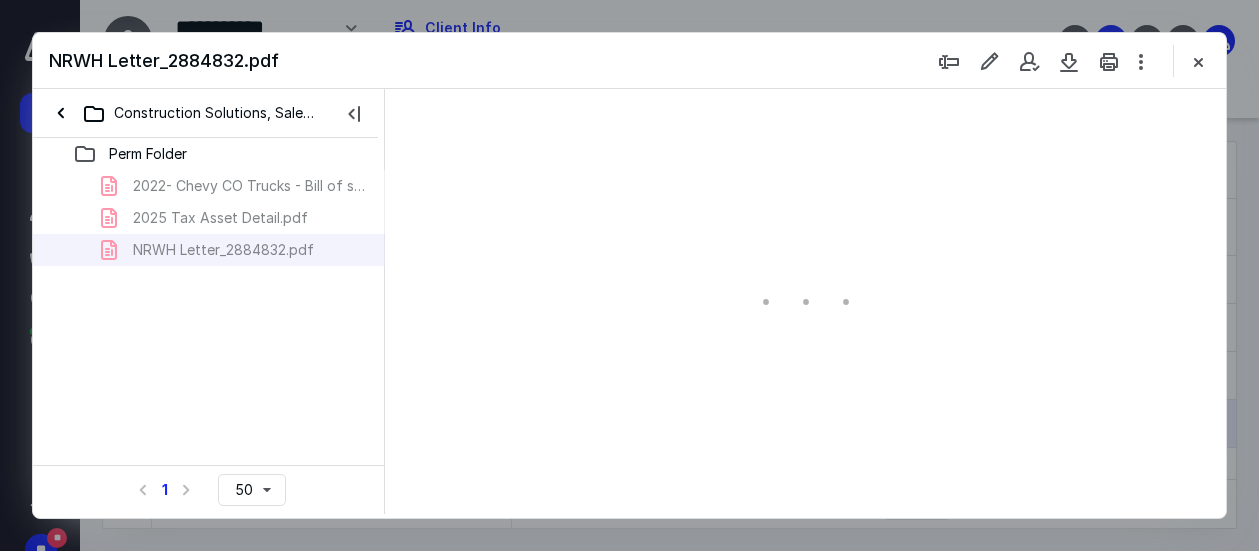 scroll, scrollTop: 0, scrollLeft: 0, axis: both 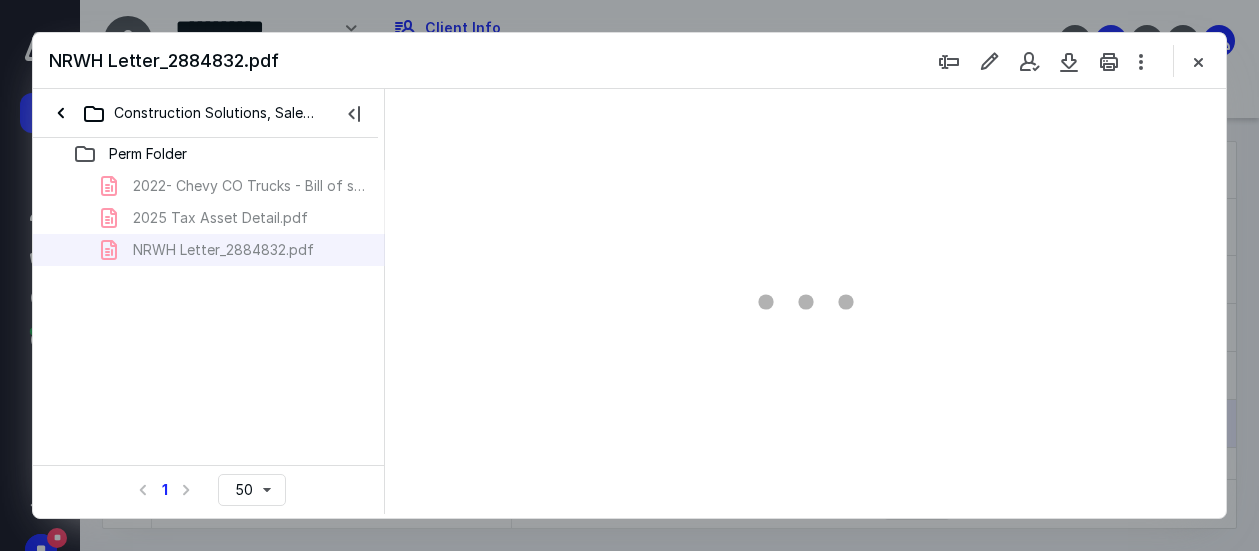 type on "134" 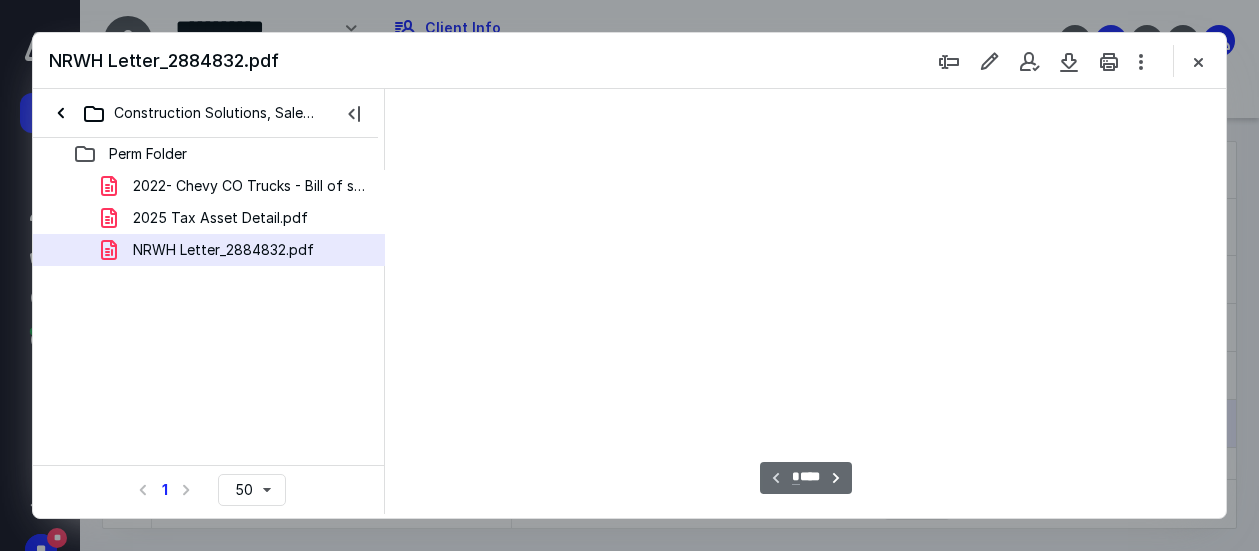 scroll, scrollTop: 109, scrollLeft: 0, axis: vertical 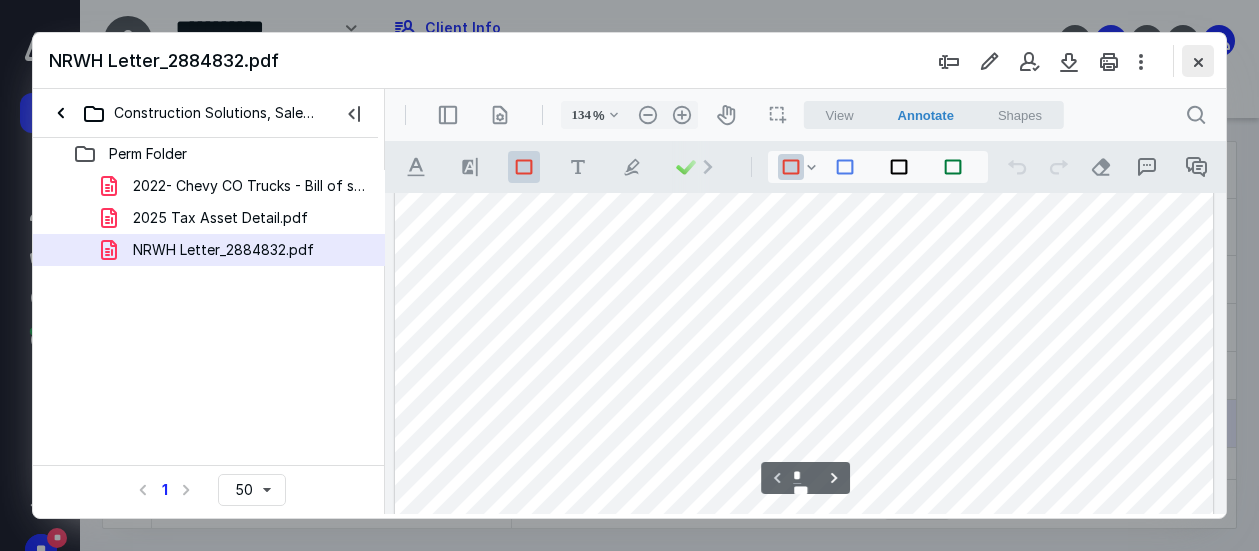click at bounding box center (1198, 61) 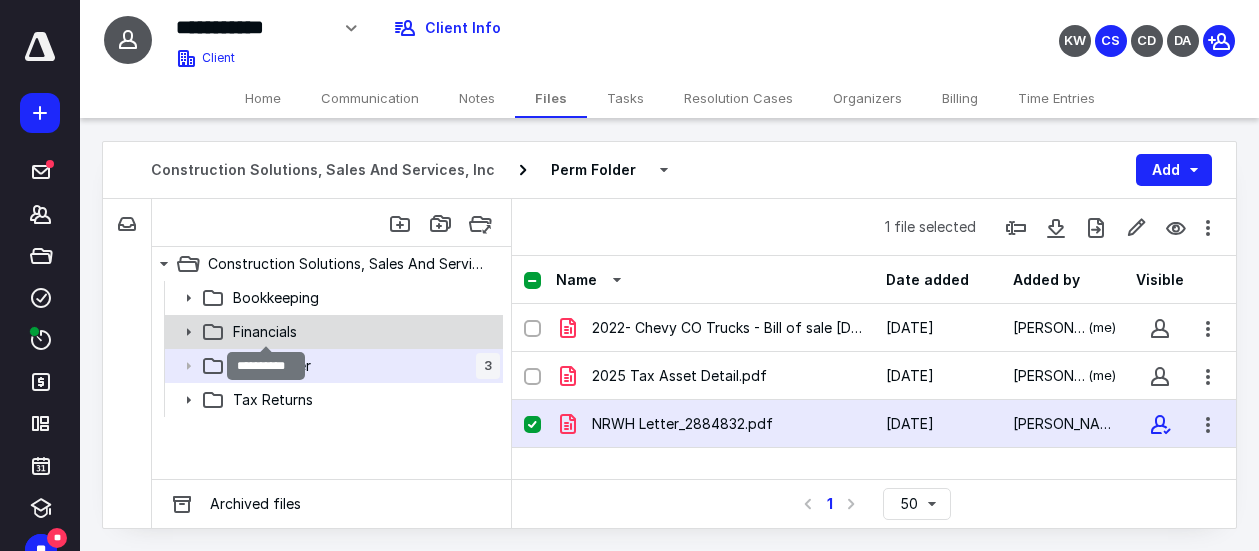 click on "Financials" at bounding box center [265, 332] 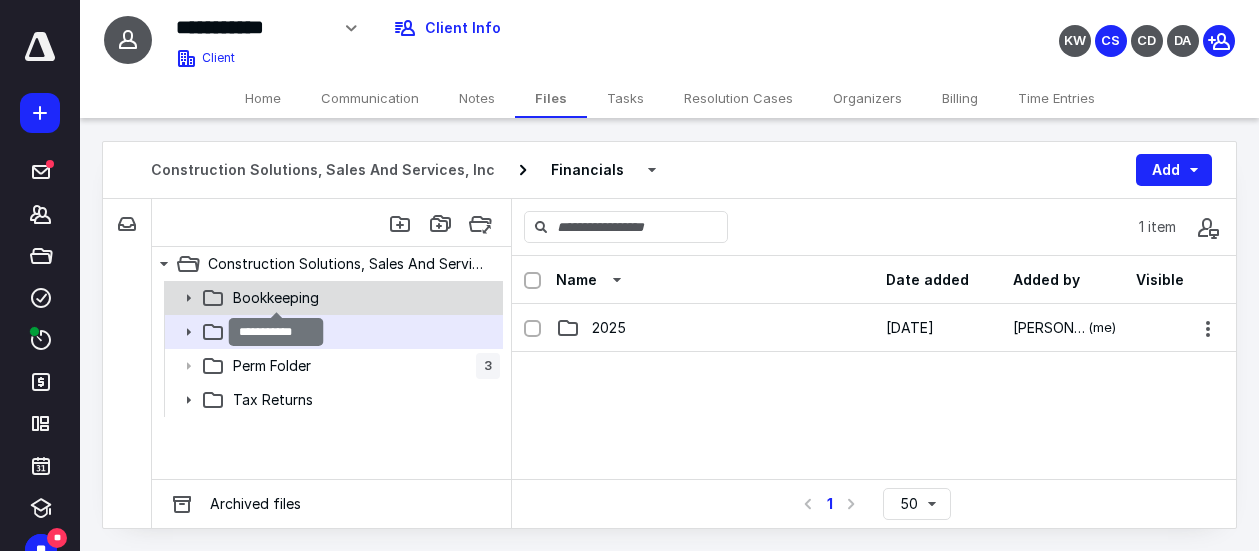 click on "Bookkeeping" at bounding box center (276, 298) 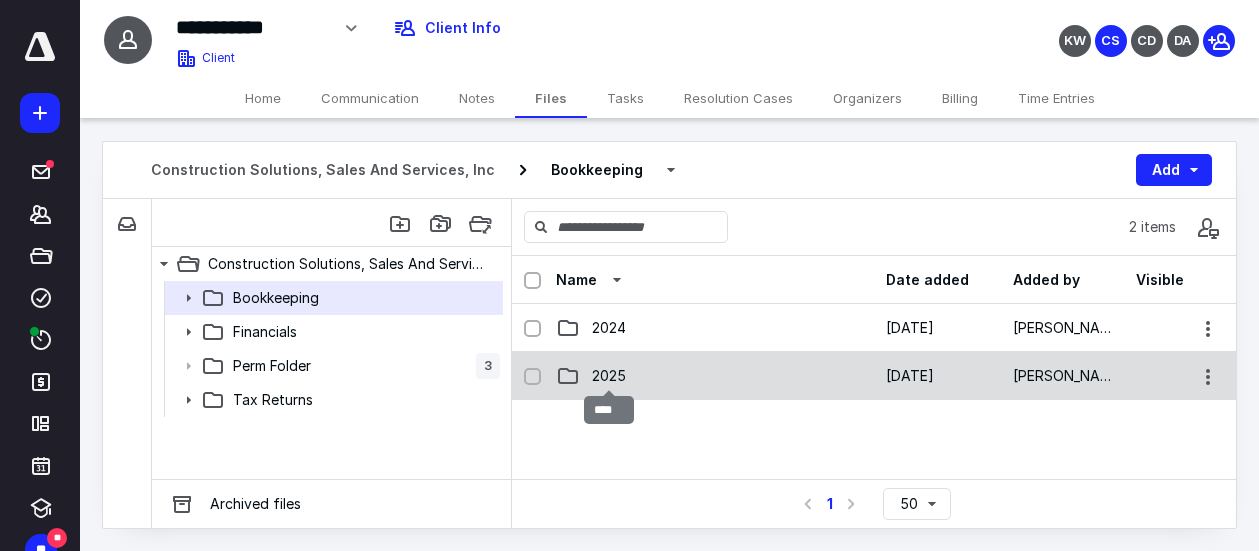 click on "2025" at bounding box center (609, 376) 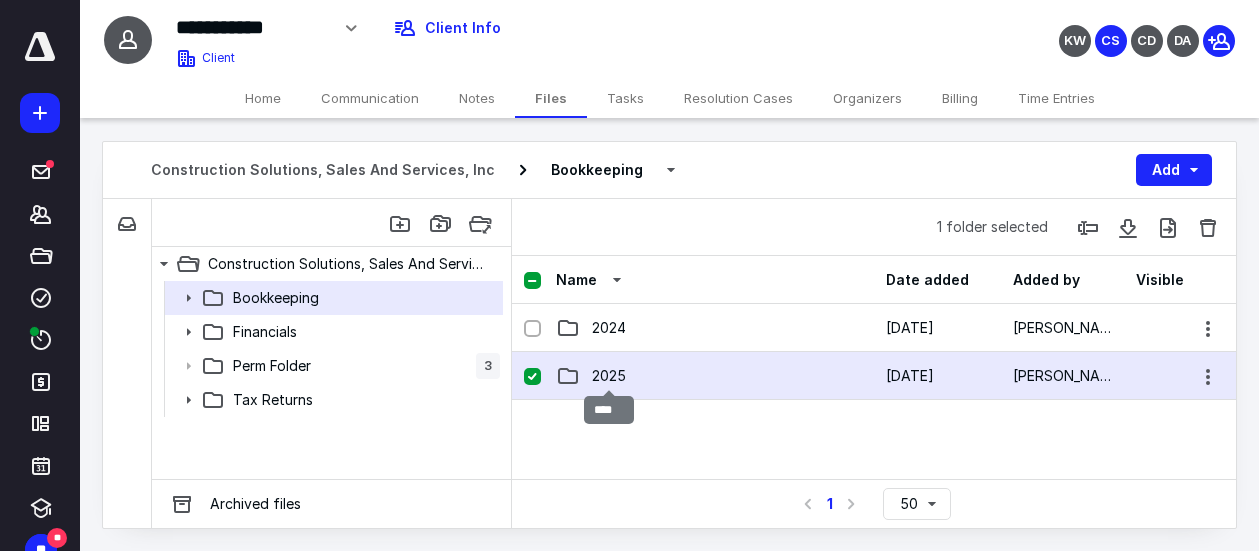 click on "2025" at bounding box center (609, 376) 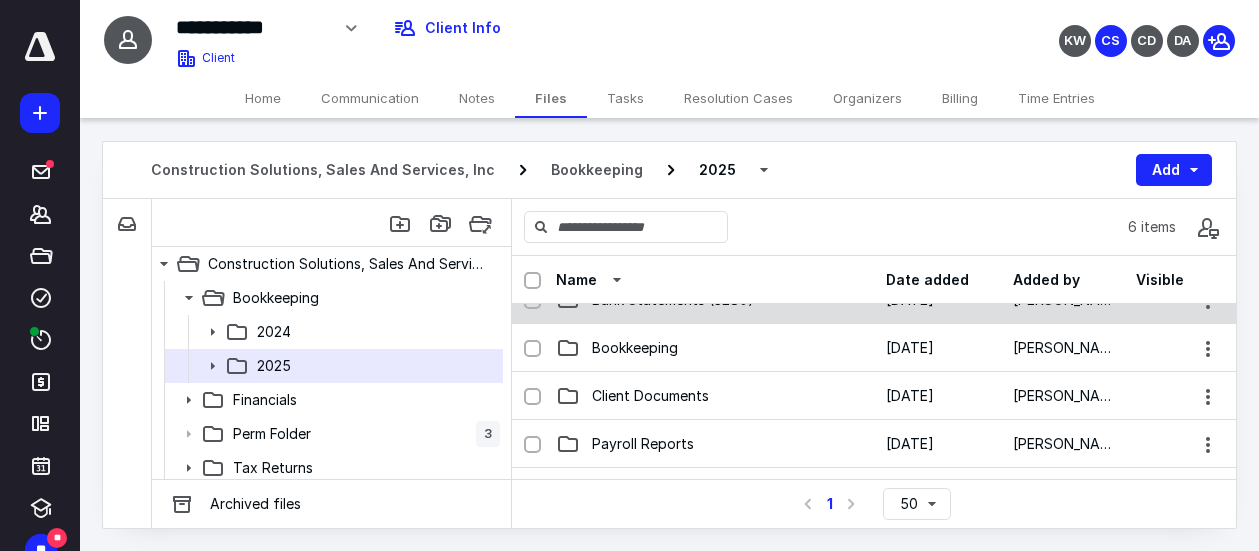 scroll, scrollTop: 100, scrollLeft: 0, axis: vertical 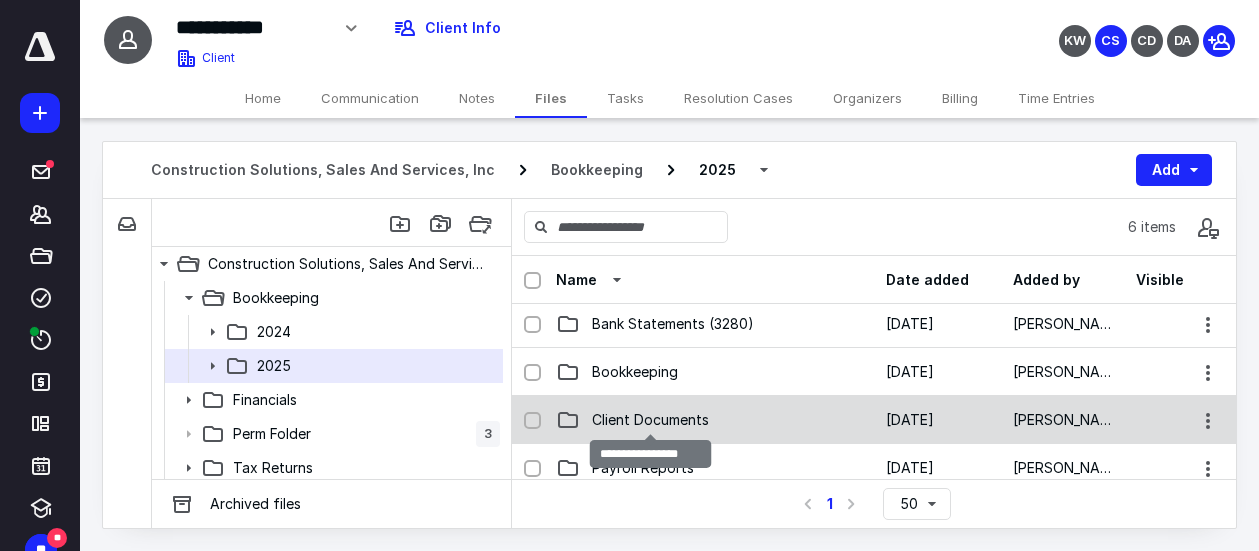 click on "Client Documents" at bounding box center (650, 420) 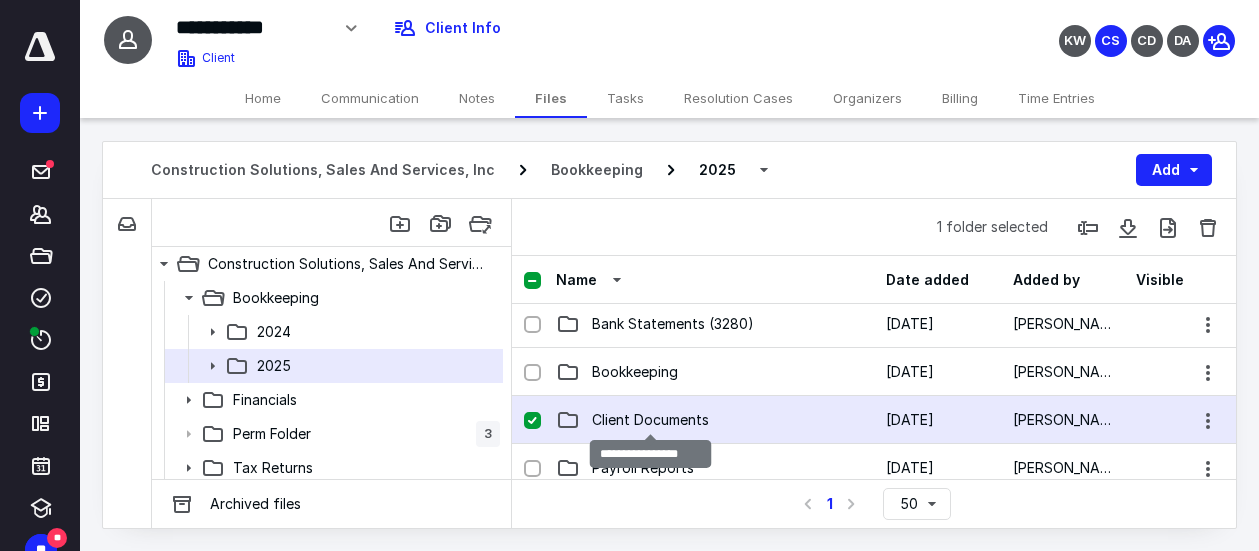 click on "Client Documents" at bounding box center (650, 420) 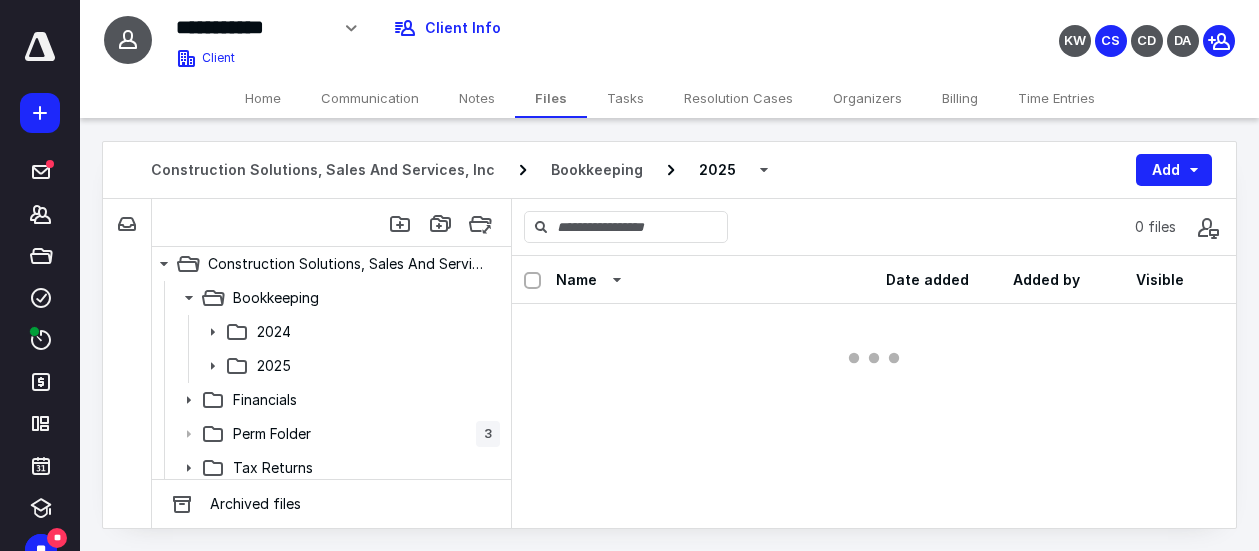 scroll, scrollTop: 0, scrollLeft: 0, axis: both 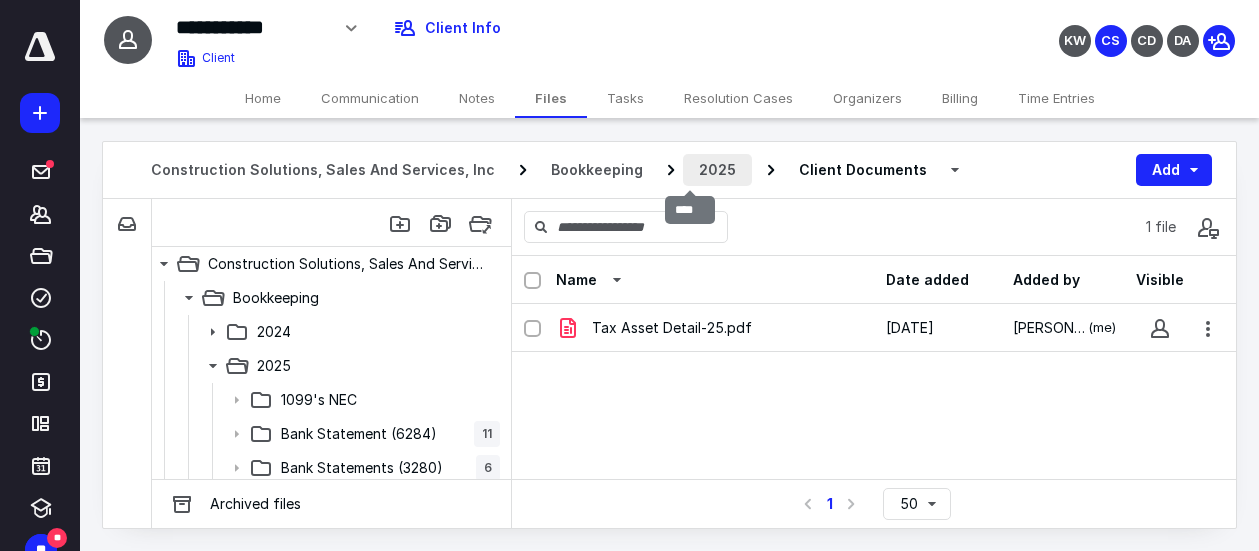 click on "2025" at bounding box center [717, 170] 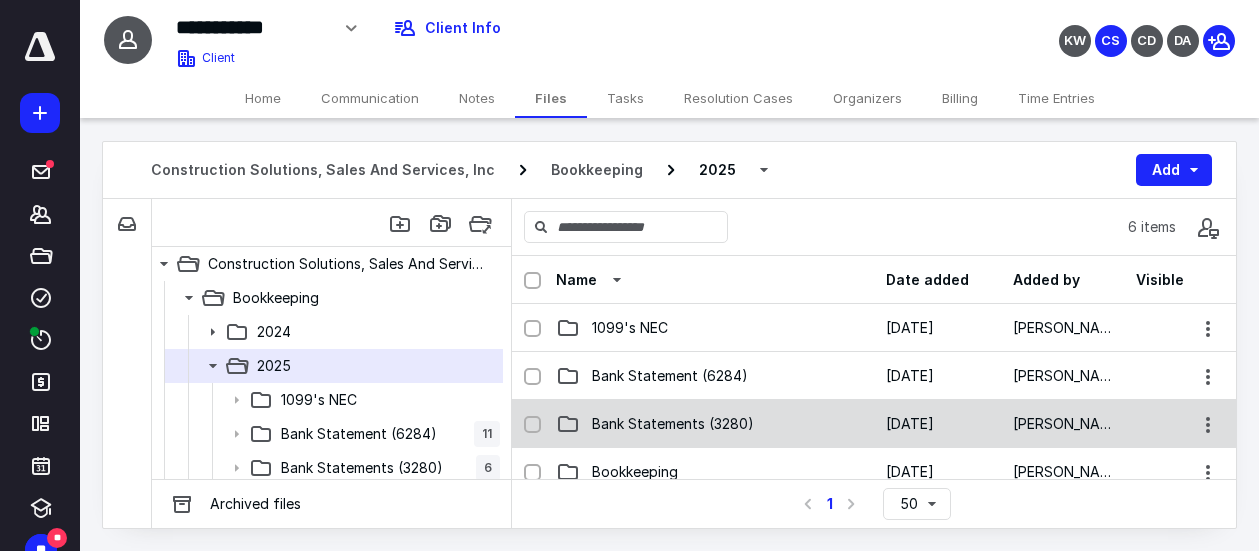 scroll, scrollTop: 0, scrollLeft: 0, axis: both 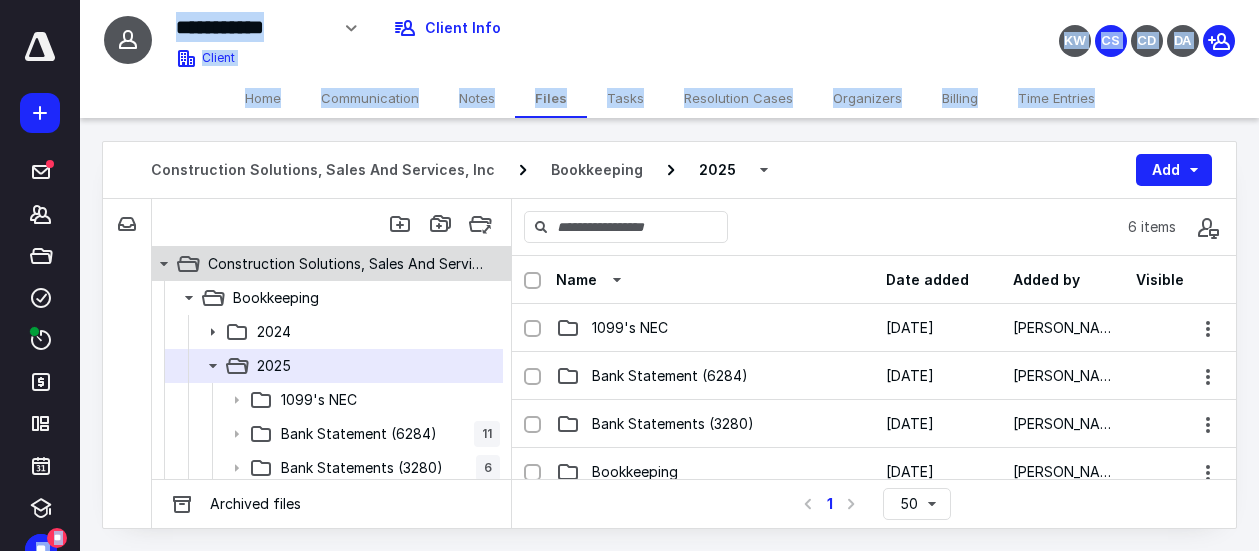 drag, startPoint x: 50, startPoint y: 216, endPoint x: 284, endPoint y: 261, distance: 238.28764 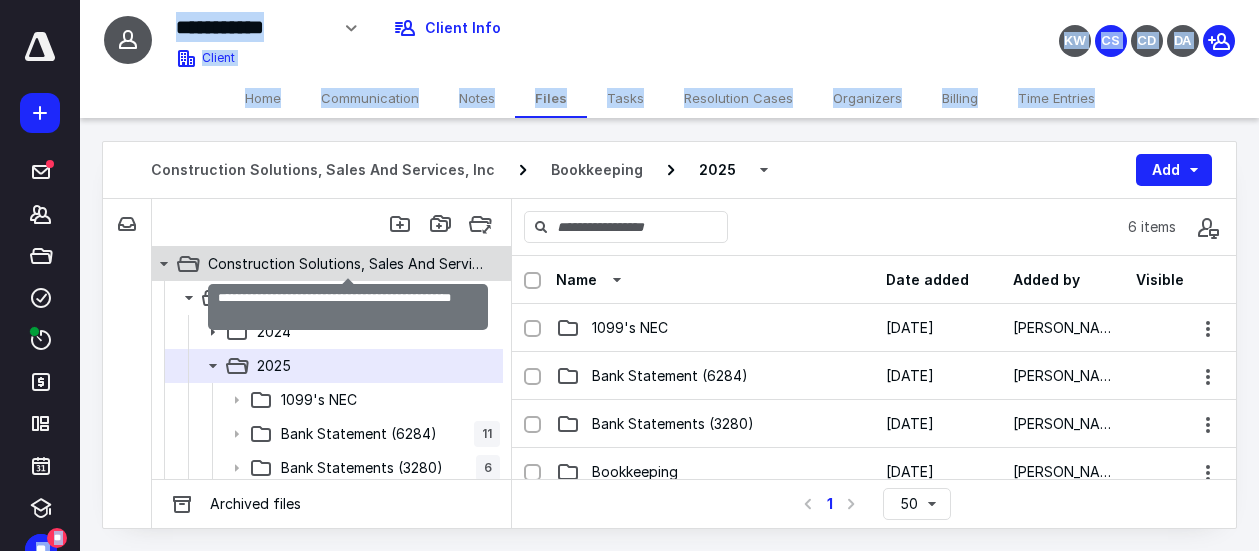 drag, startPoint x: 284, startPoint y: 261, endPoint x: 244, endPoint y: 270, distance: 41 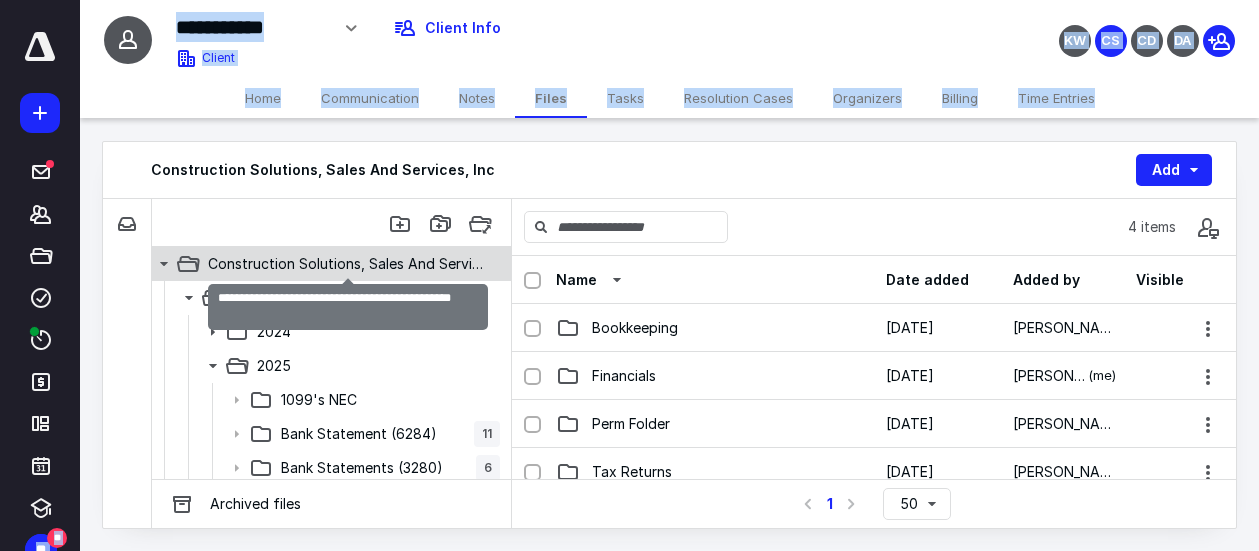 click on "Construction Solutions, Sales And Services, Inc" at bounding box center (348, 264) 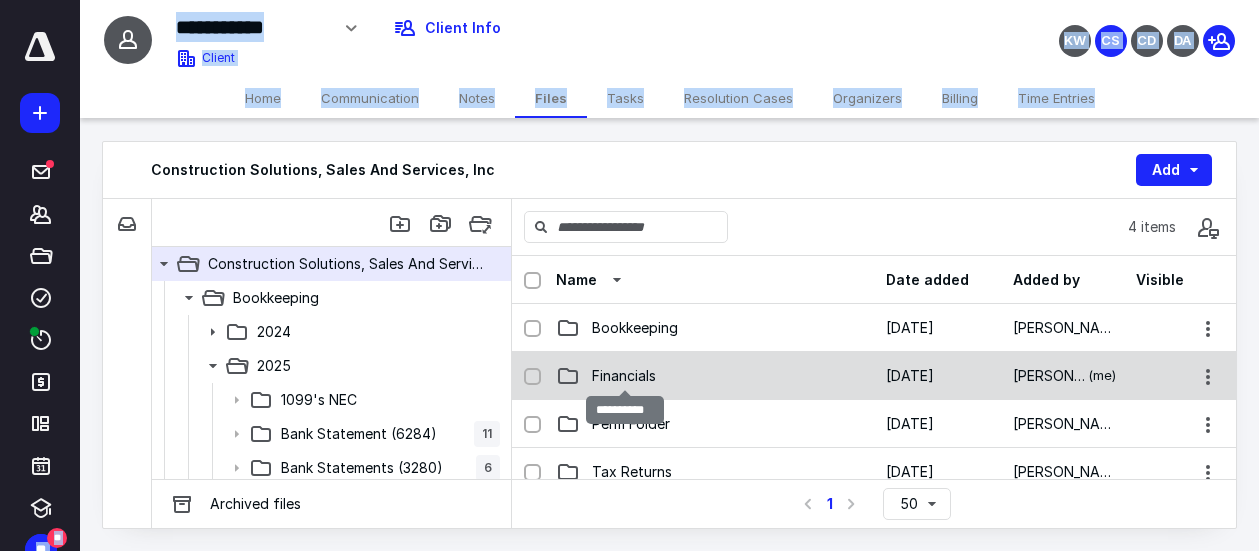 click on "Financials" at bounding box center (624, 376) 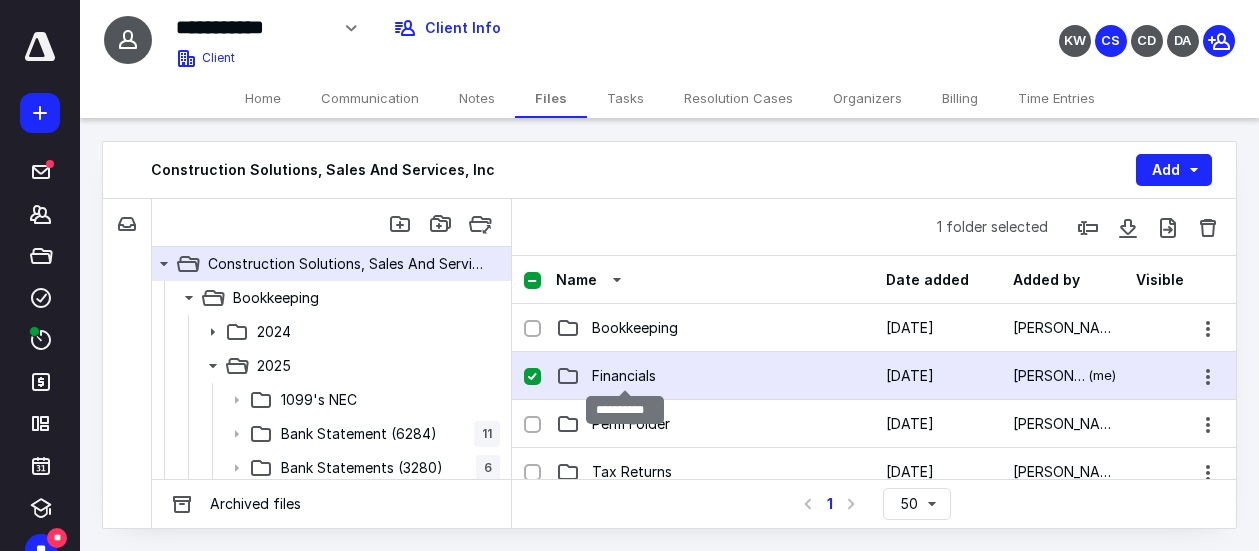 click on "Financials" at bounding box center (624, 376) 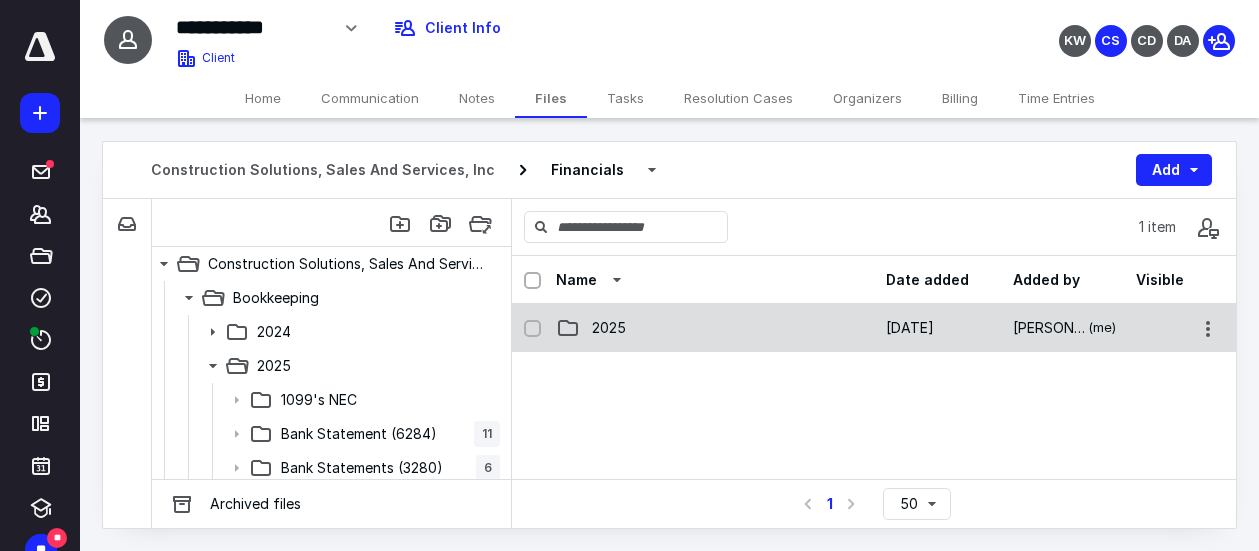 click on "2025 [DATE] [PERSON_NAME]  (me)" at bounding box center [874, 328] 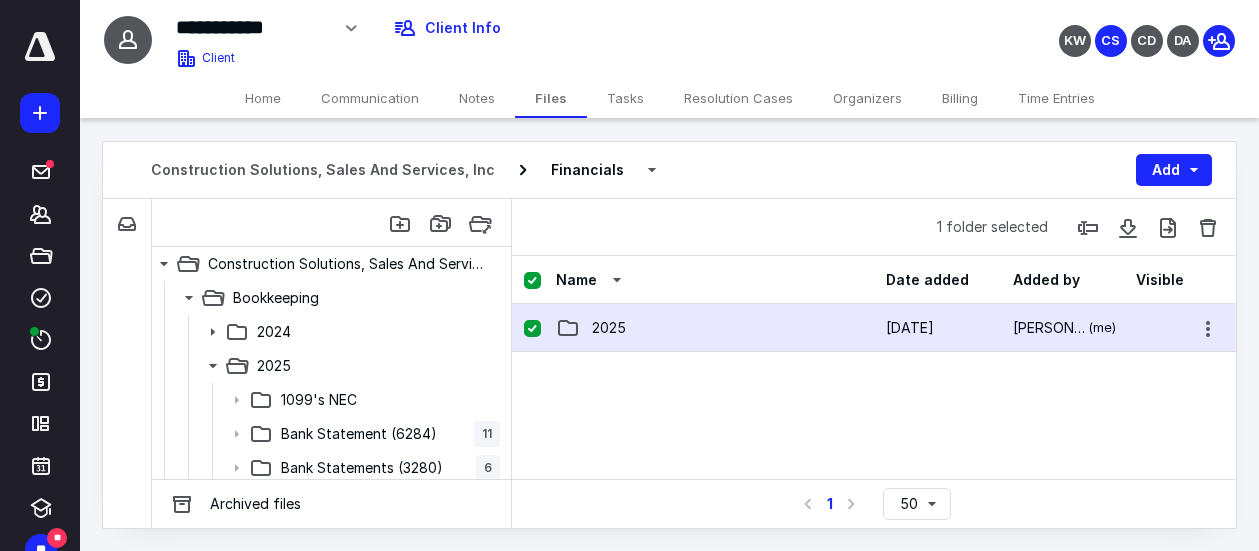 click on "2025 [DATE] [PERSON_NAME]  (me)" at bounding box center [874, 328] 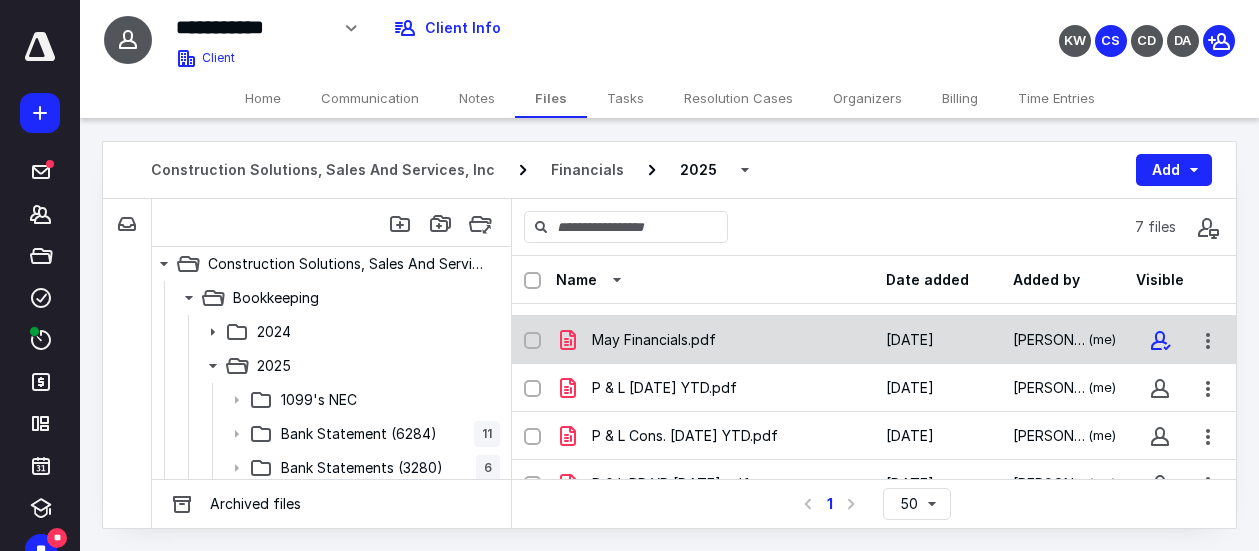scroll, scrollTop: 161, scrollLeft: 0, axis: vertical 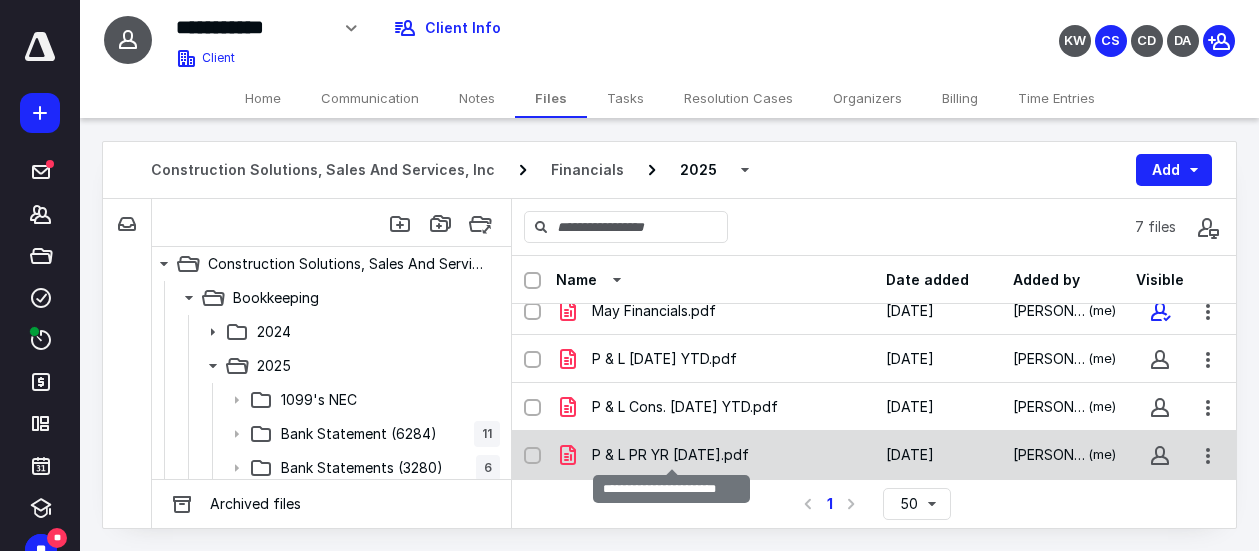 click on "P & L PR YR [DATE].pdf" at bounding box center [670, 455] 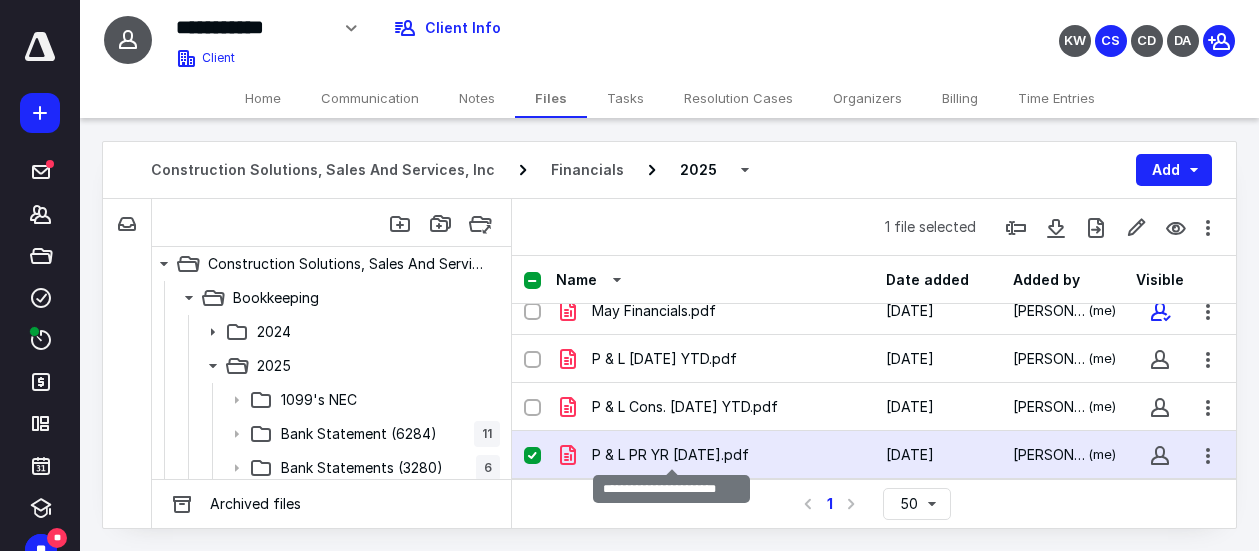 click on "P & L PR YR [DATE].pdf" at bounding box center (670, 455) 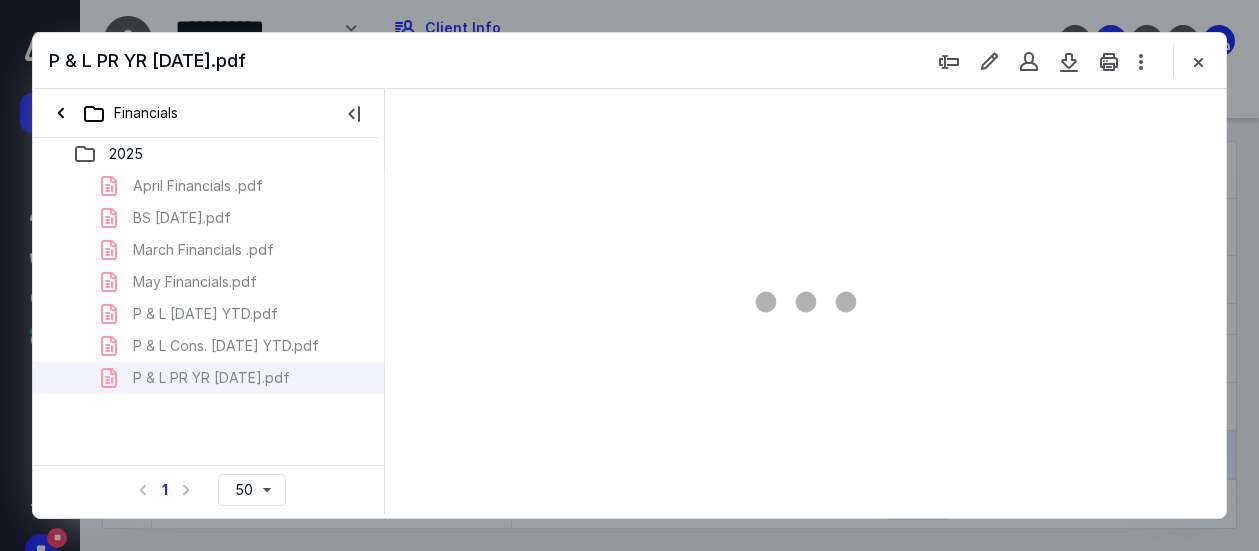 scroll, scrollTop: 0, scrollLeft: 0, axis: both 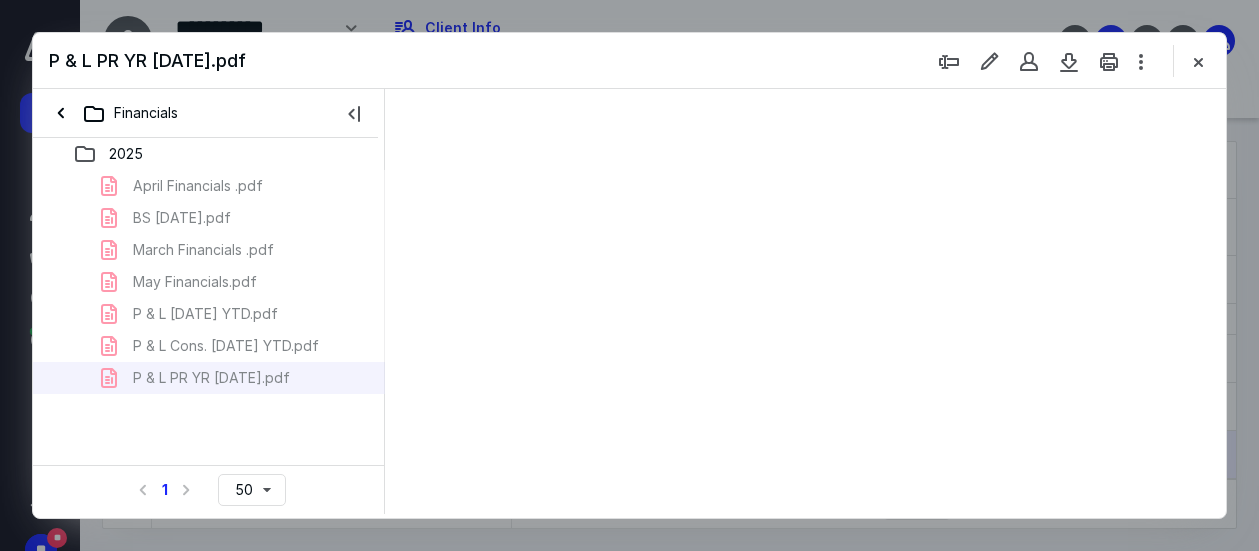 type on "133" 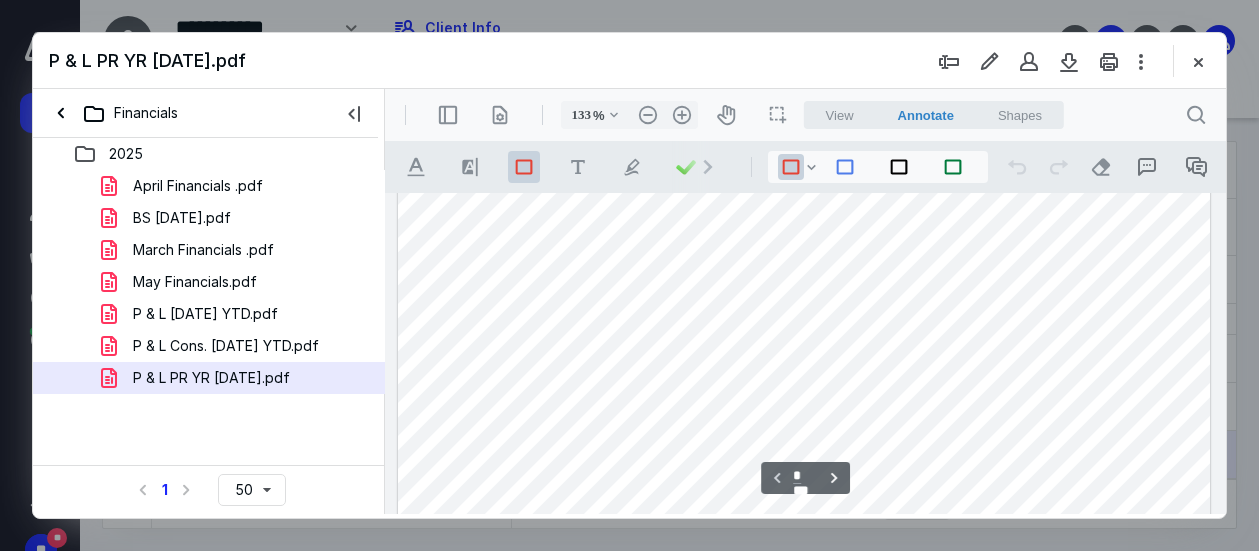 scroll, scrollTop: 100, scrollLeft: 0, axis: vertical 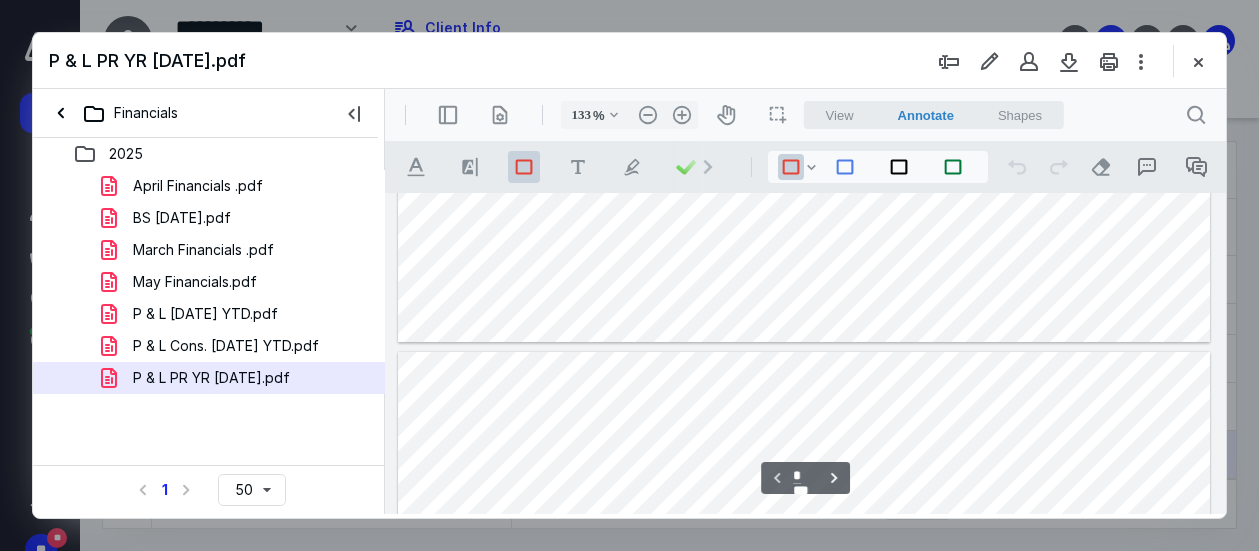 type on "*" 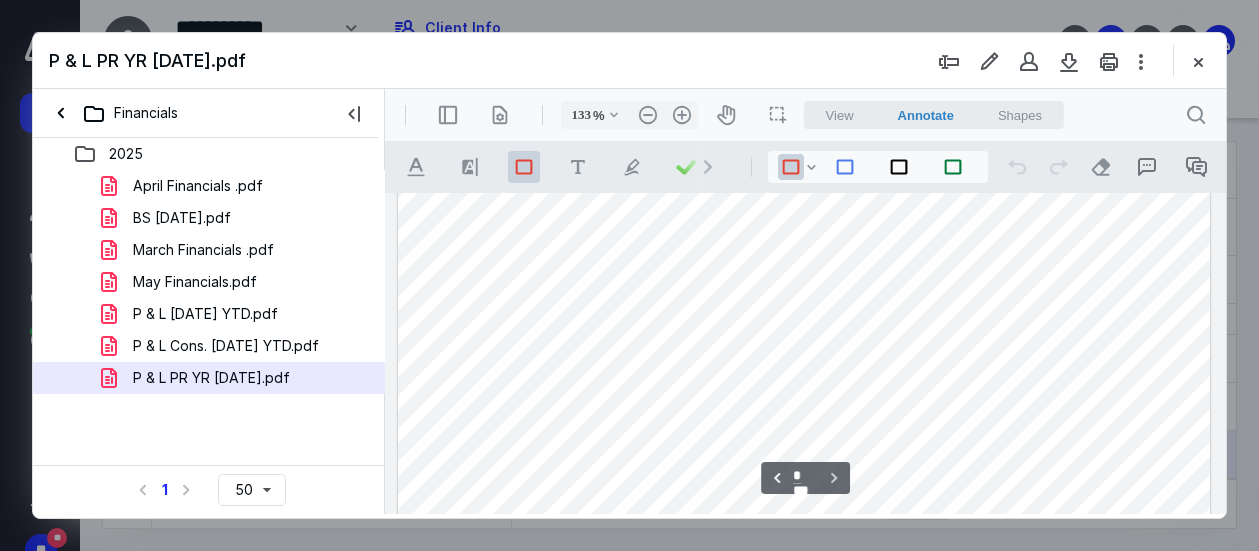 scroll, scrollTop: 900, scrollLeft: 0, axis: vertical 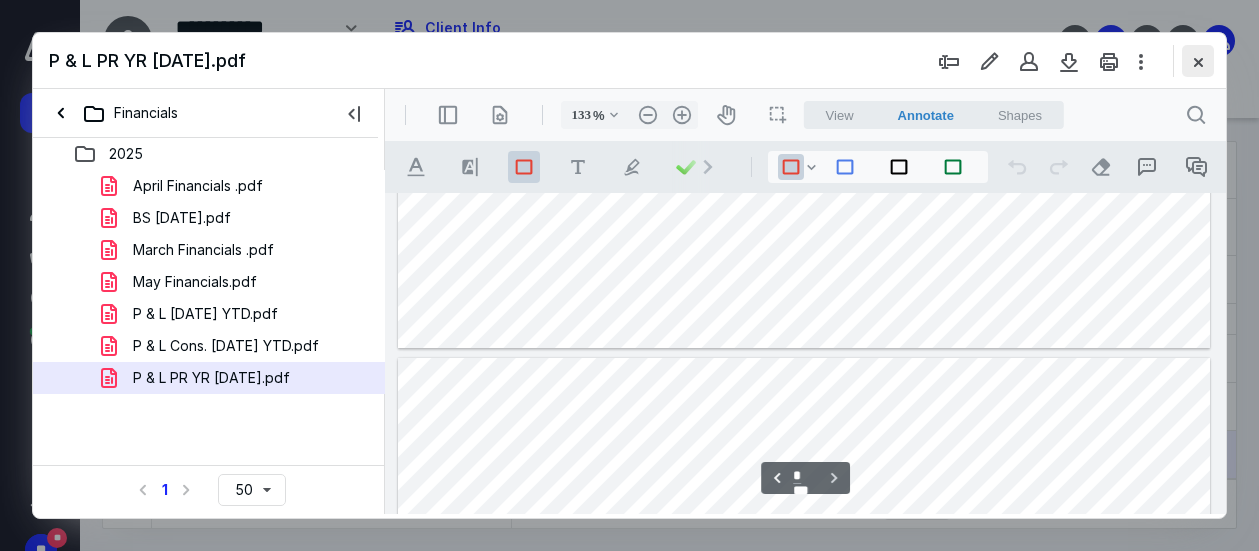 click at bounding box center [1198, 61] 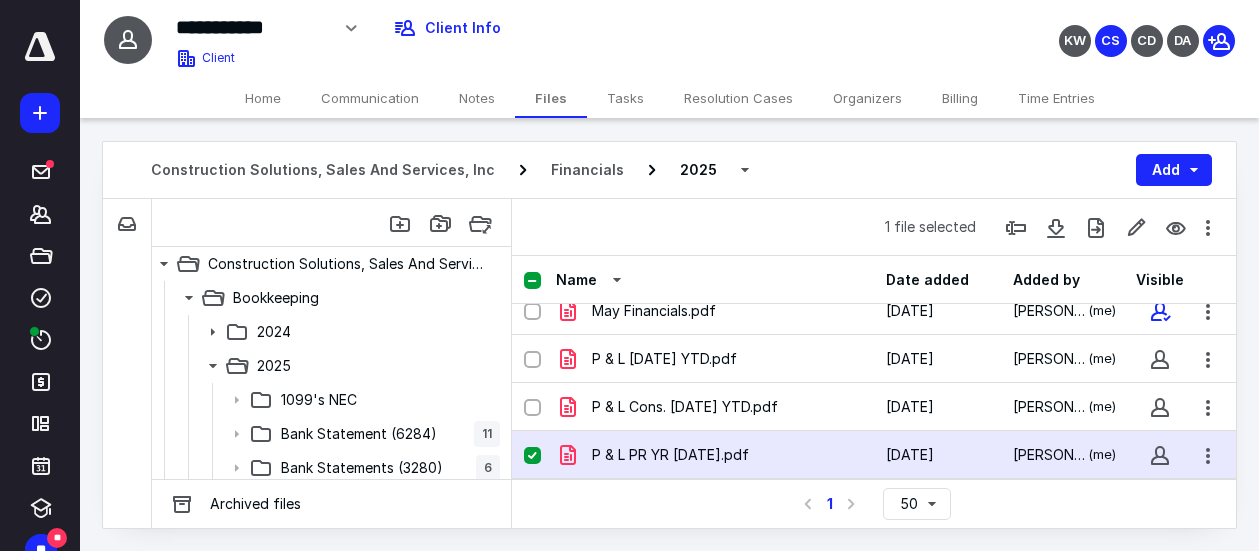 click 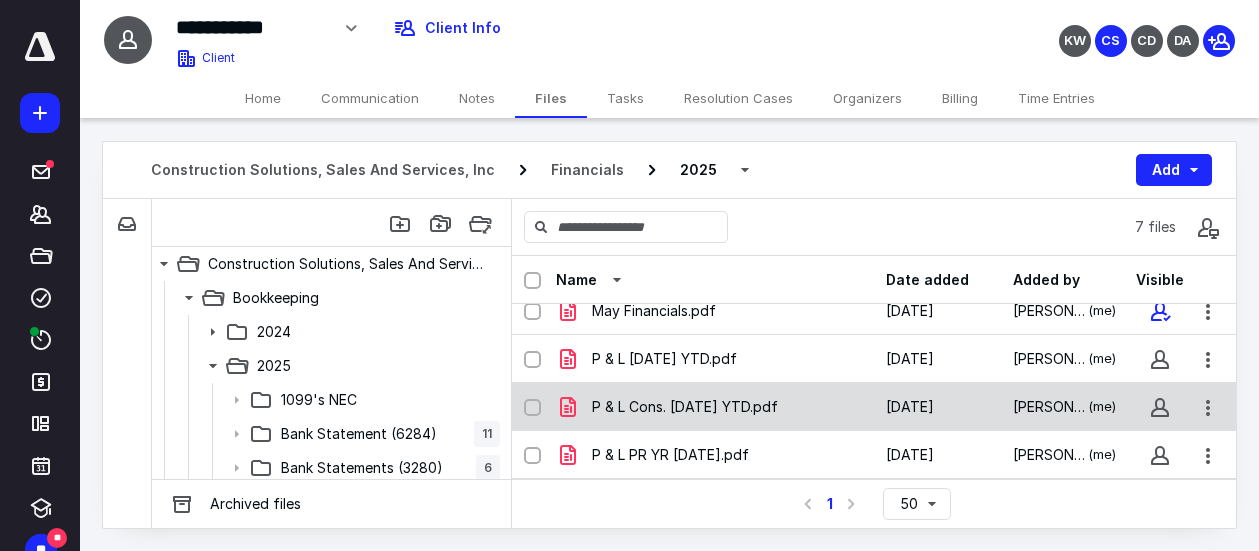 click on "P & L Cons. [DATE] YTD.pdf [DATE] [PERSON_NAME]  (me)" at bounding box center (874, 407) 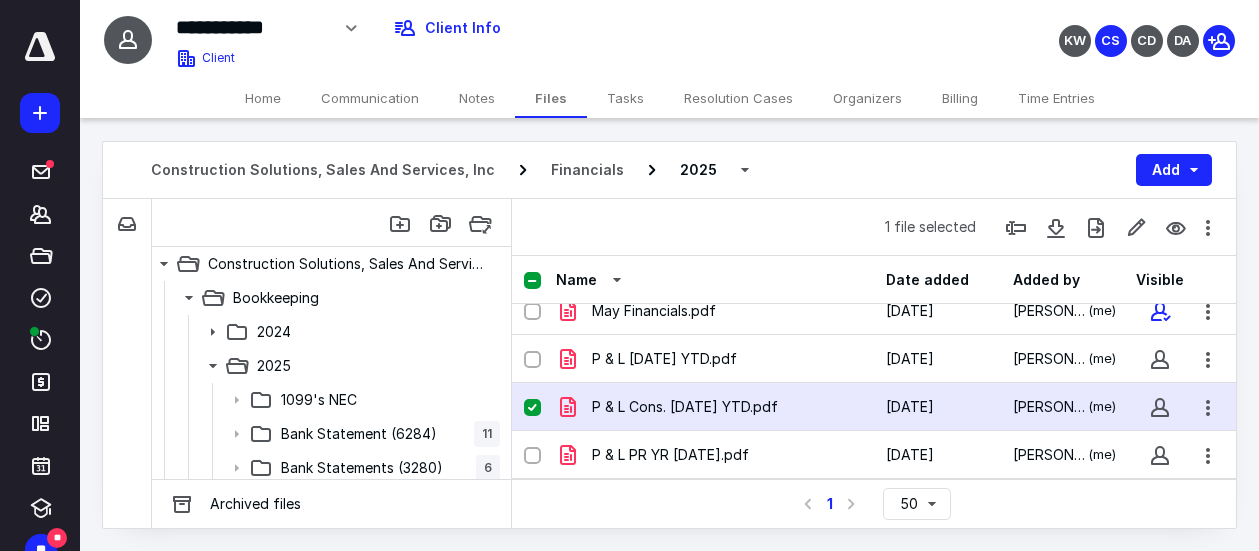 click on "P & L Cons. [DATE] YTD.pdf" at bounding box center [715, 407] 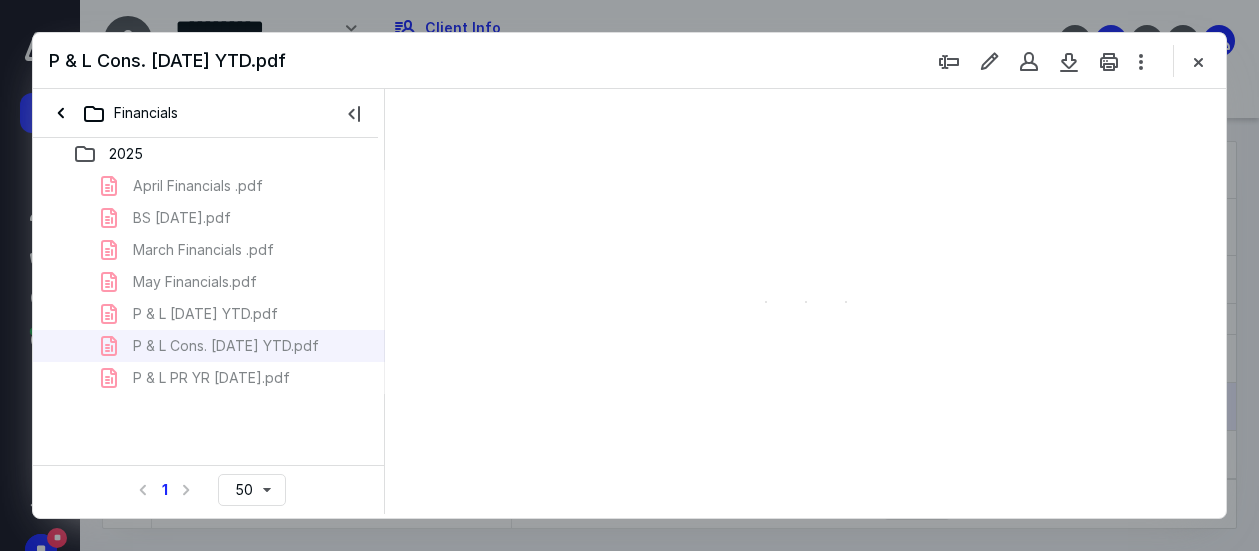 scroll, scrollTop: 0, scrollLeft: 0, axis: both 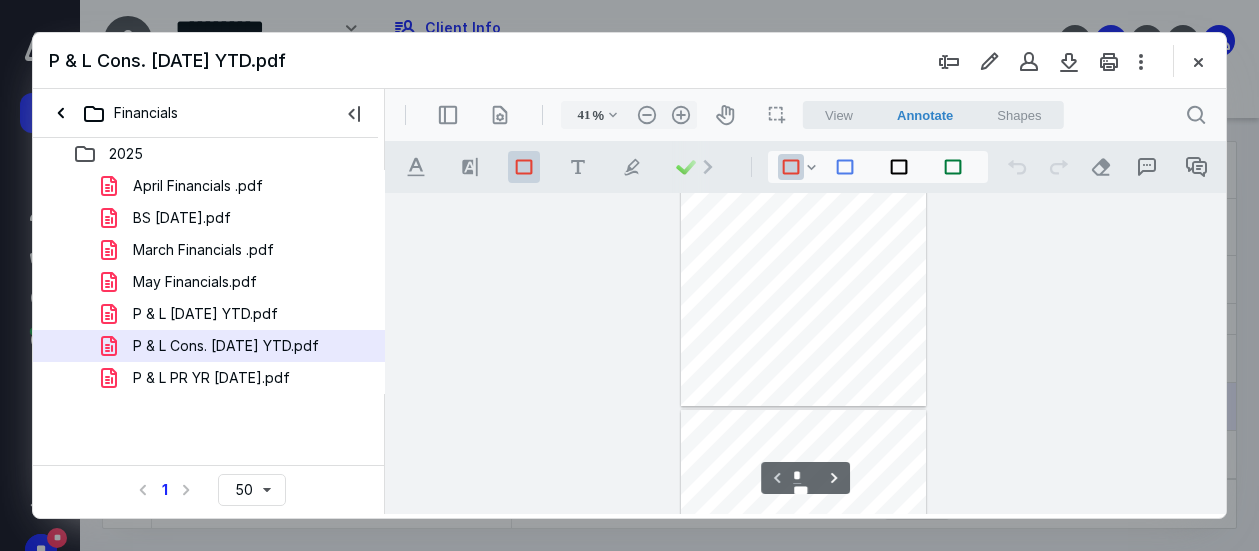 type on "133" 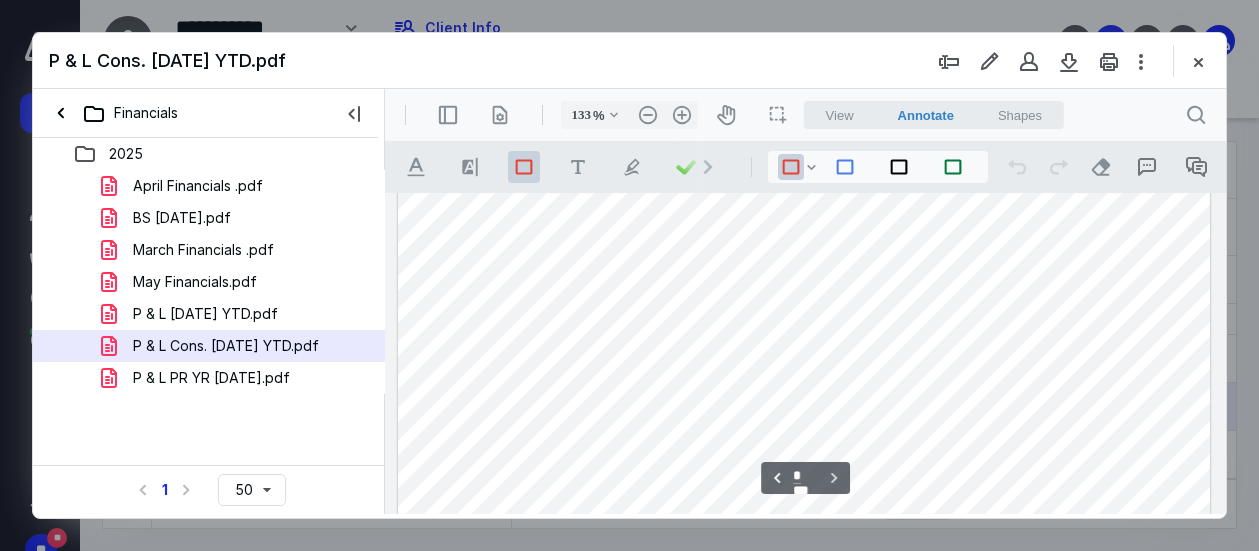scroll, scrollTop: 1500, scrollLeft: 0, axis: vertical 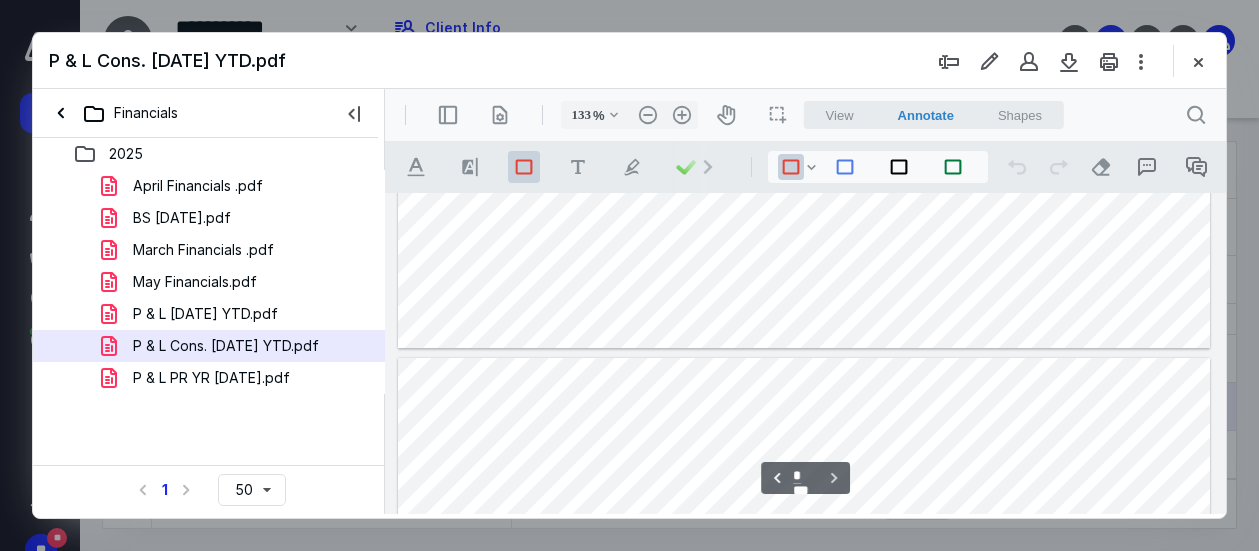 type on "*" 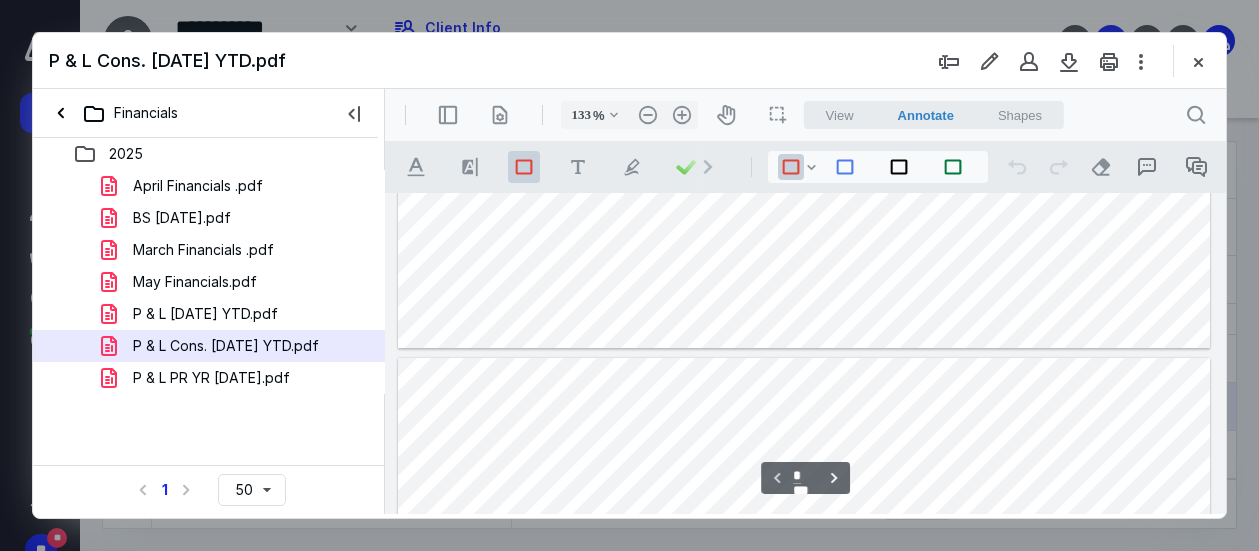 scroll, scrollTop: 600, scrollLeft: 0, axis: vertical 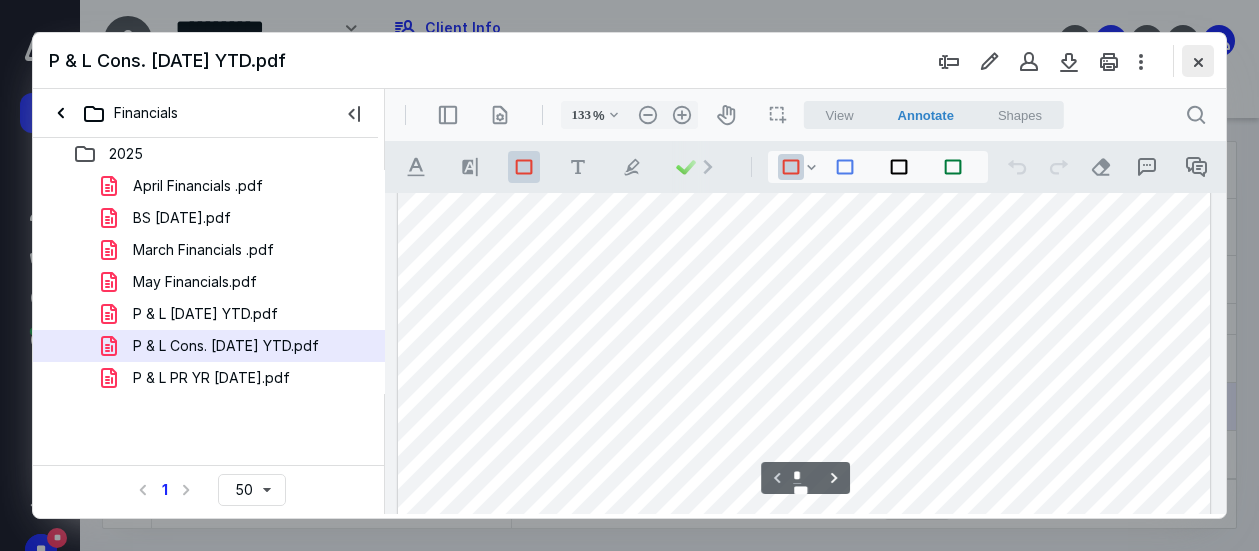 click at bounding box center [1198, 61] 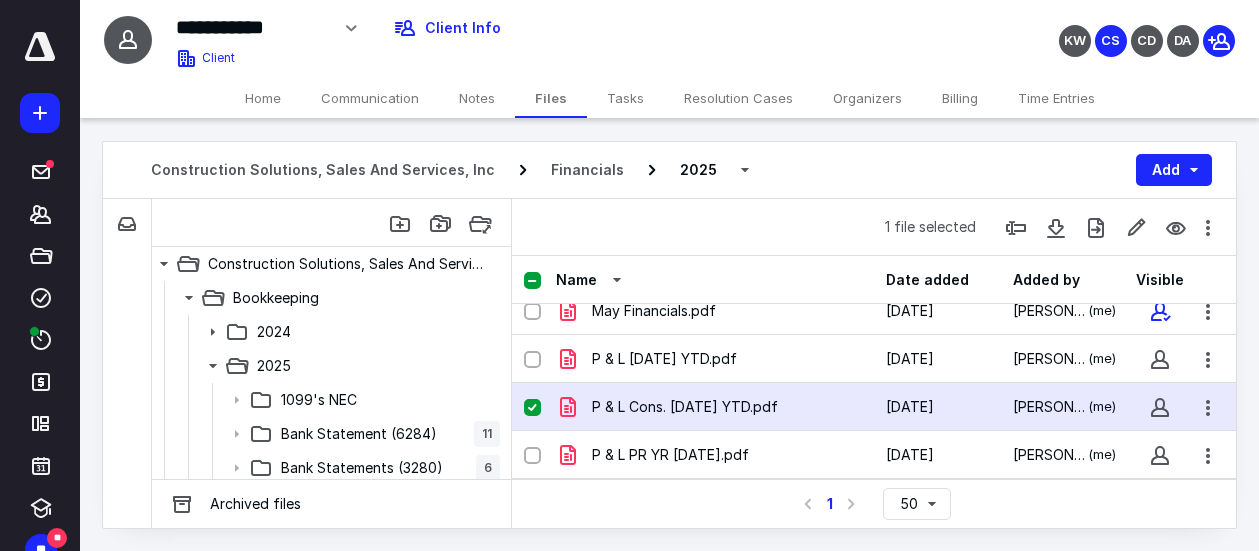 click 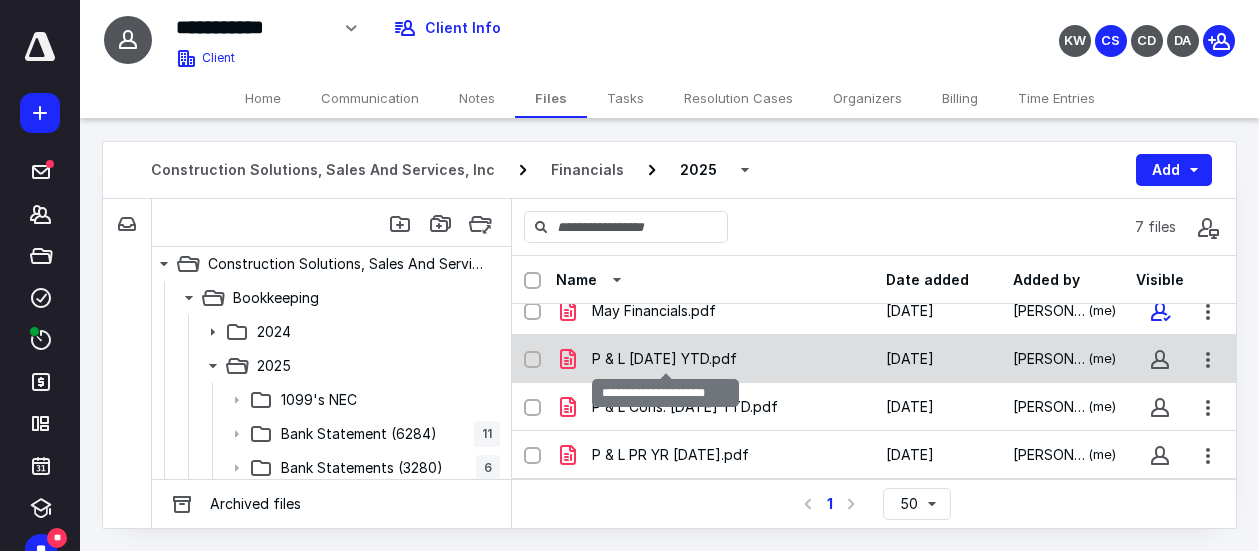 click on "P & L [DATE] YTD.pdf" at bounding box center (664, 359) 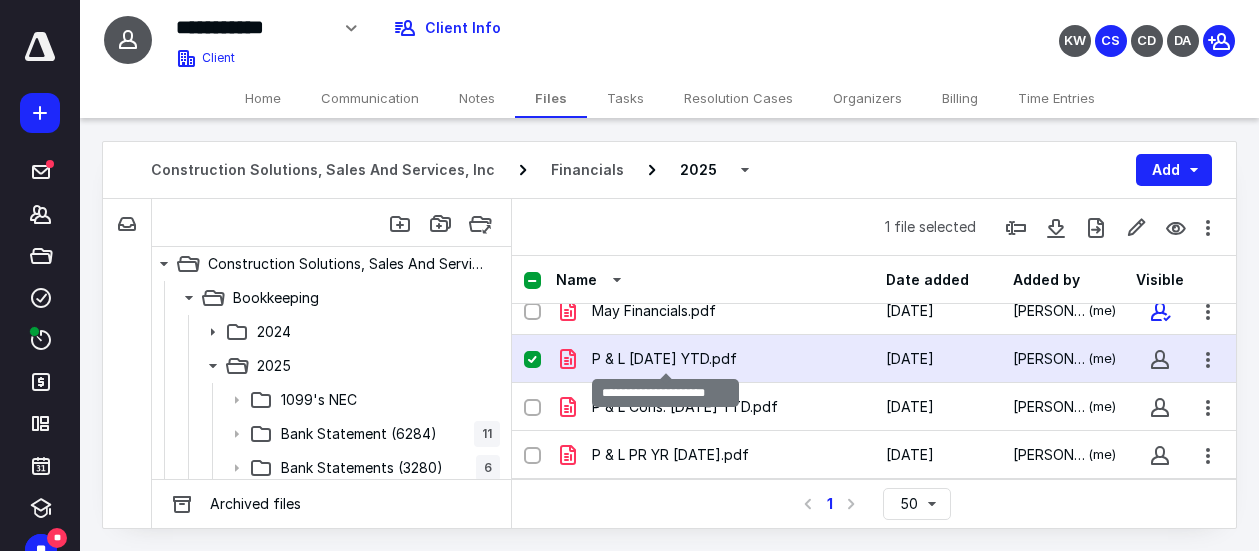click on "P & L [DATE] YTD.pdf" at bounding box center [664, 359] 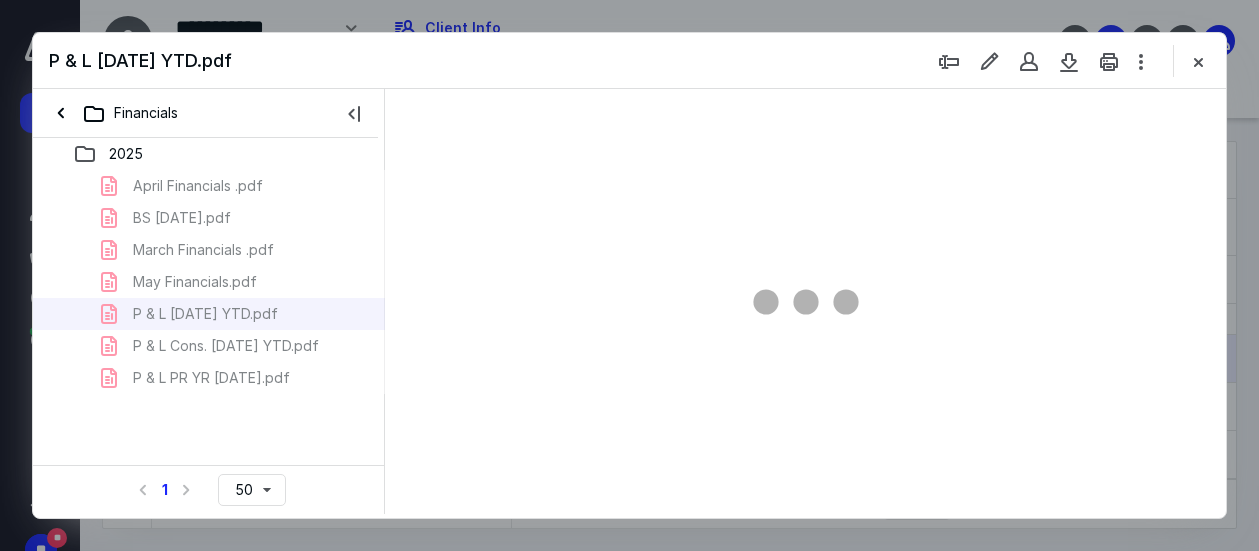 scroll, scrollTop: 0, scrollLeft: 0, axis: both 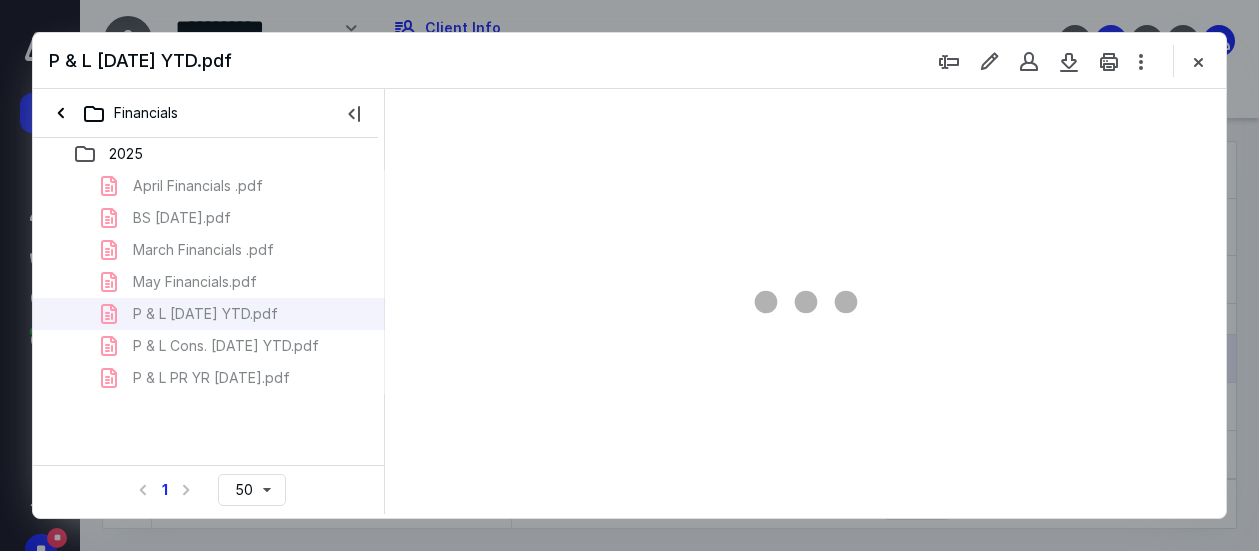 type on "134" 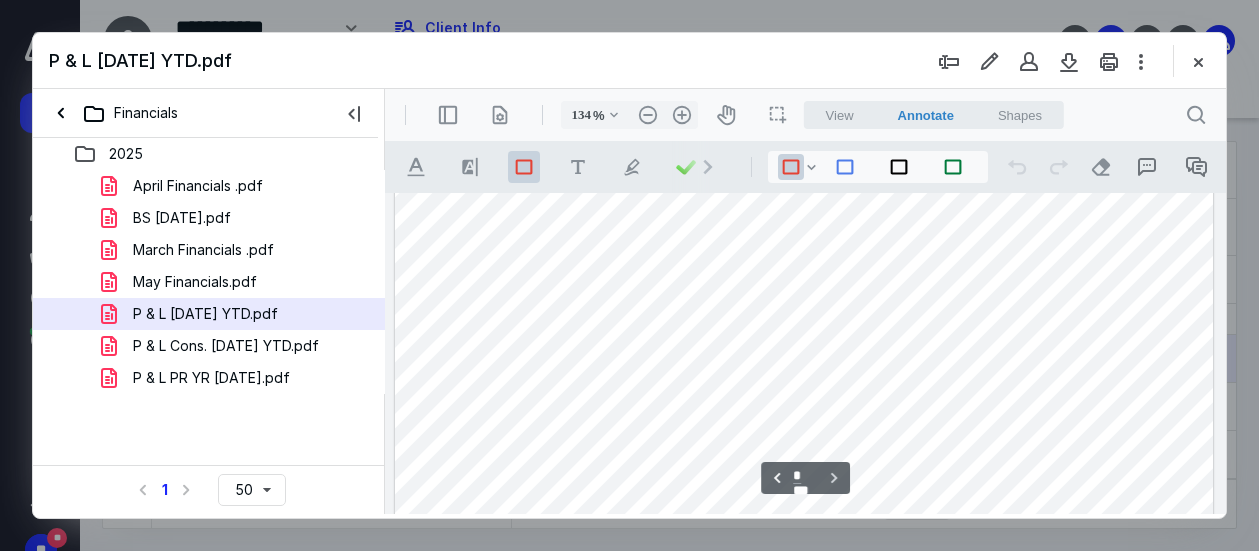 scroll, scrollTop: 1100, scrollLeft: 0, axis: vertical 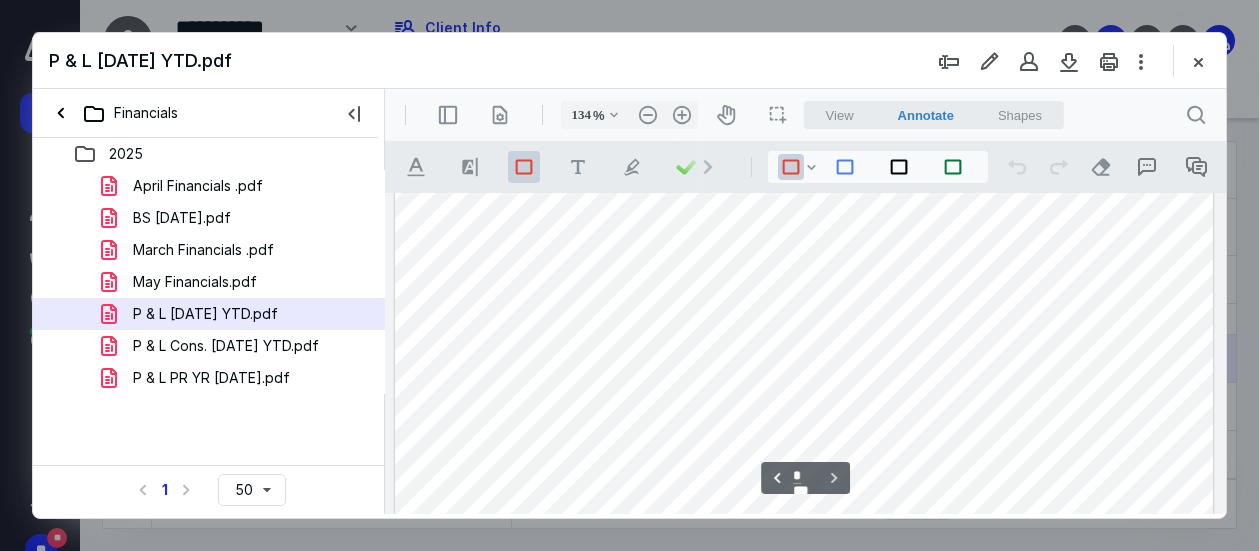 type on "*" 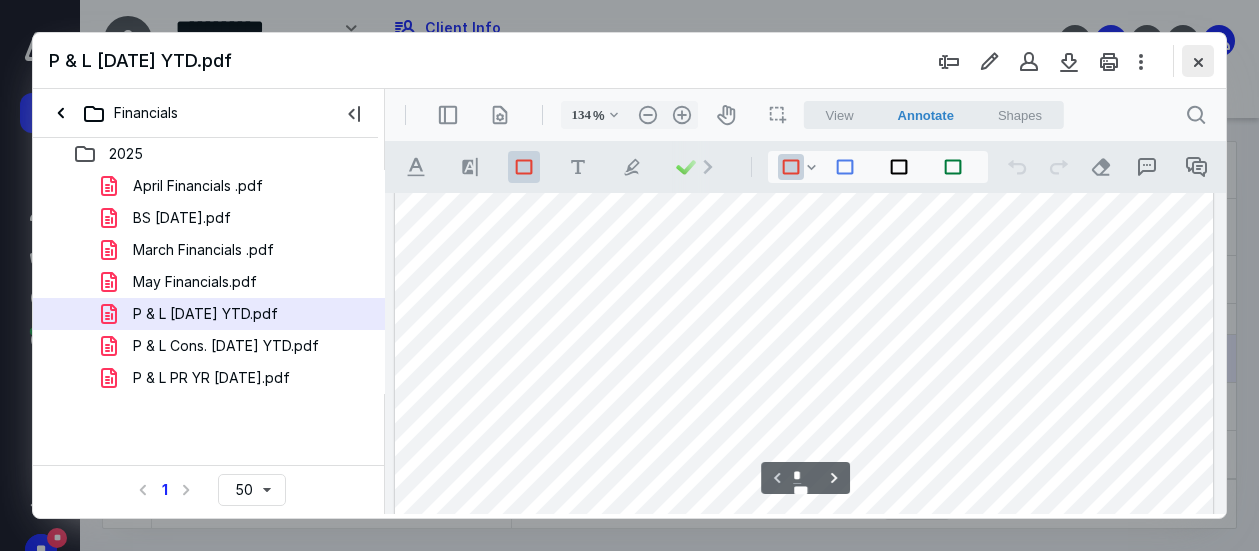click at bounding box center [1198, 61] 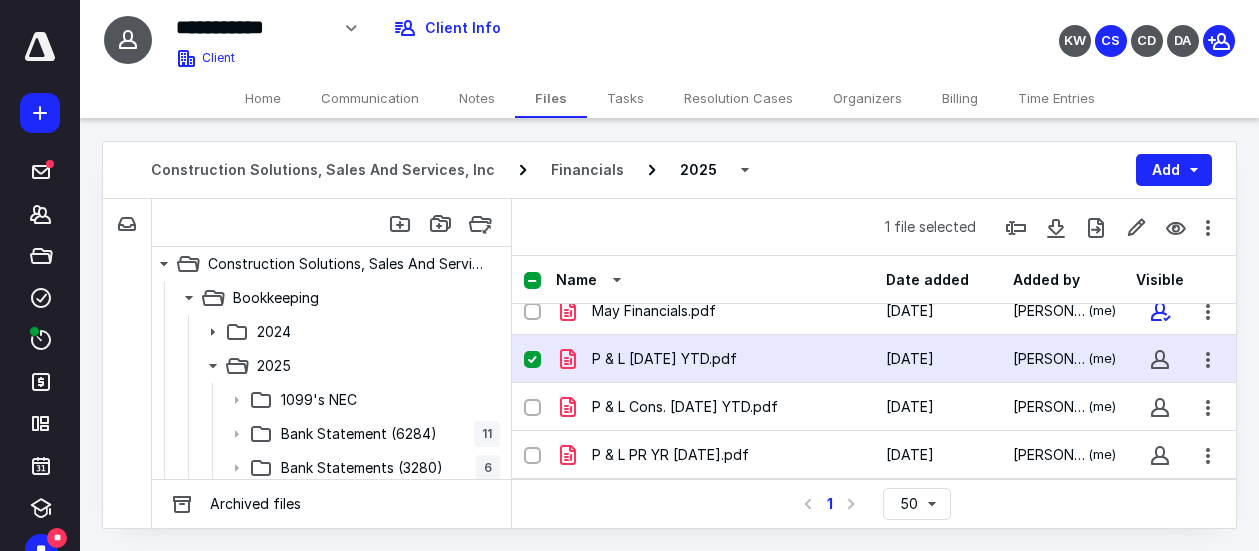 click 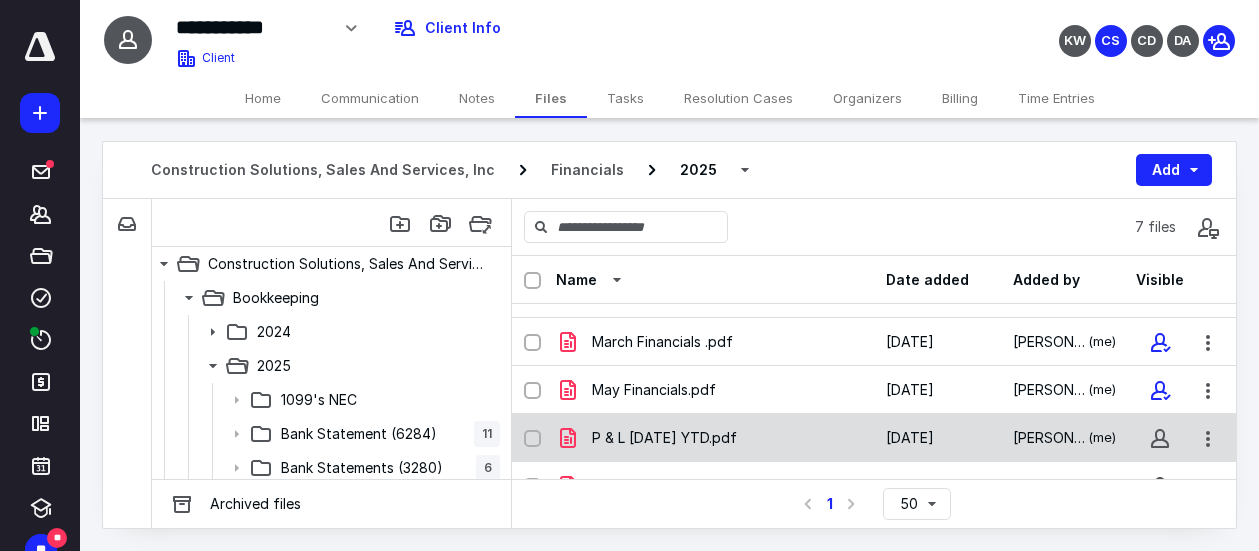 scroll, scrollTop: 61, scrollLeft: 0, axis: vertical 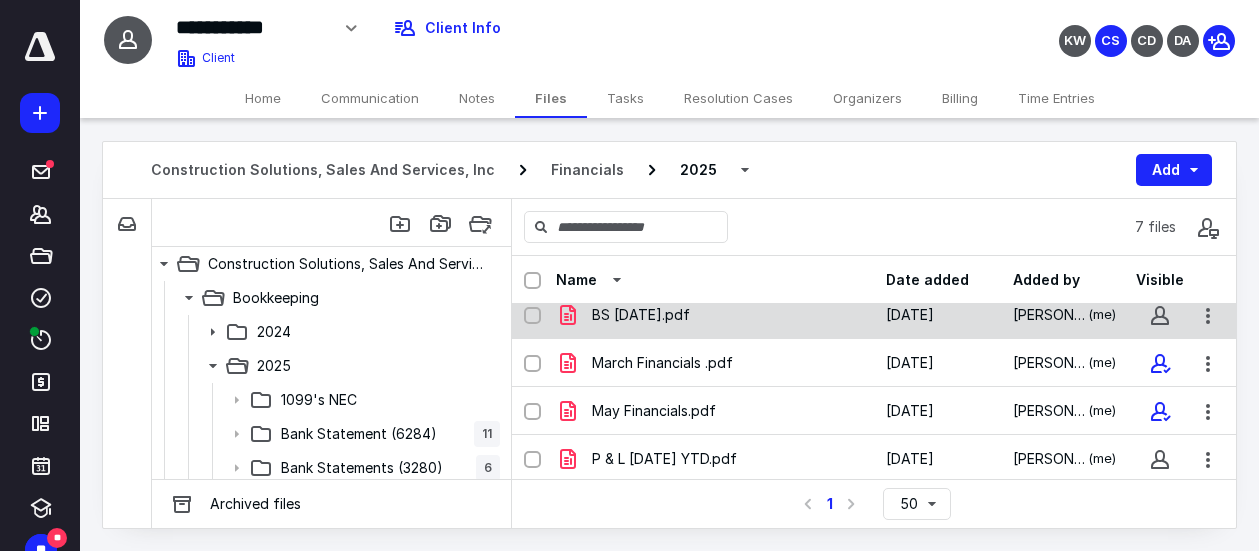 click on "BS [DATE].pdf" at bounding box center (715, 315) 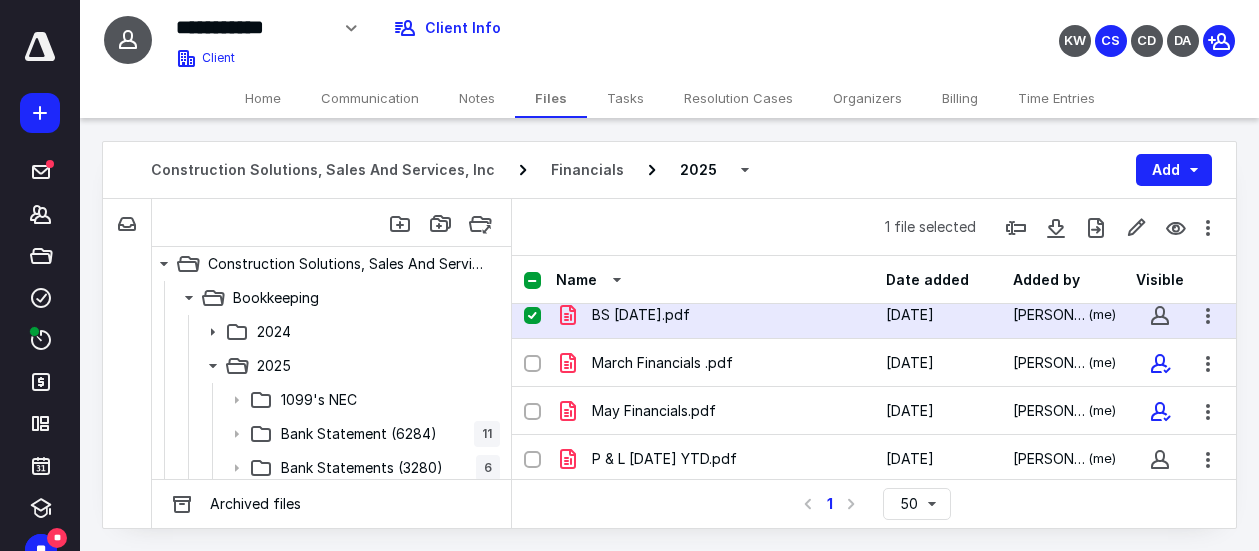 click on "BS [DATE].pdf" at bounding box center [715, 315] 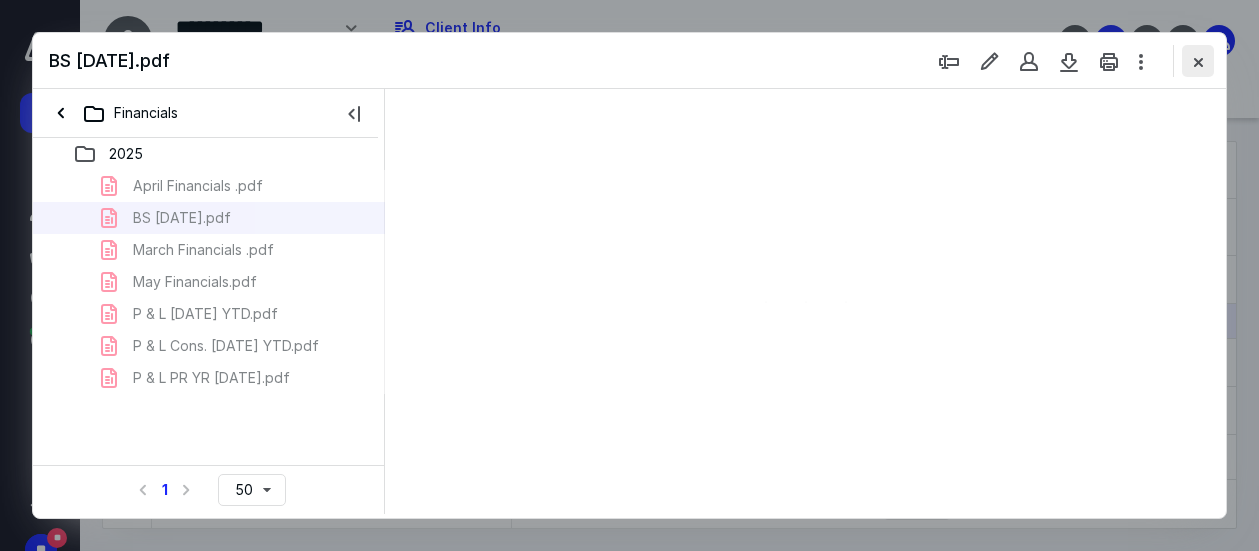 scroll, scrollTop: 0, scrollLeft: 0, axis: both 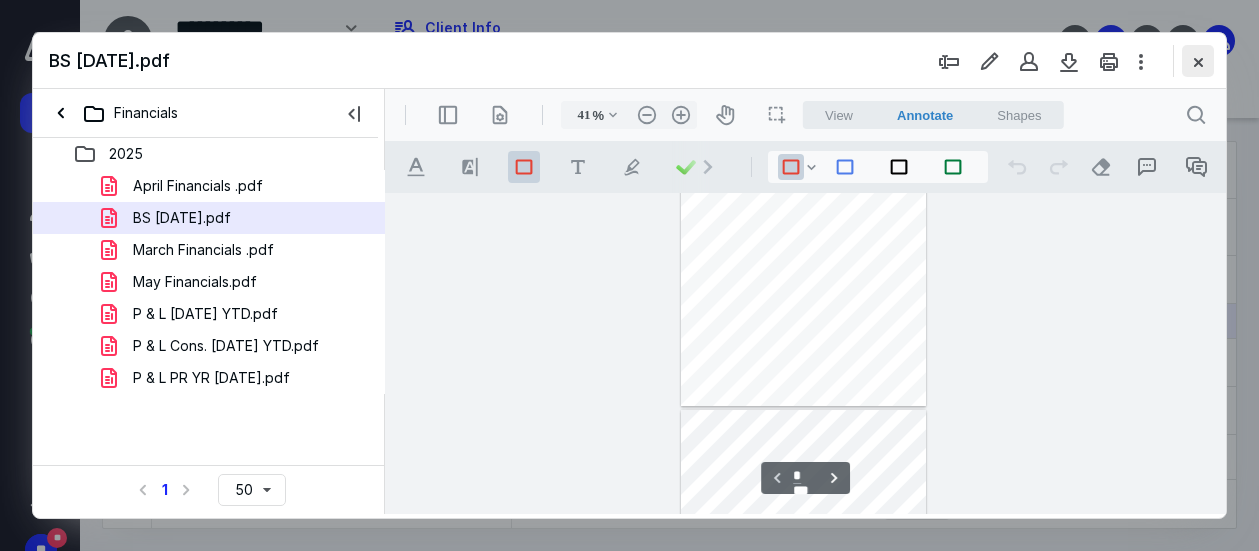 type on "133" 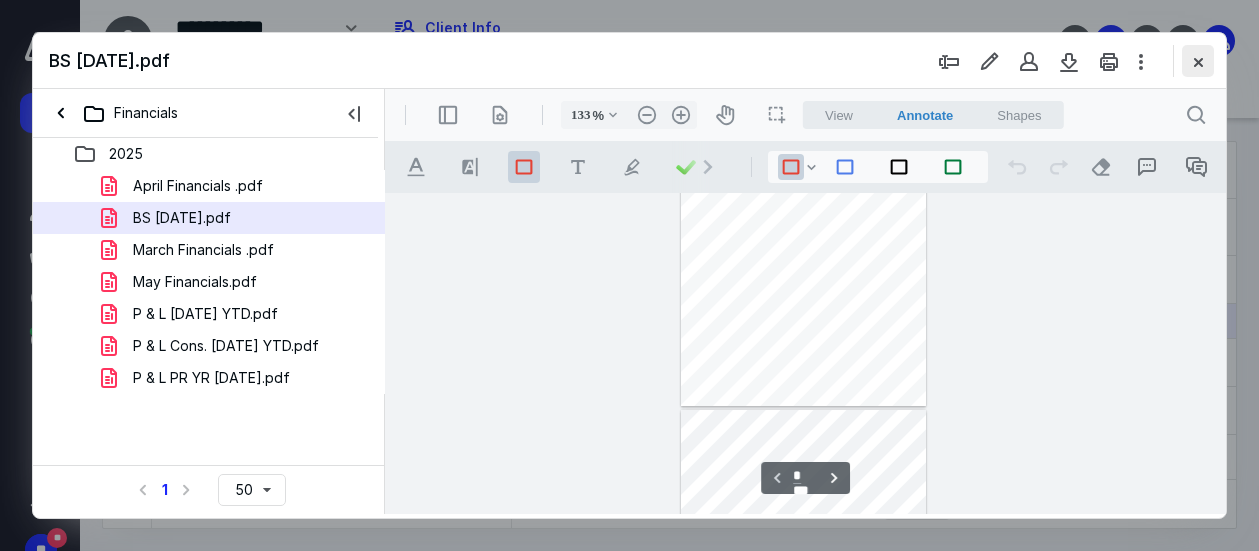 scroll, scrollTop: 350, scrollLeft: 0, axis: vertical 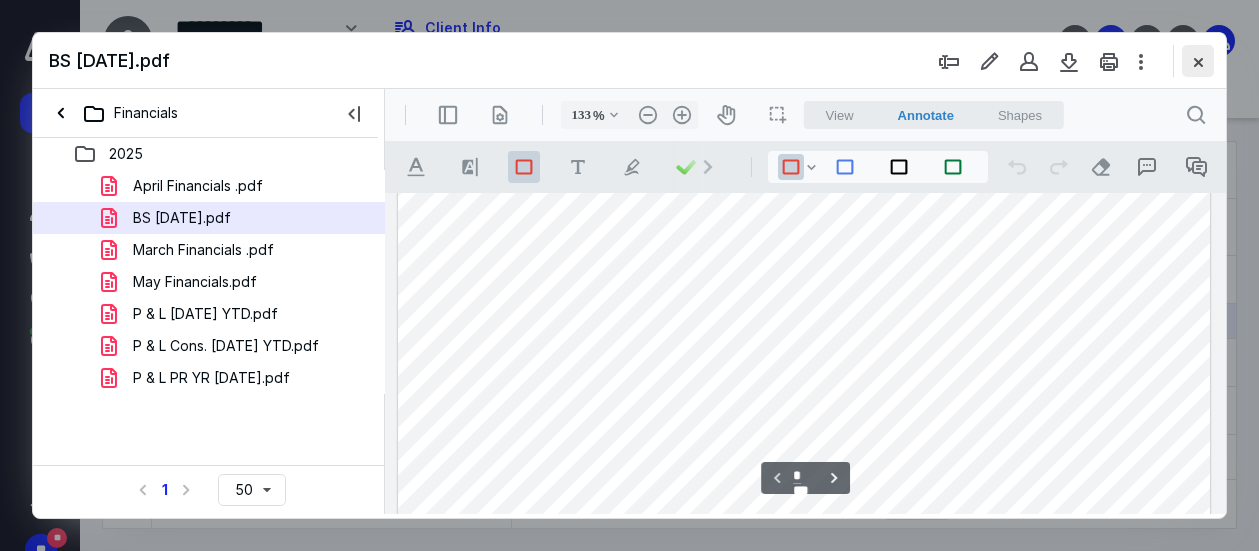 click at bounding box center (1198, 61) 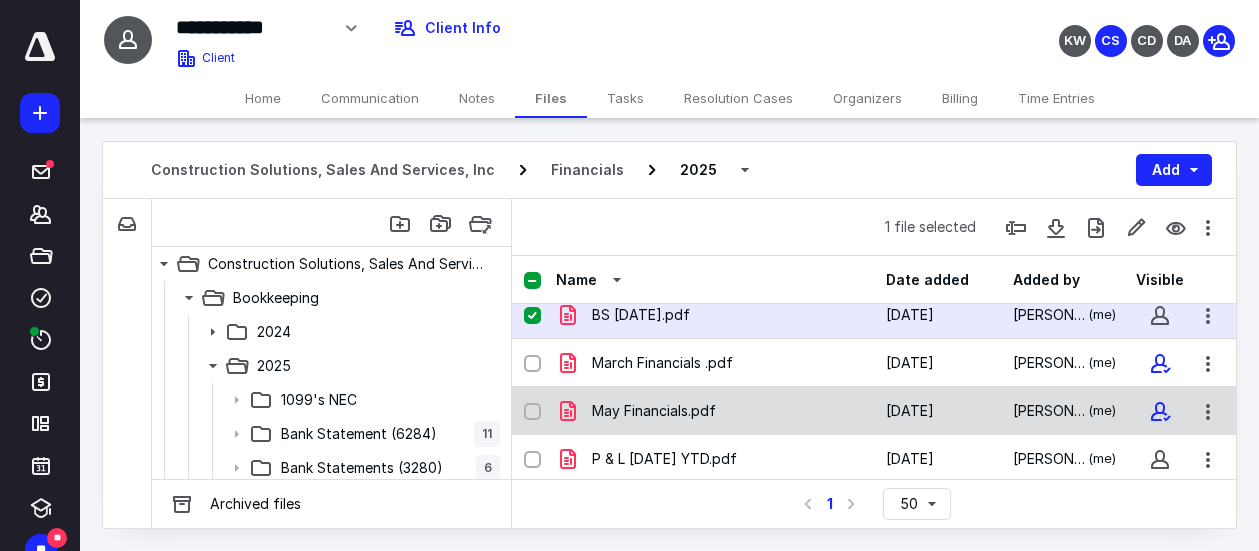 scroll, scrollTop: 161, scrollLeft: 0, axis: vertical 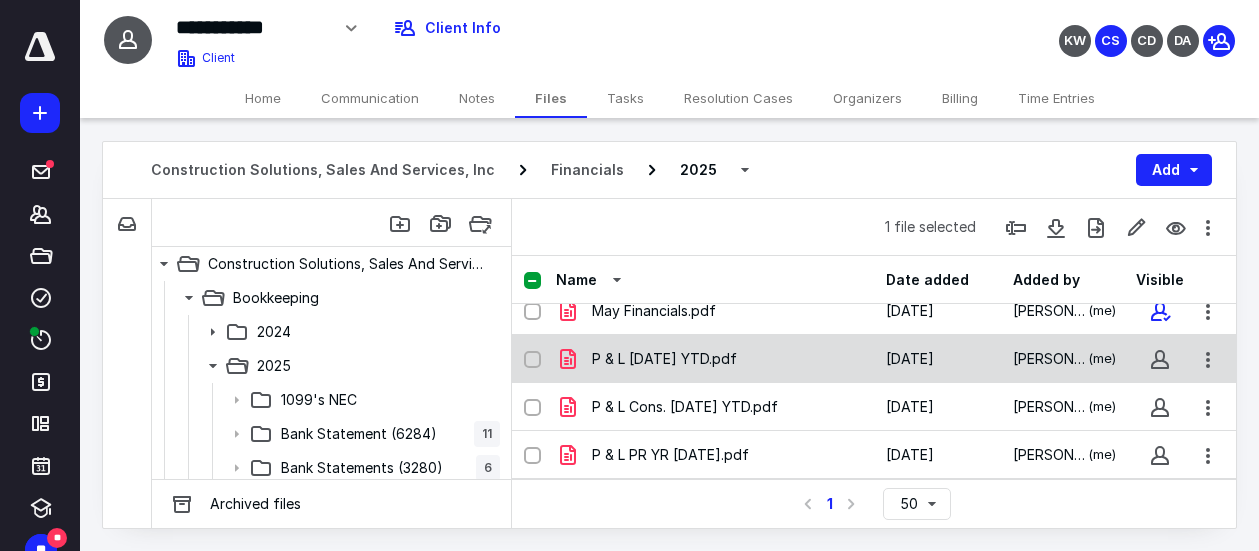 click 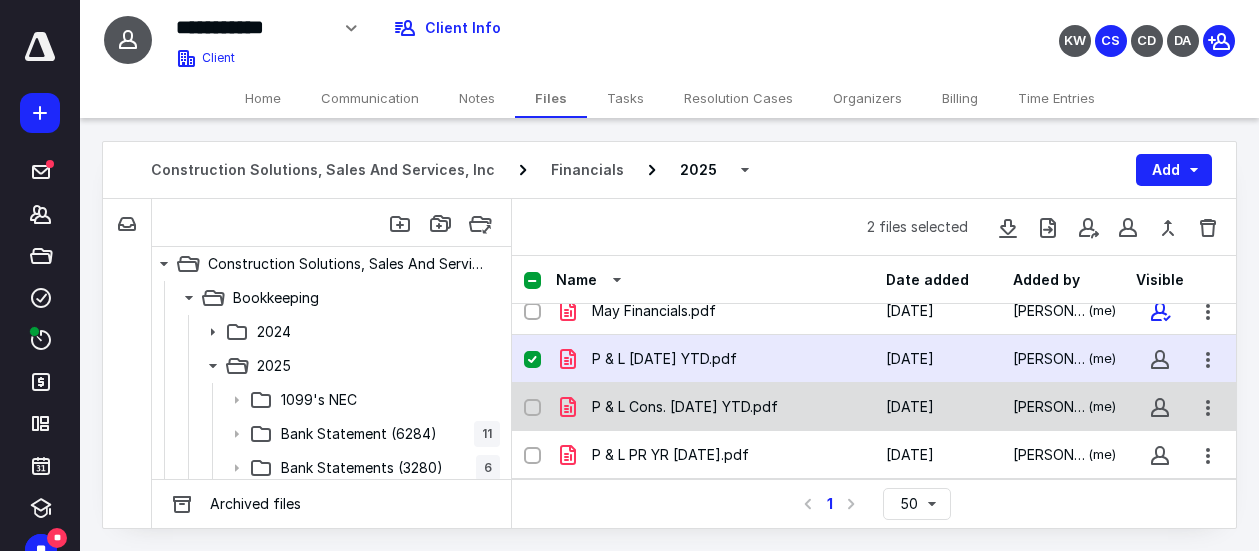 click at bounding box center (532, 408) 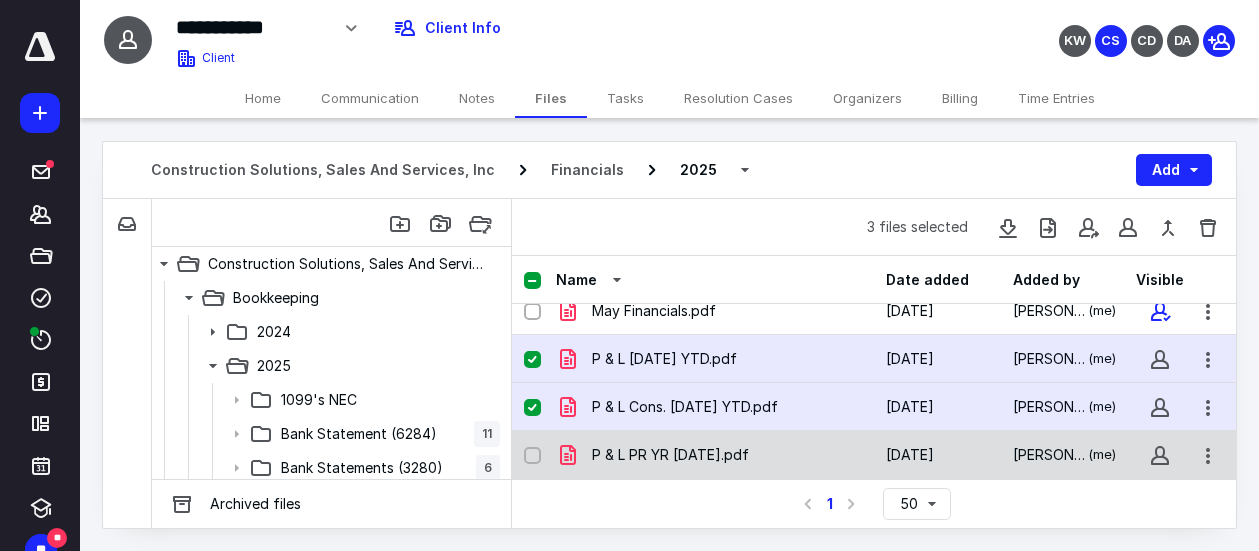 click 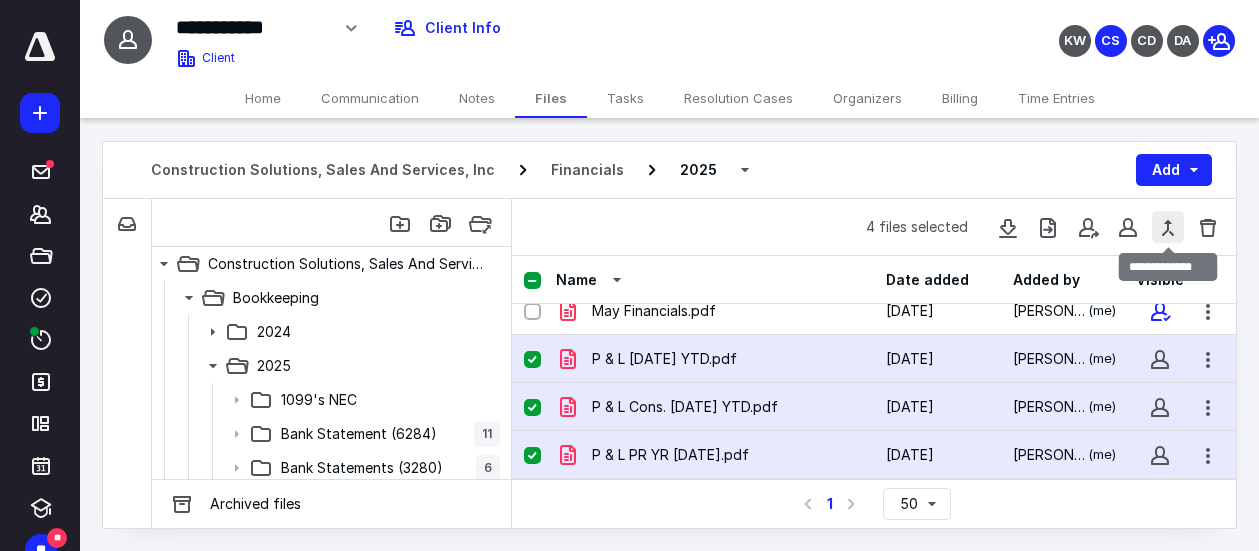 click at bounding box center [1168, 227] 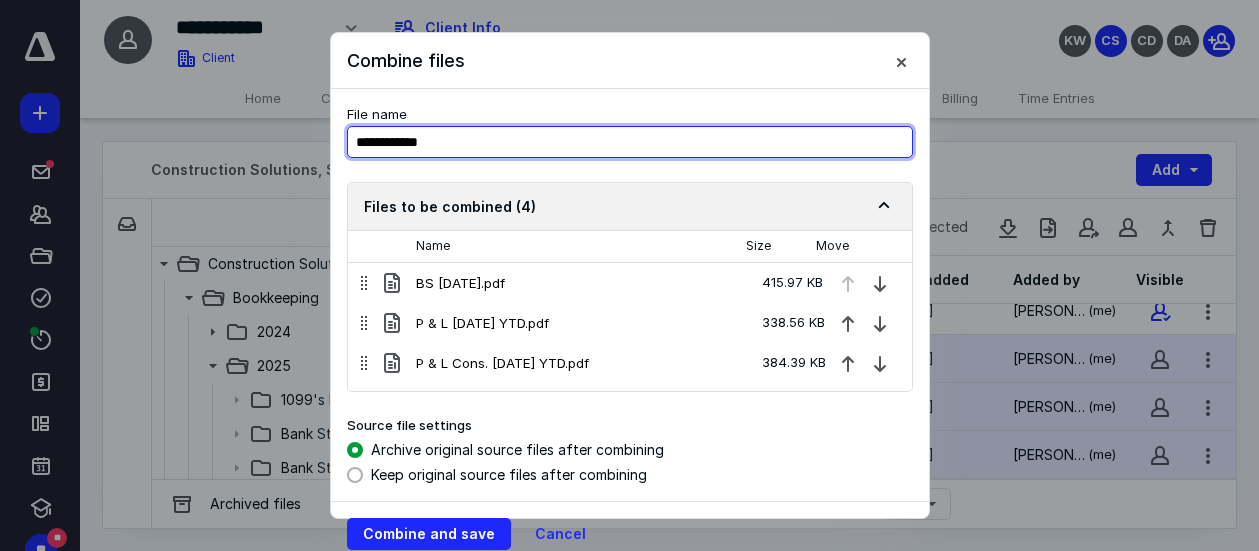 drag, startPoint x: 456, startPoint y: 141, endPoint x: -216, endPoint y: 177, distance: 672.9636 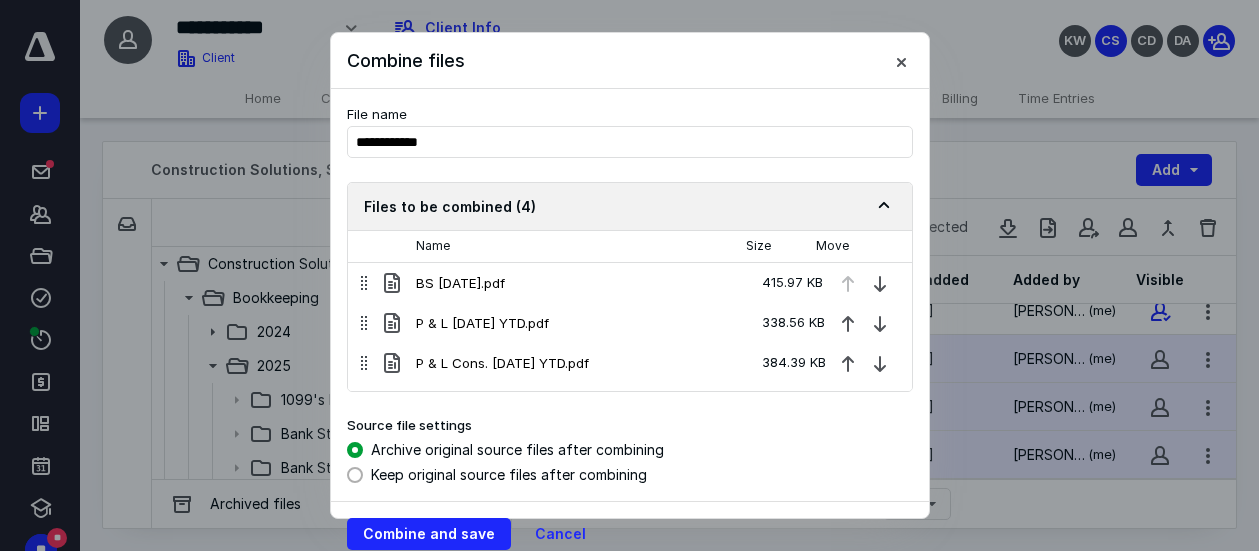 drag, startPoint x: 491, startPoint y: 66, endPoint x: 516, endPoint y: 47, distance: 31.400637 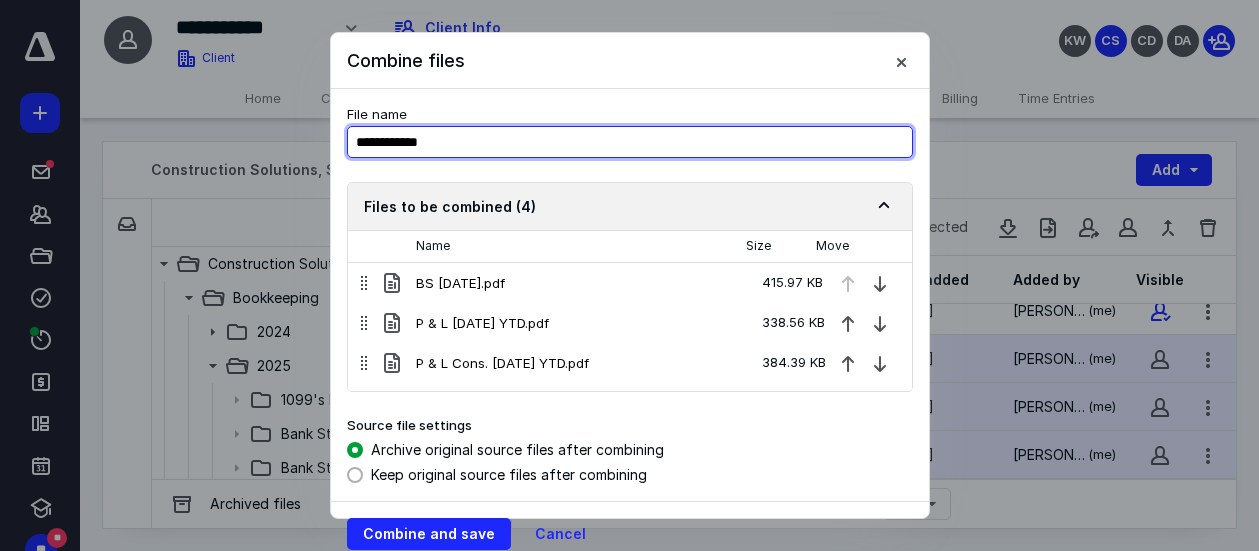 drag, startPoint x: 483, startPoint y: 141, endPoint x: 160, endPoint y: 41, distance: 338.1257 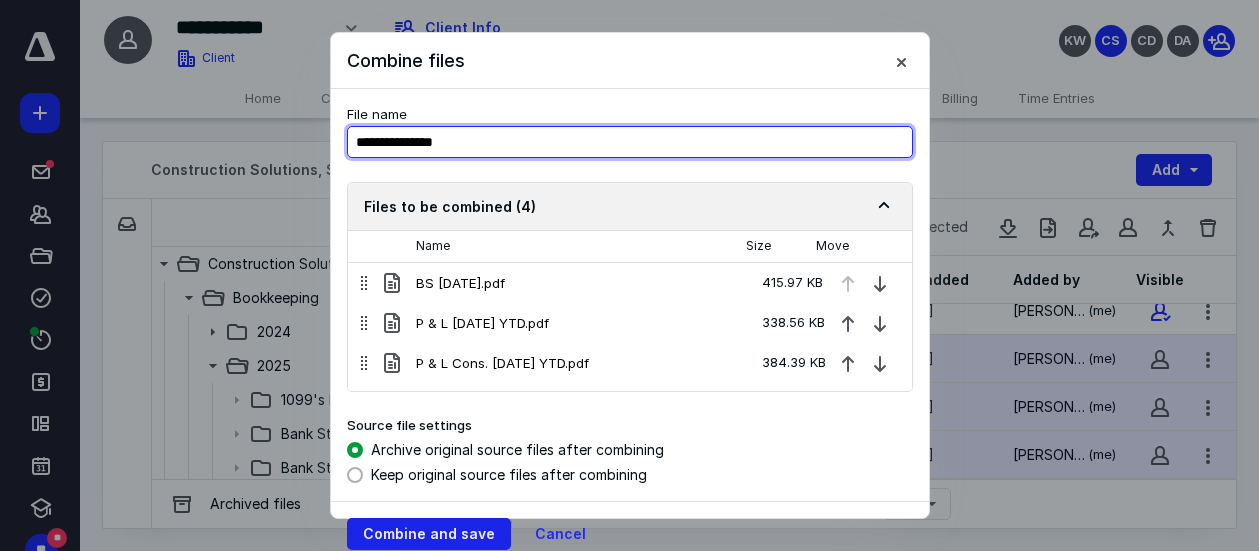 type on "**********" 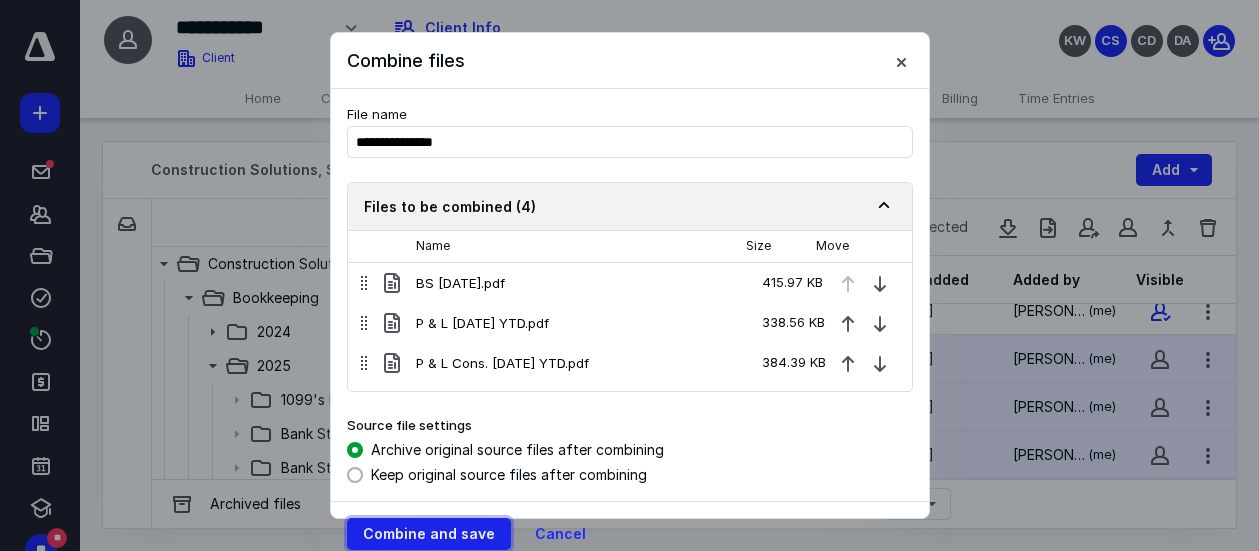 click on "Combine and save" at bounding box center [429, 534] 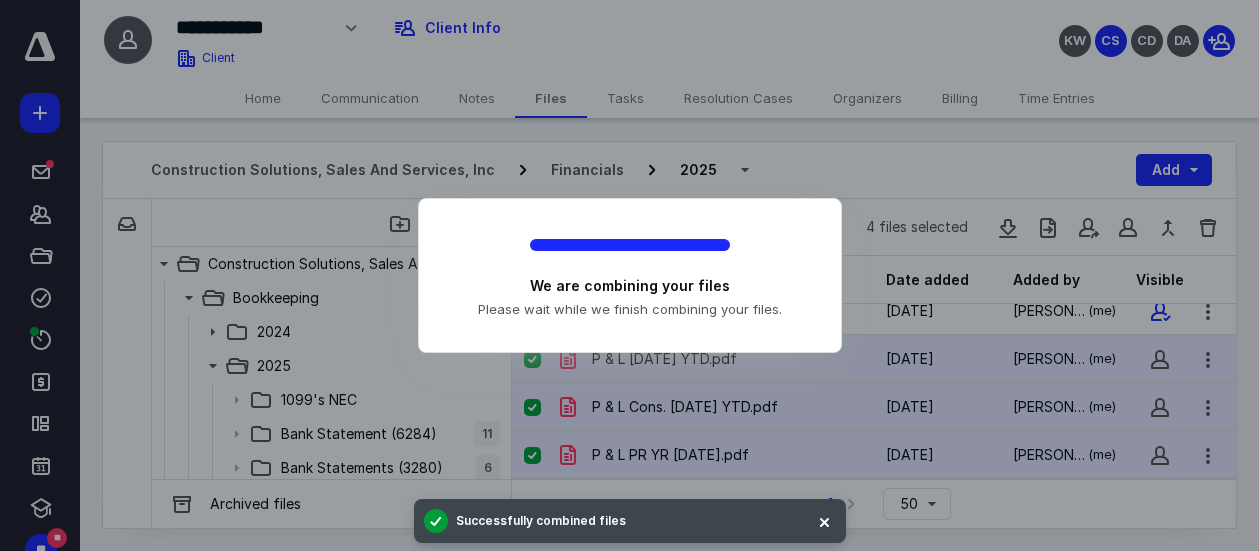 checkbox on "false" 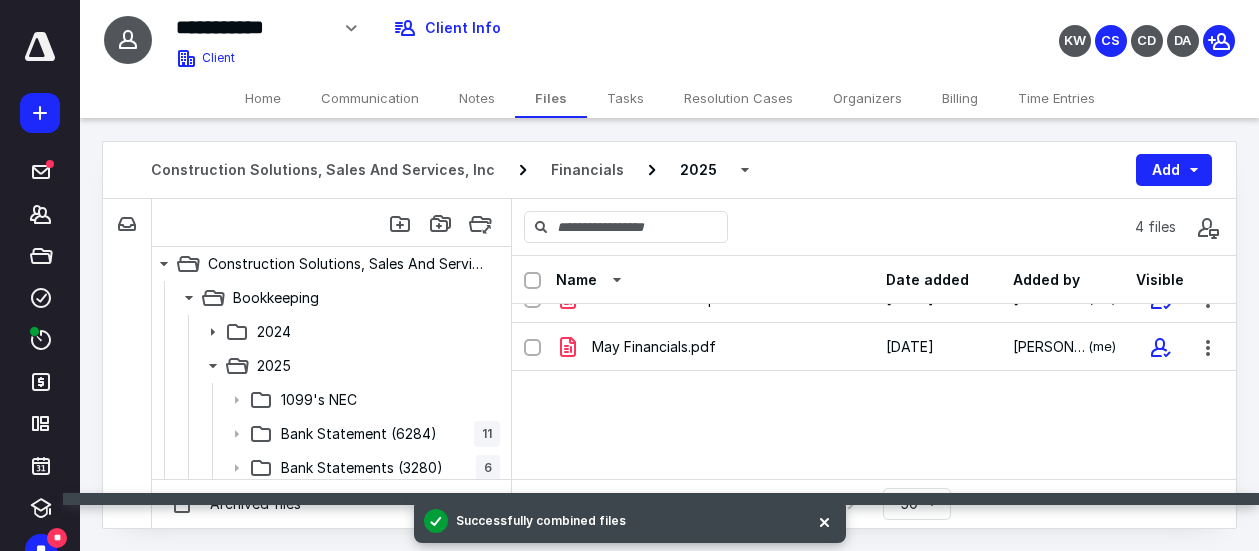 scroll, scrollTop: 0, scrollLeft: 0, axis: both 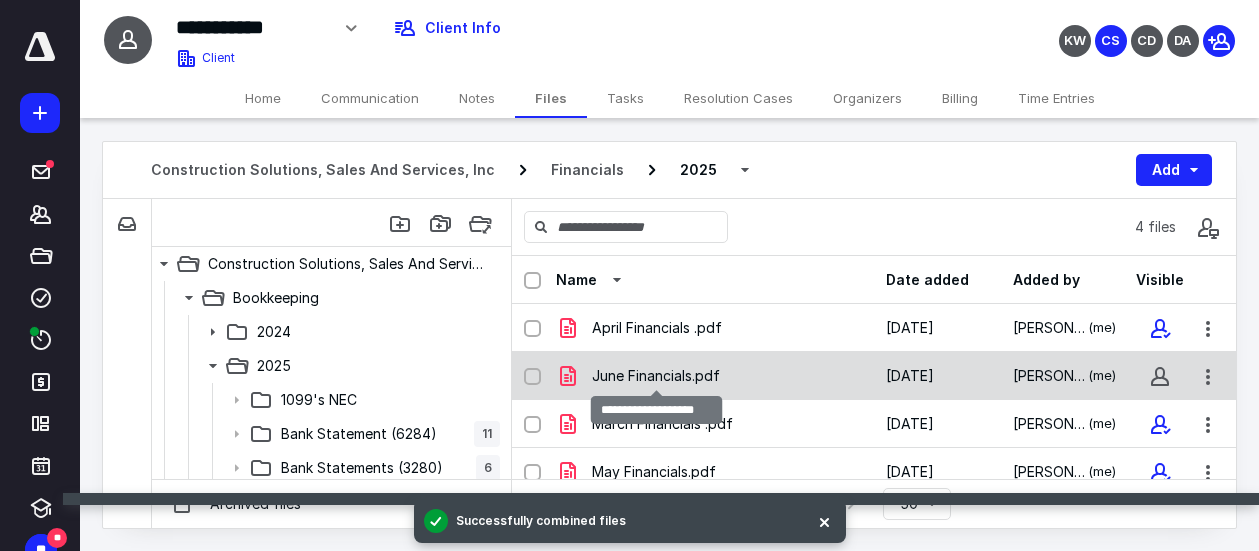 click on "June Financials.pdf" at bounding box center [656, 376] 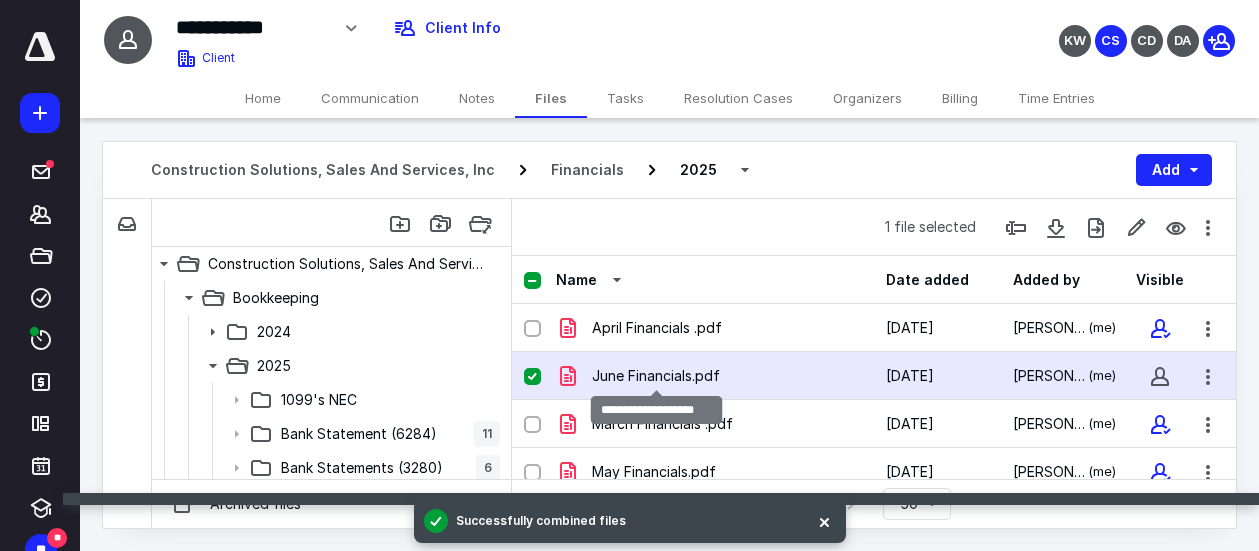 click on "June Financials.pdf" at bounding box center [656, 376] 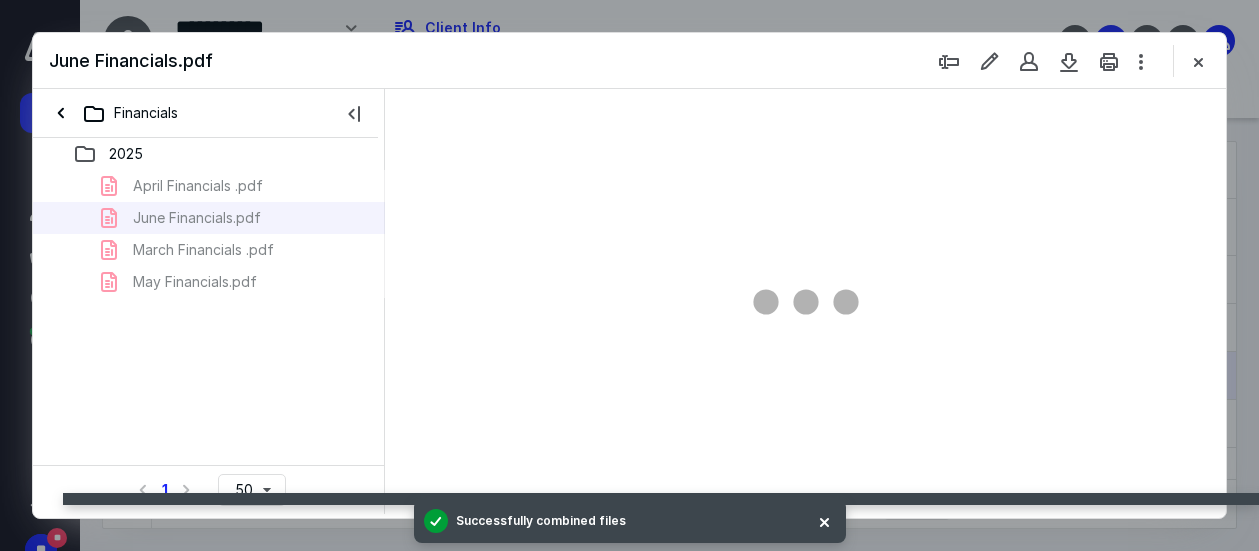 scroll, scrollTop: 0, scrollLeft: 0, axis: both 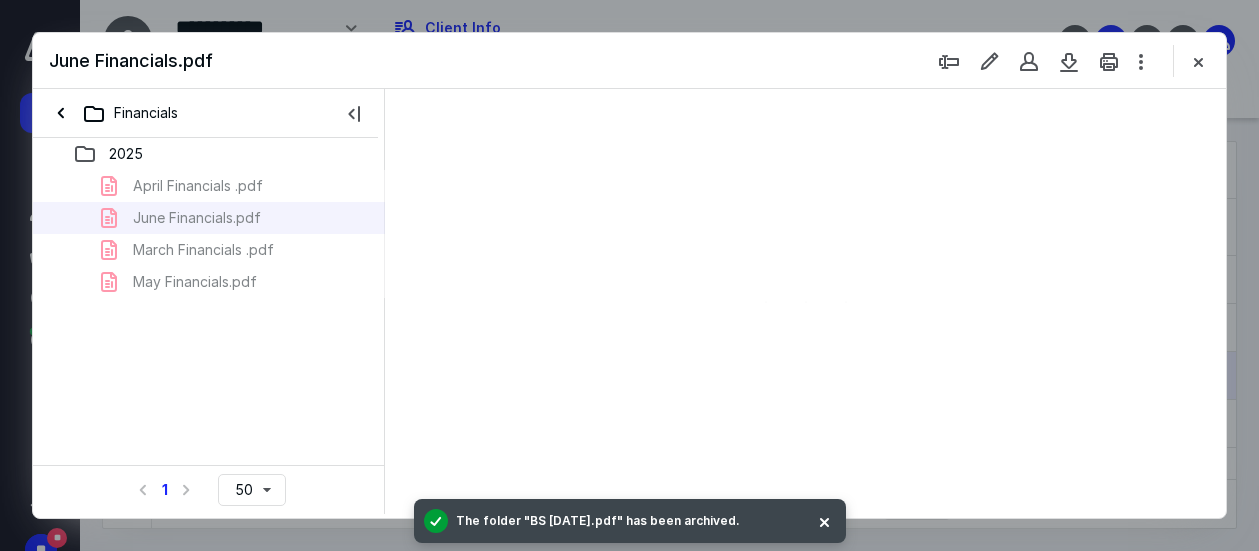 type on "134" 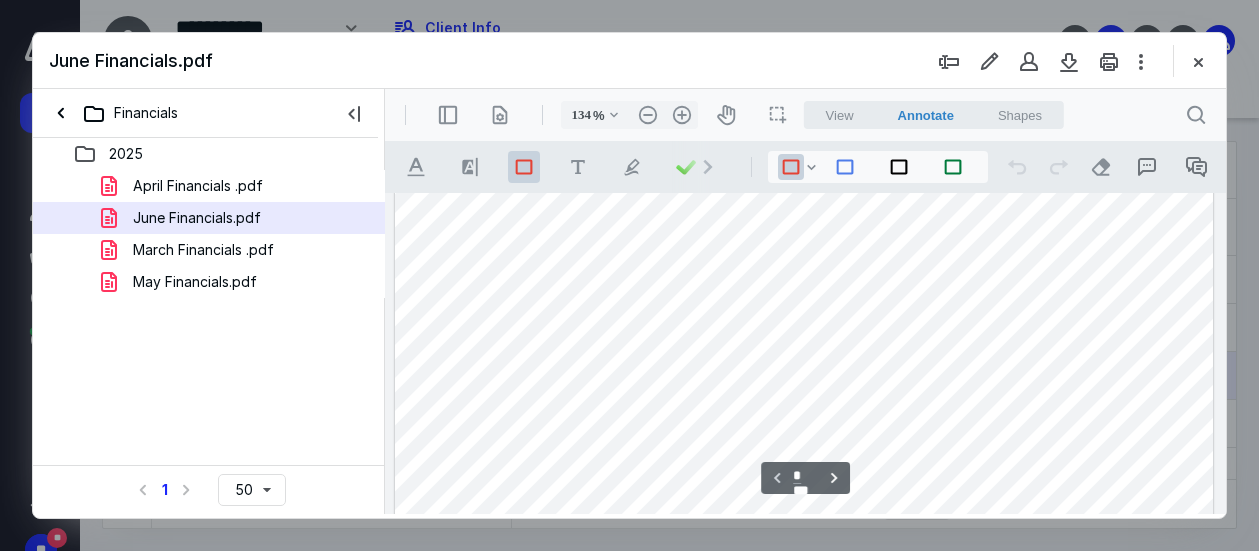 scroll, scrollTop: 200, scrollLeft: 0, axis: vertical 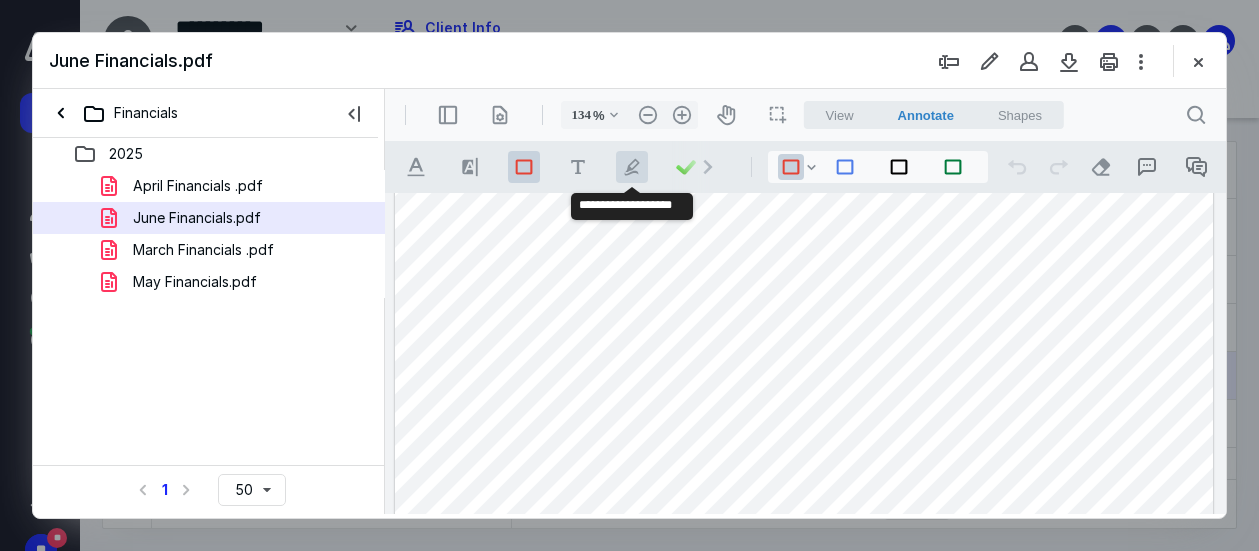 click on ".cls-1{fill:#abb0c4;} icon - tool - pen - highlight" at bounding box center [632, 167] 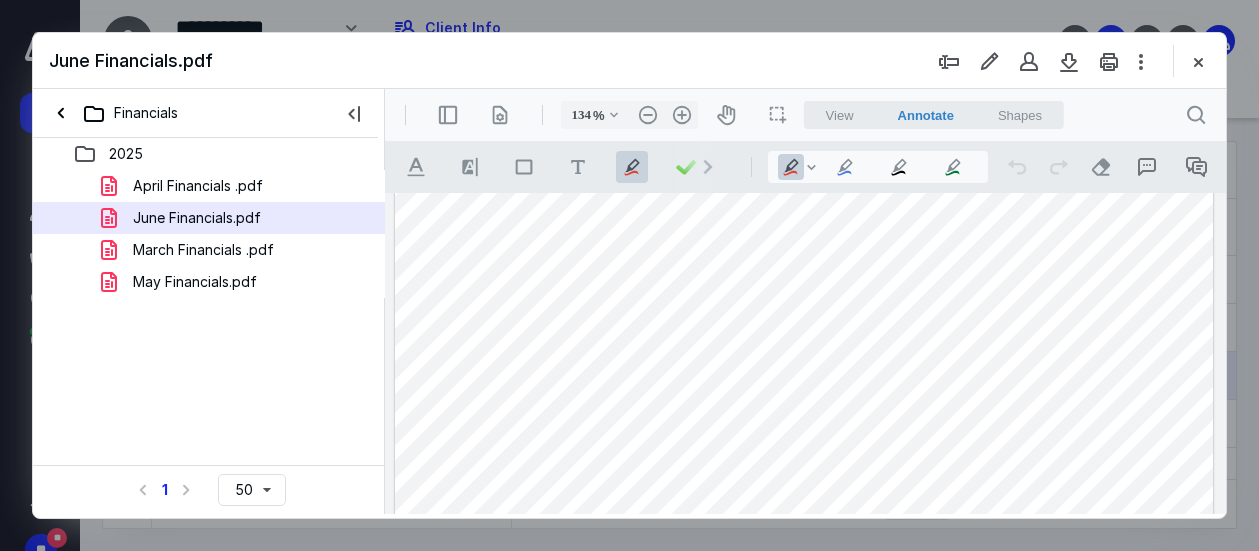 drag, startPoint x: 796, startPoint y: 388, endPoint x: 879, endPoint y: 412, distance: 86.40023 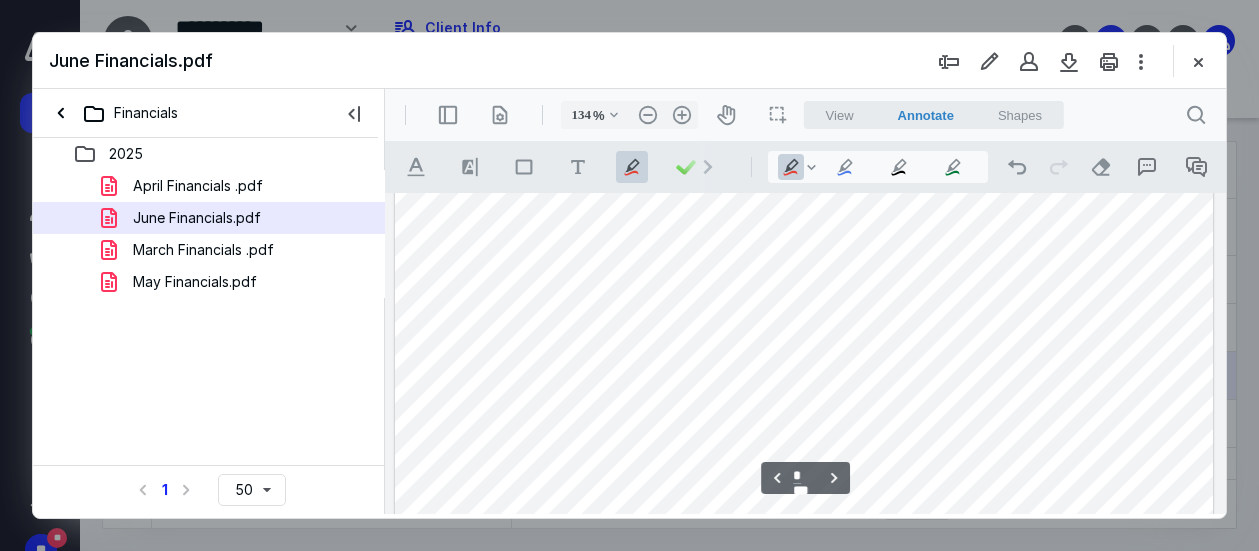 scroll, scrollTop: 2200, scrollLeft: 0, axis: vertical 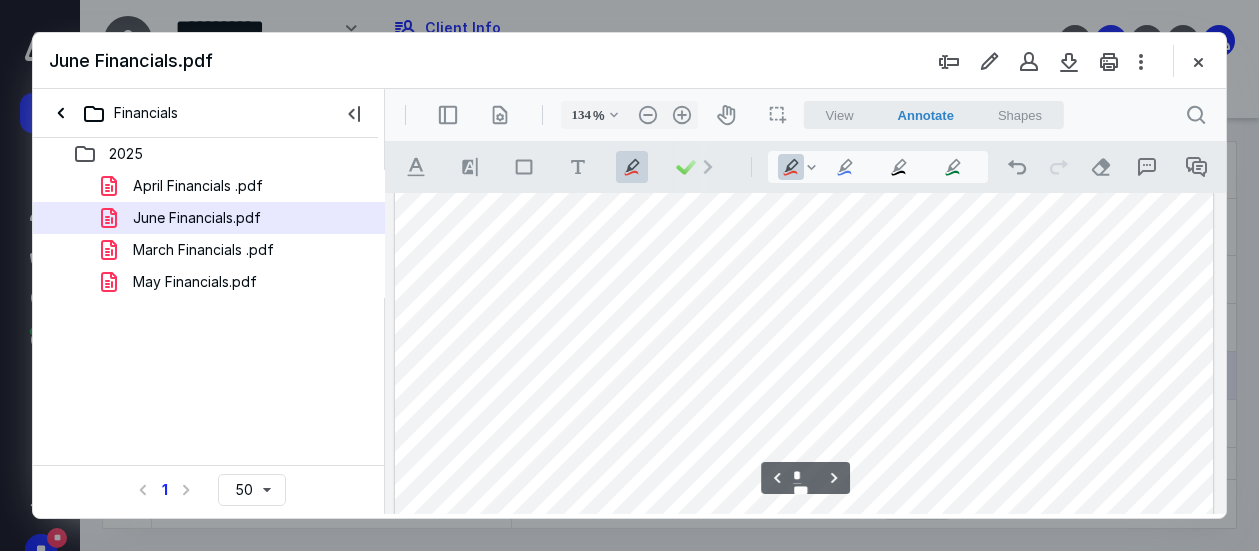 drag, startPoint x: 857, startPoint y: 376, endPoint x: 941, endPoint y: 378, distance: 84.0238 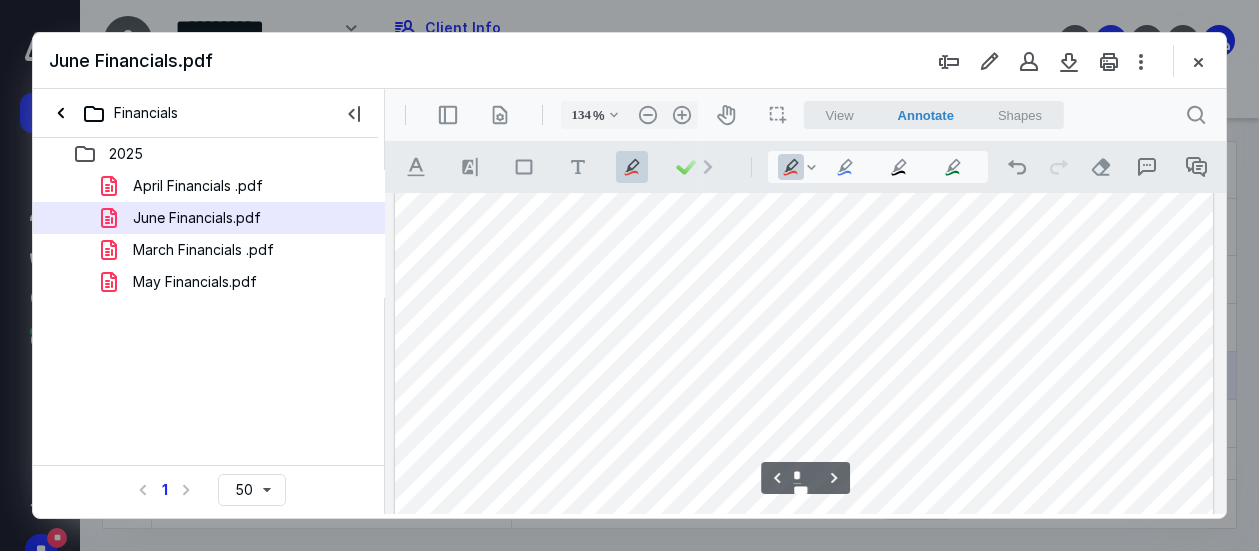 scroll, scrollTop: 1200, scrollLeft: 0, axis: vertical 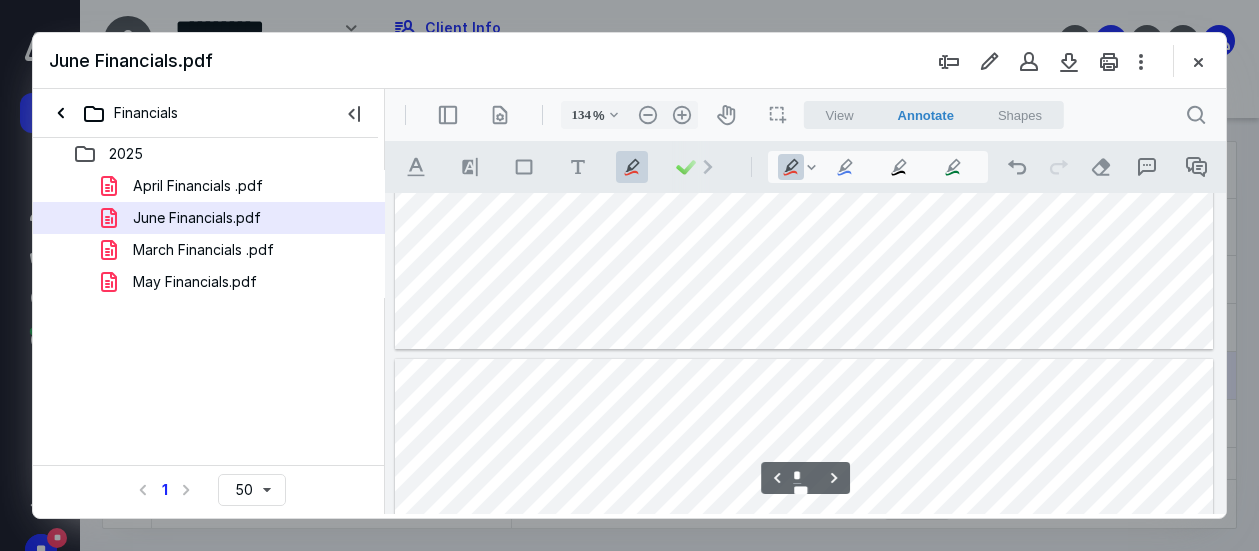 type on "*" 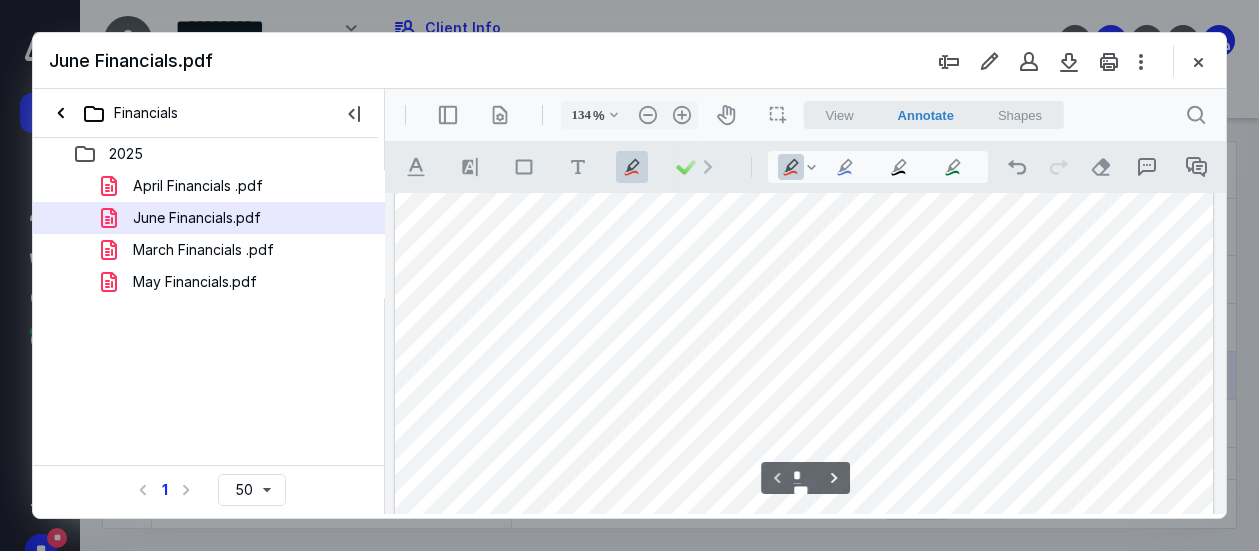scroll, scrollTop: 0, scrollLeft: 0, axis: both 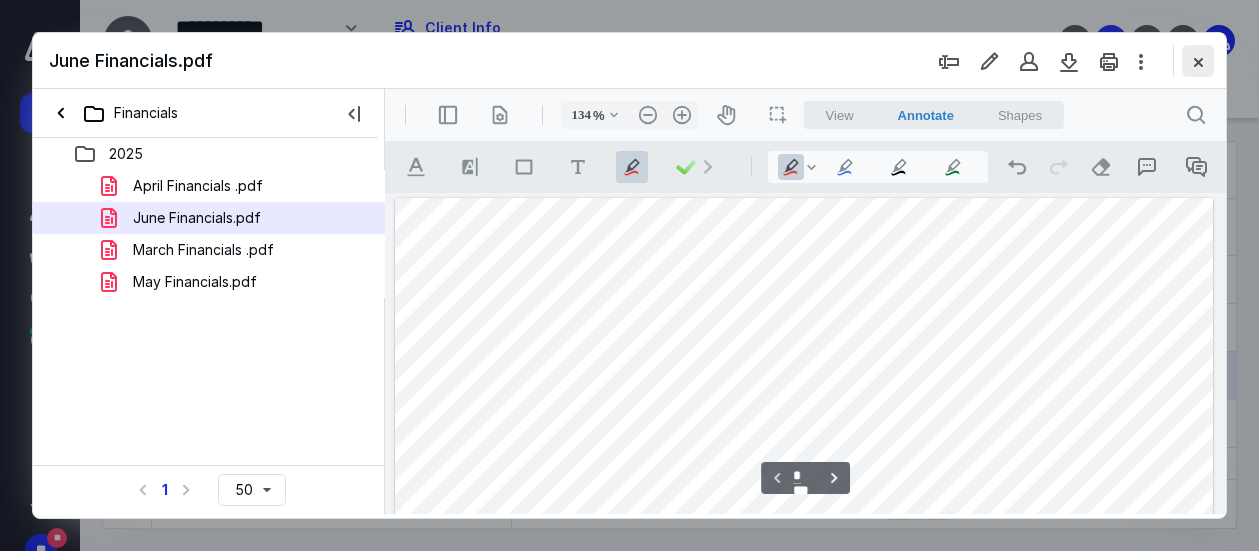 click at bounding box center (1198, 61) 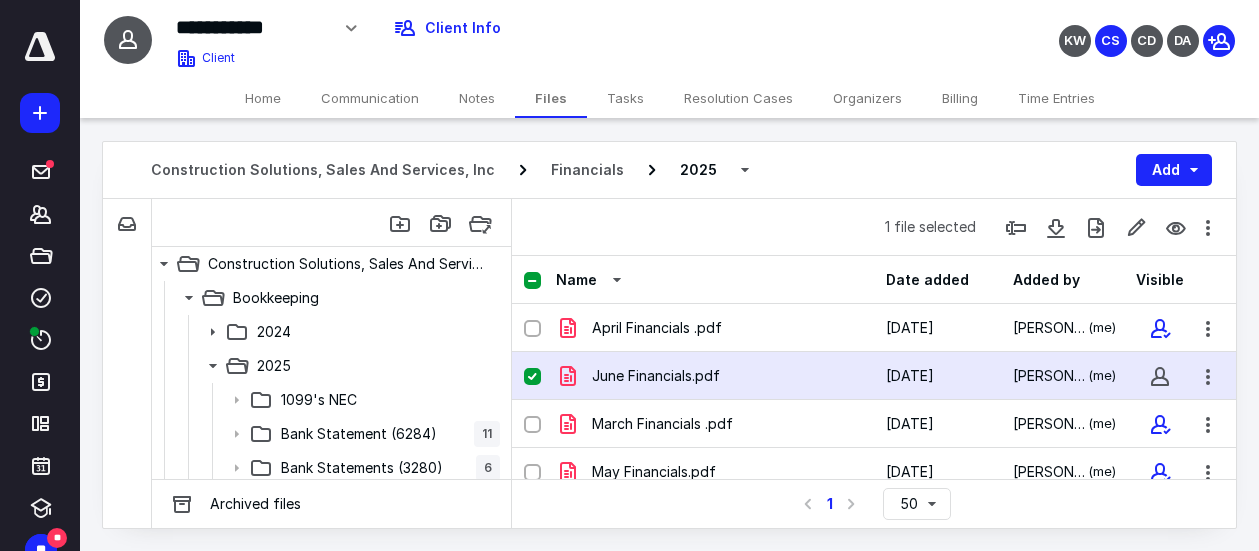 click at bounding box center (532, 377) 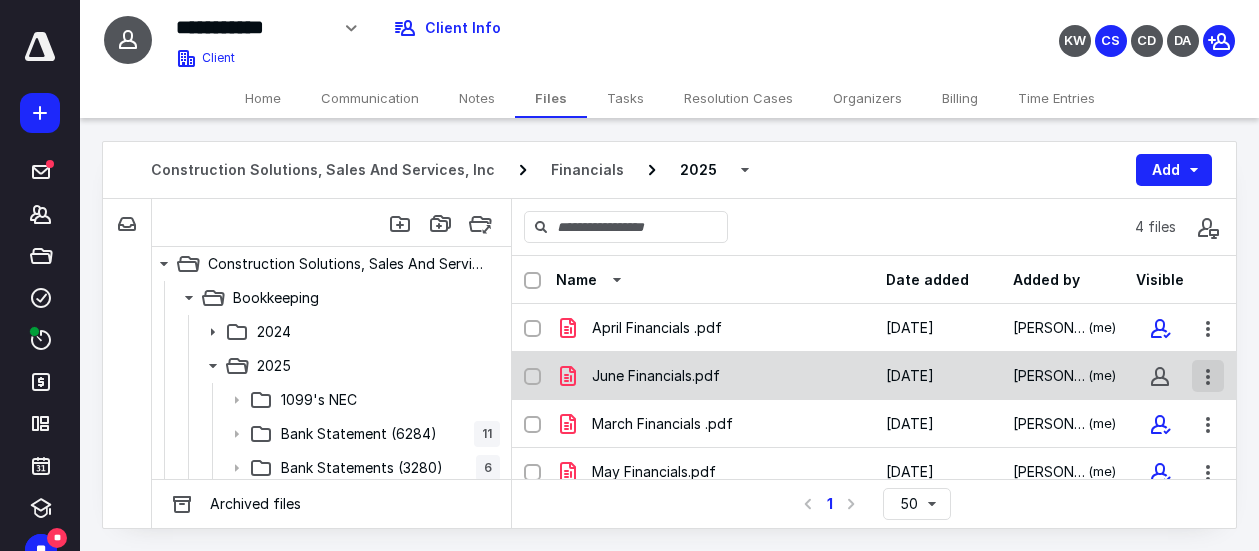 click at bounding box center (1208, 376) 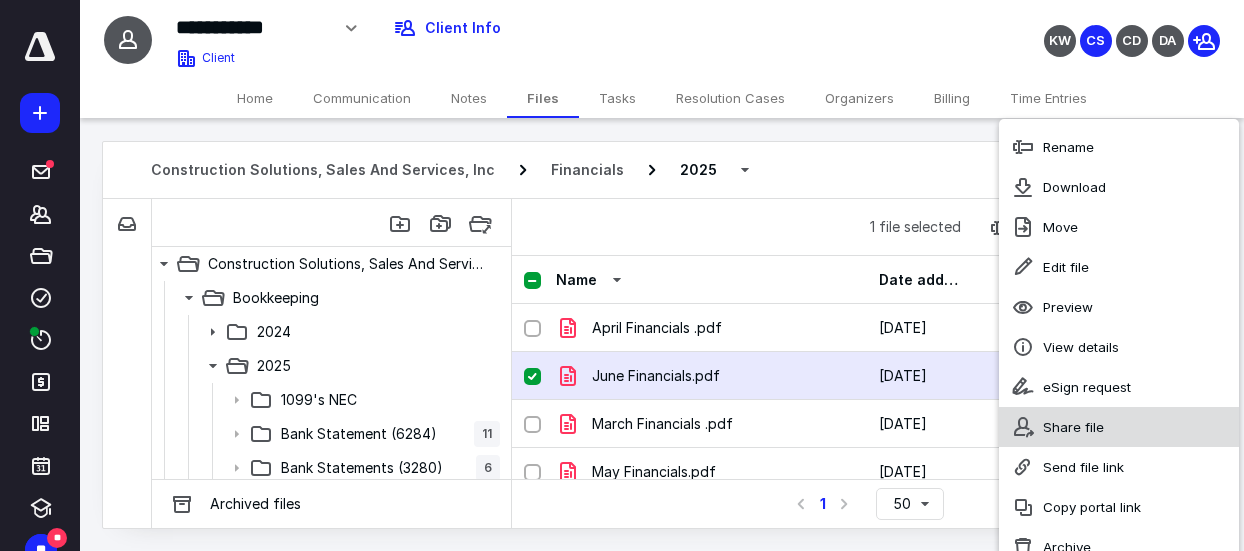 click on "Share file" at bounding box center [1119, 427] 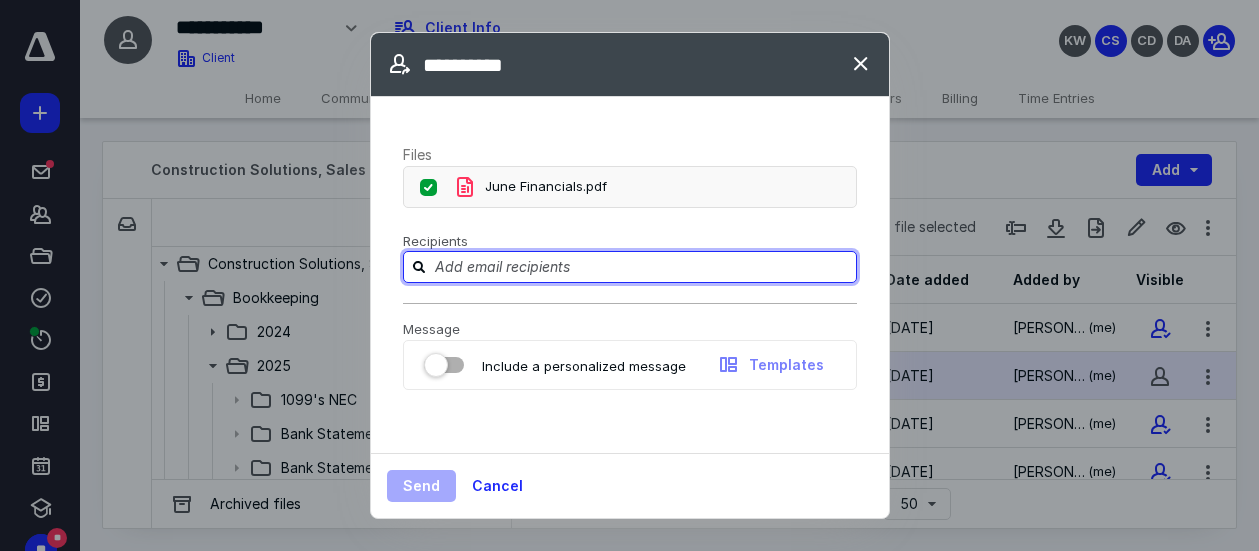 click at bounding box center (642, 266) 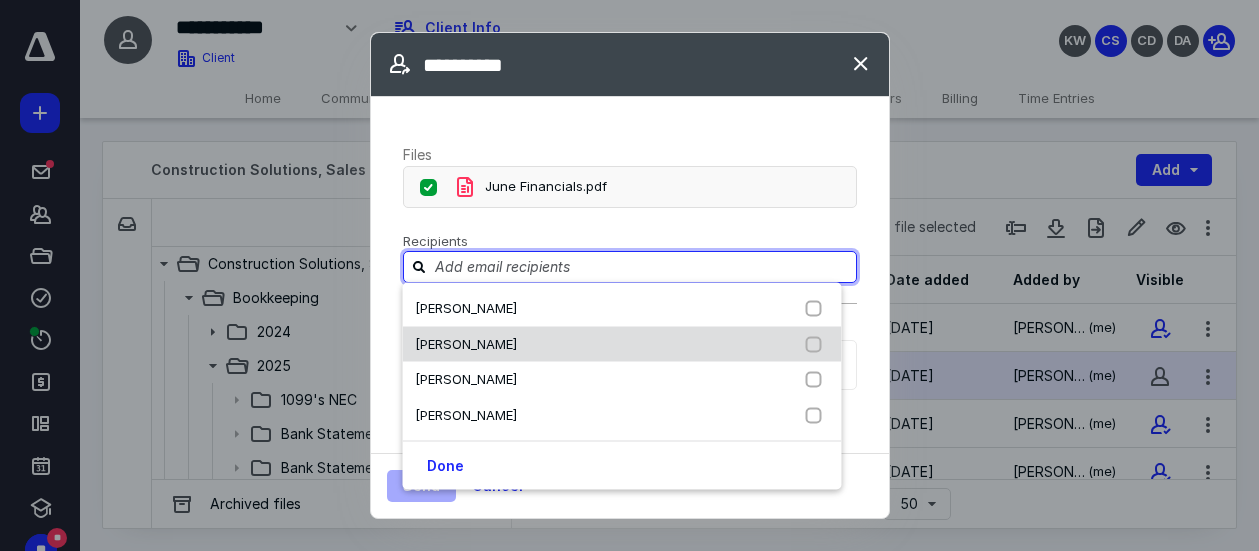 click on "[PERSON_NAME]" at bounding box center [470, 344] 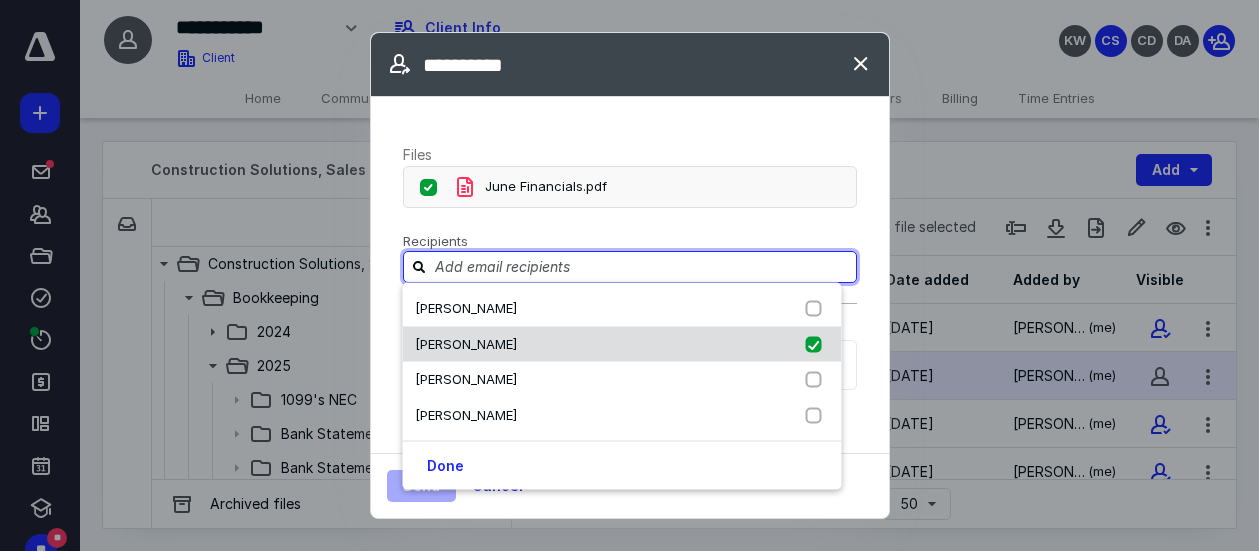 checkbox on "true" 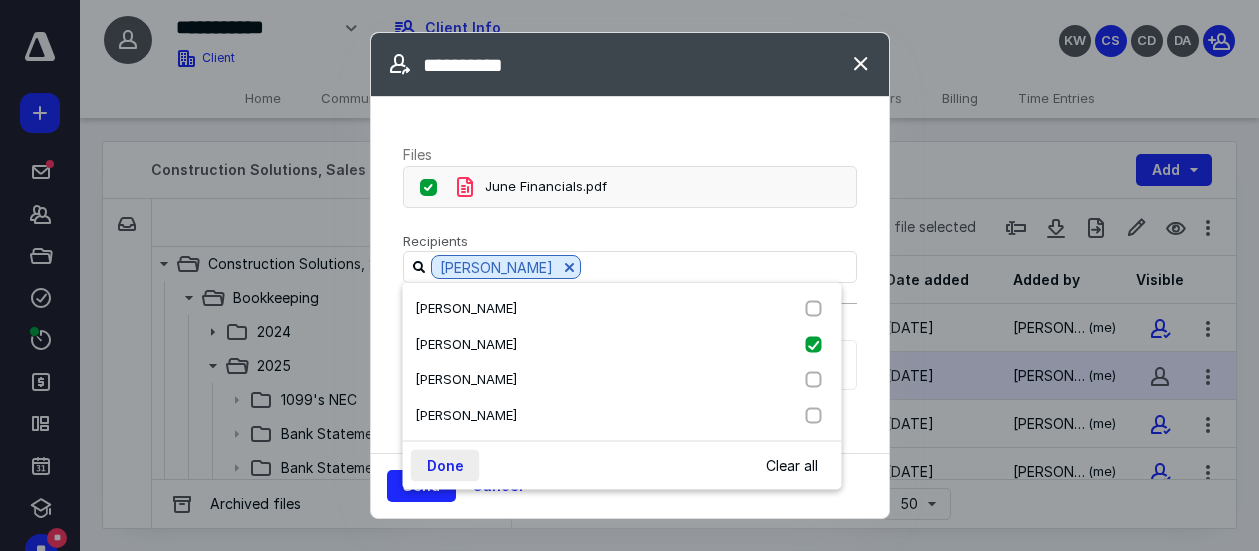 click on "Done" at bounding box center [445, 466] 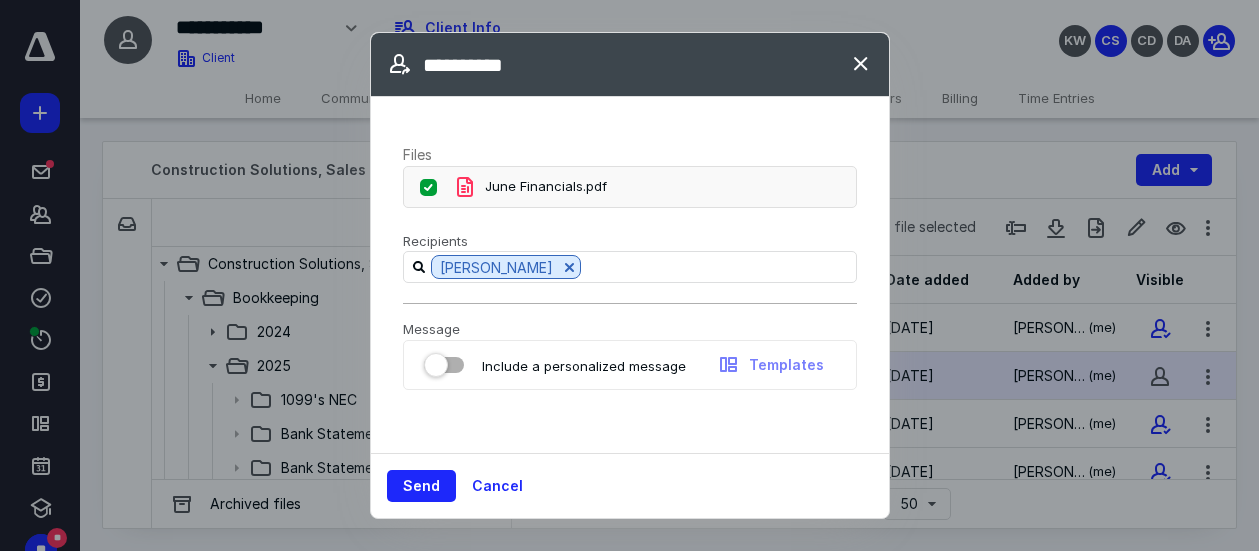 click at bounding box center [444, 361] 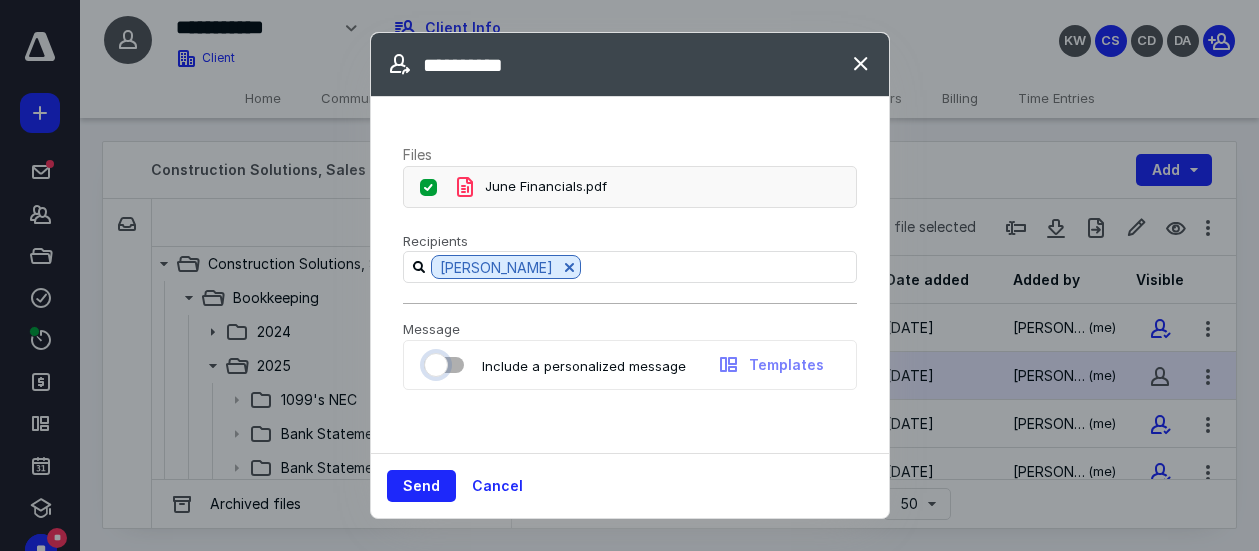 click at bounding box center (434, 362) 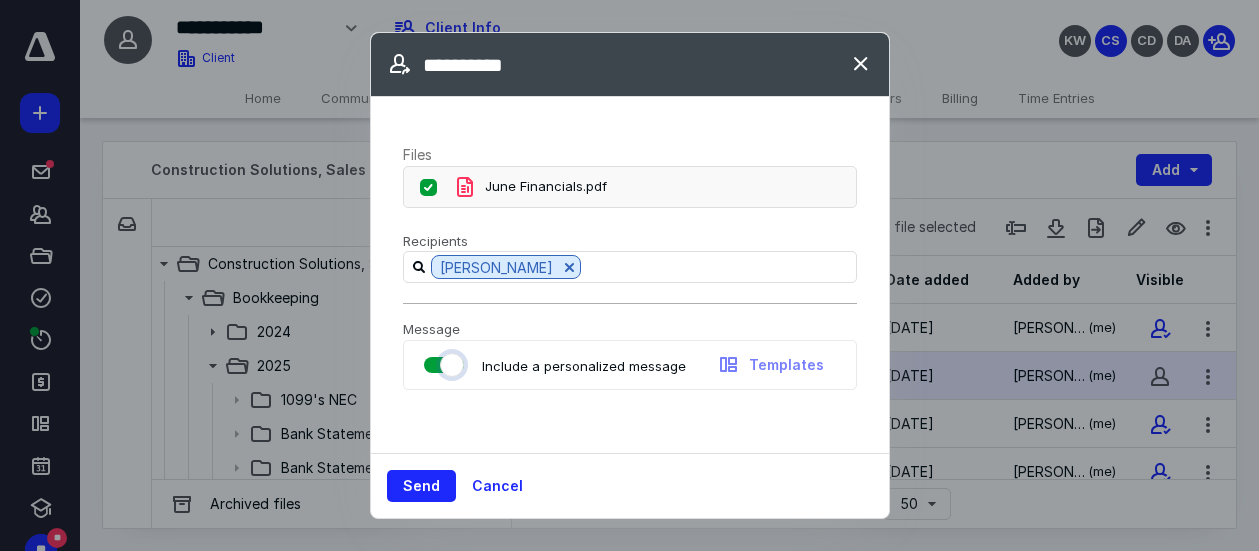 checkbox on "true" 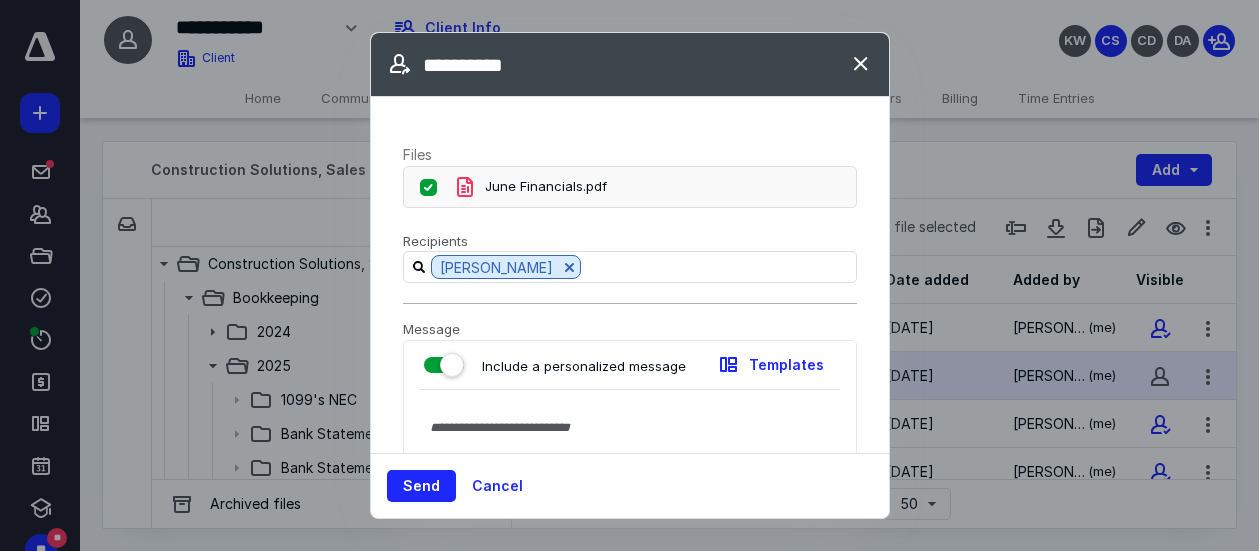 click at bounding box center [630, 498] 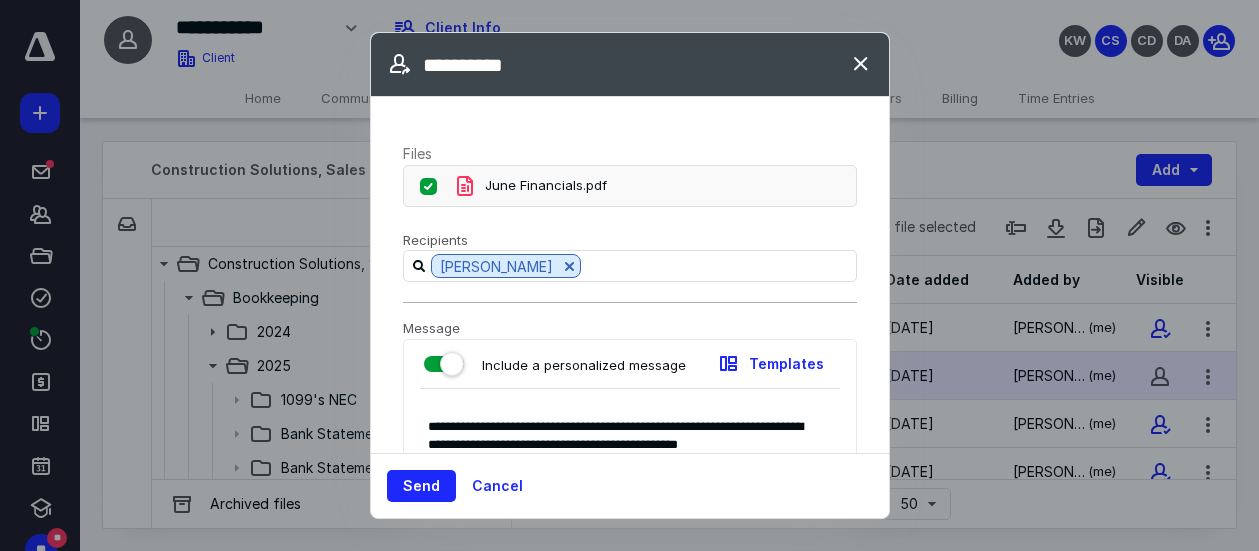 scroll, scrollTop: 19, scrollLeft: 0, axis: vertical 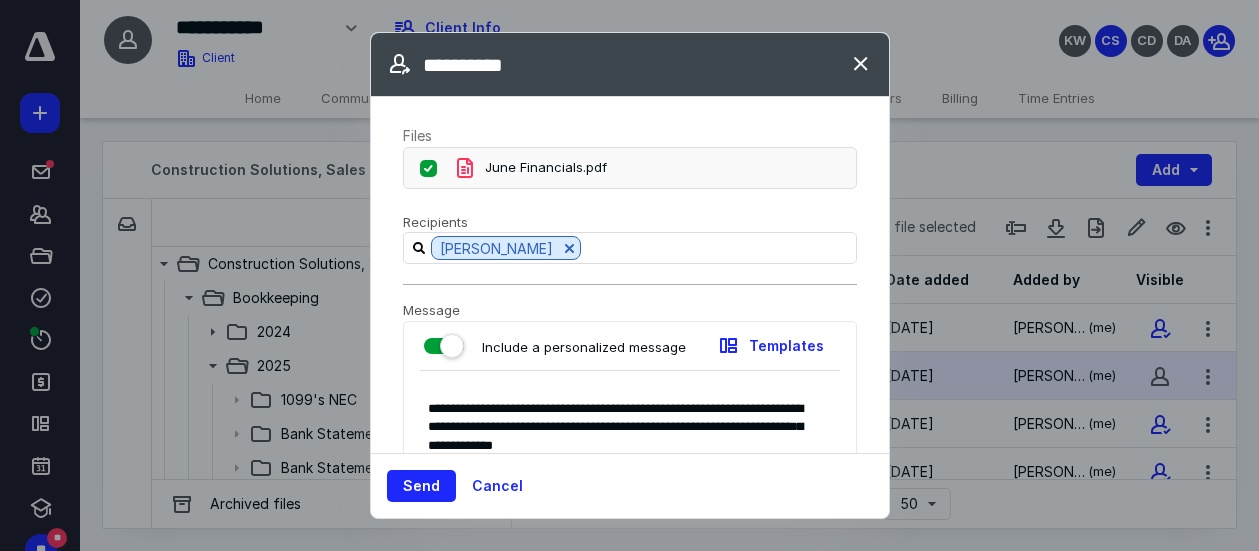 click on "**********" at bounding box center (615, 479) 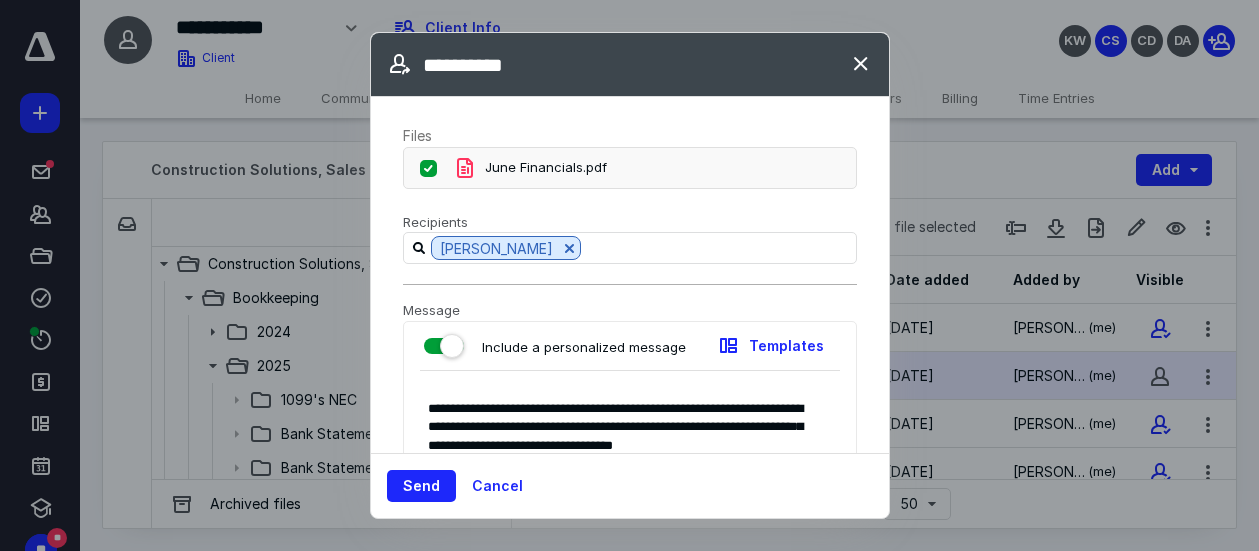 scroll, scrollTop: 38, scrollLeft: 0, axis: vertical 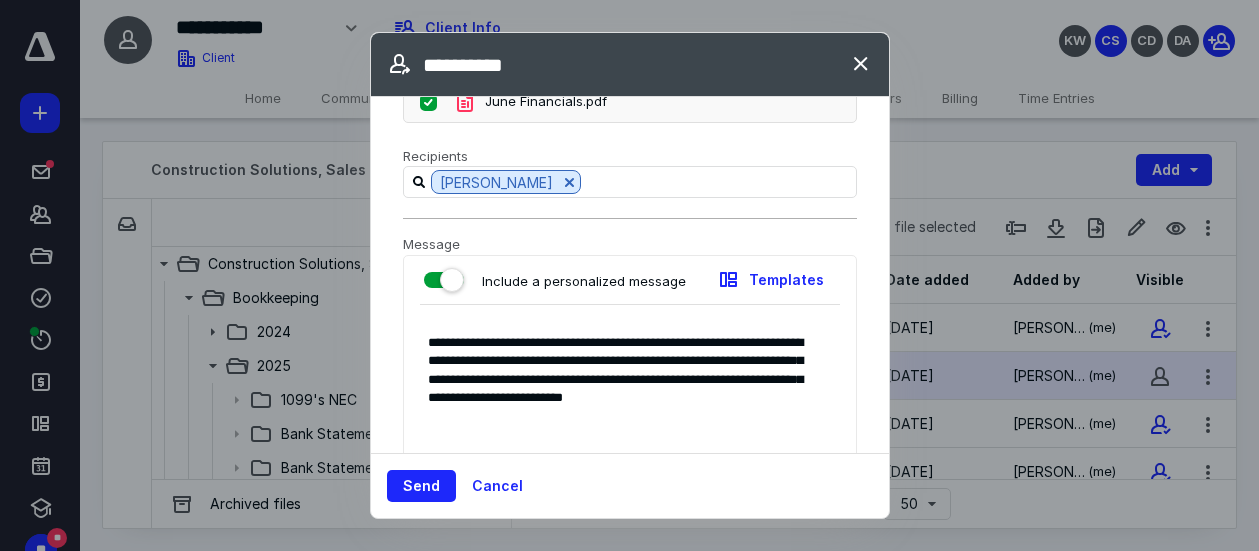 drag, startPoint x: 525, startPoint y: 399, endPoint x: 537, endPoint y: 416, distance: 20.808653 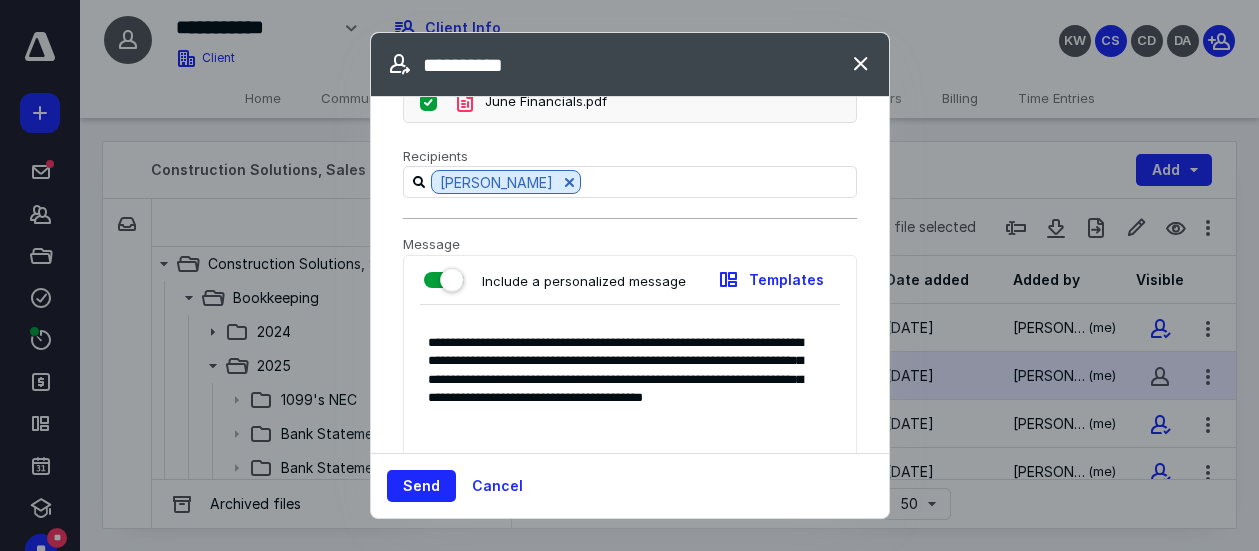 click on "**********" at bounding box center (615, 413) 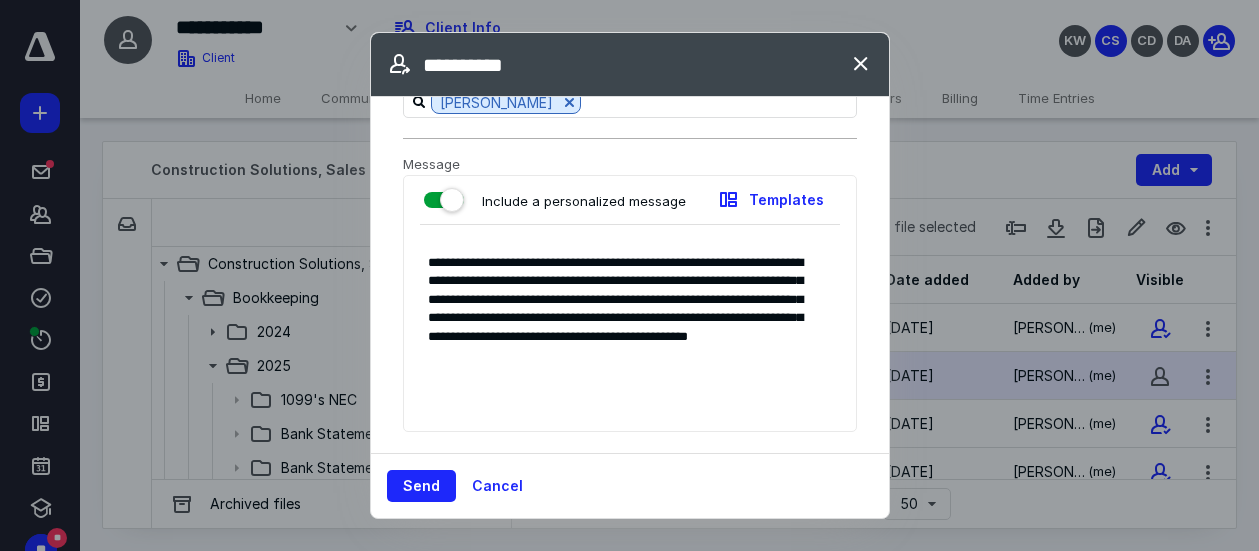 scroll, scrollTop: 176, scrollLeft: 0, axis: vertical 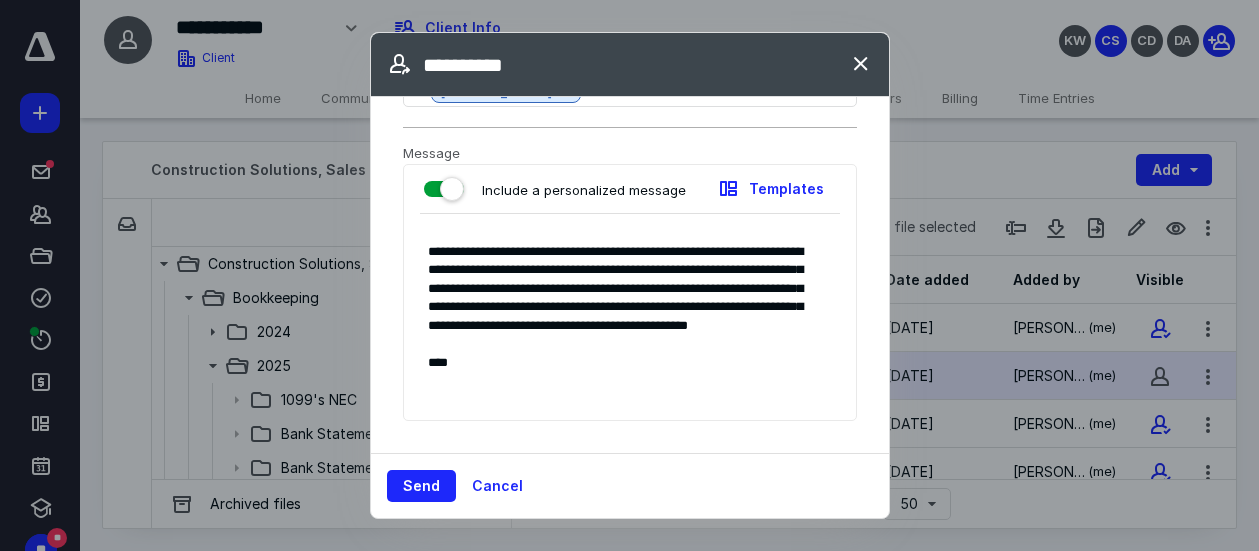 click on "**********" at bounding box center (615, 322) 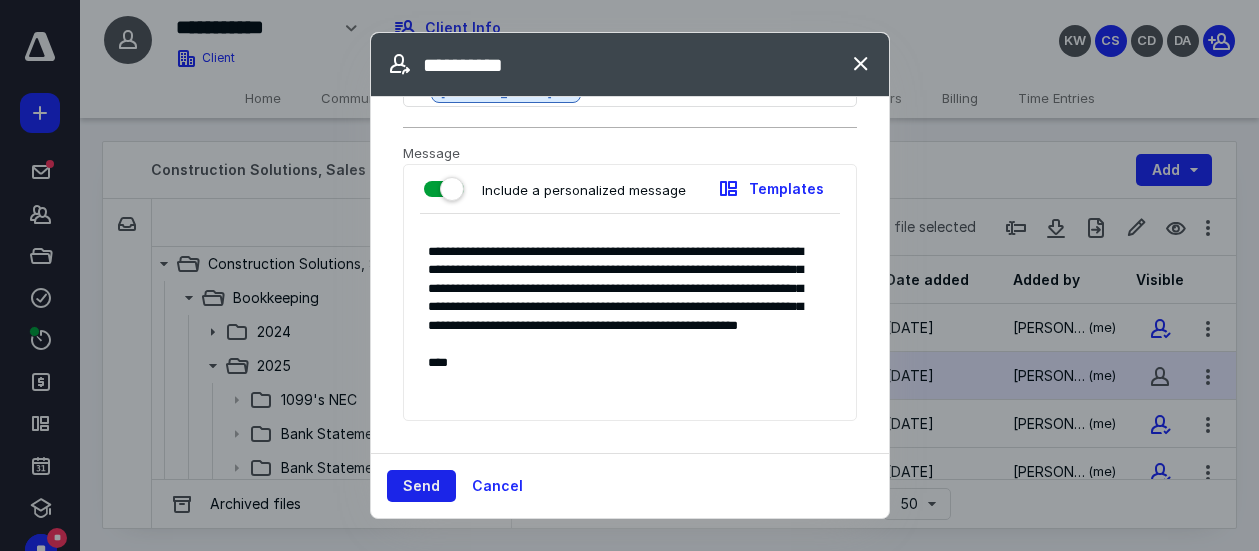 type on "**********" 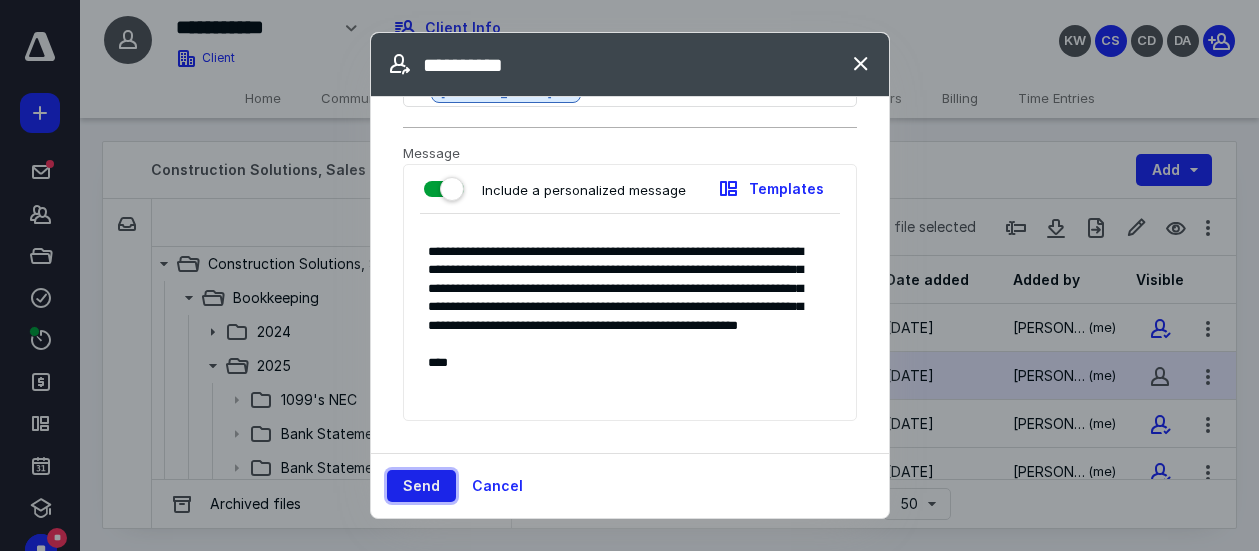 click on "Send" at bounding box center (421, 486) 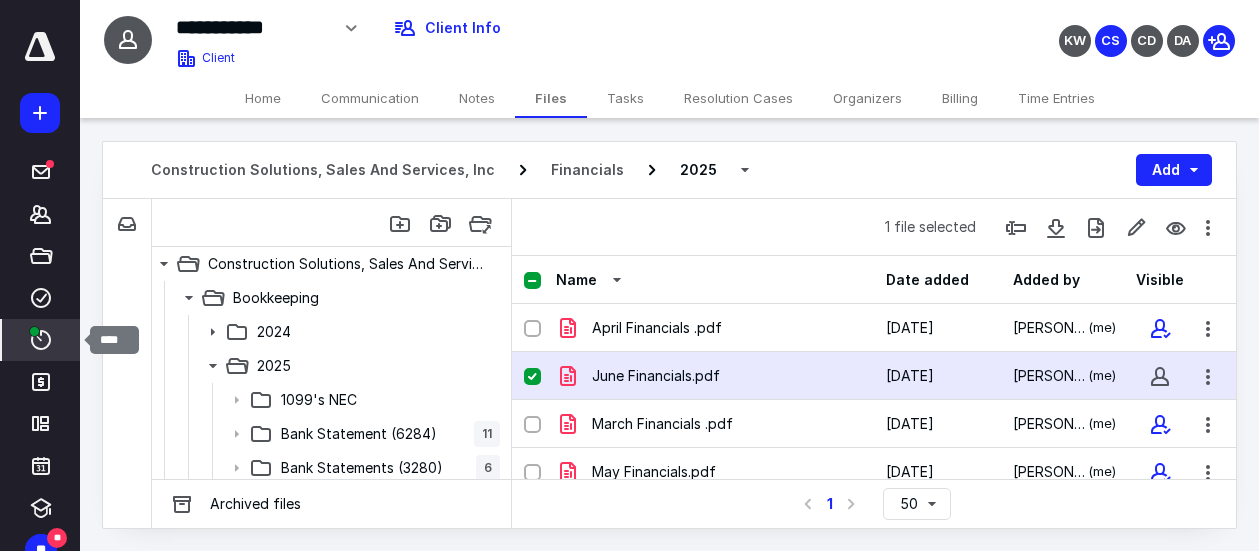 click 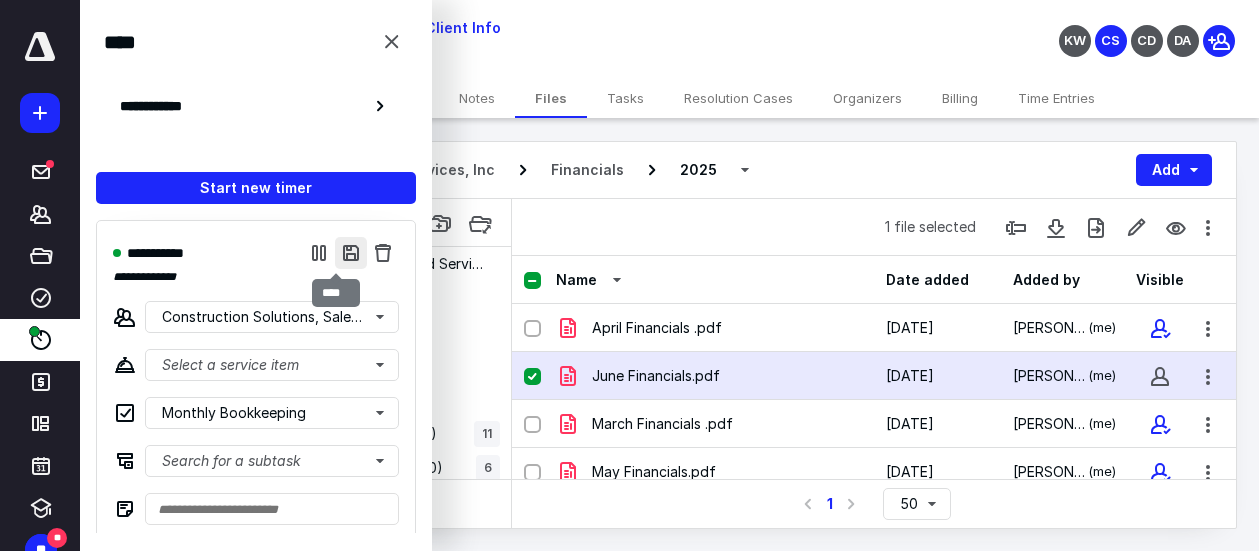 click at bounding box center (351, 253) 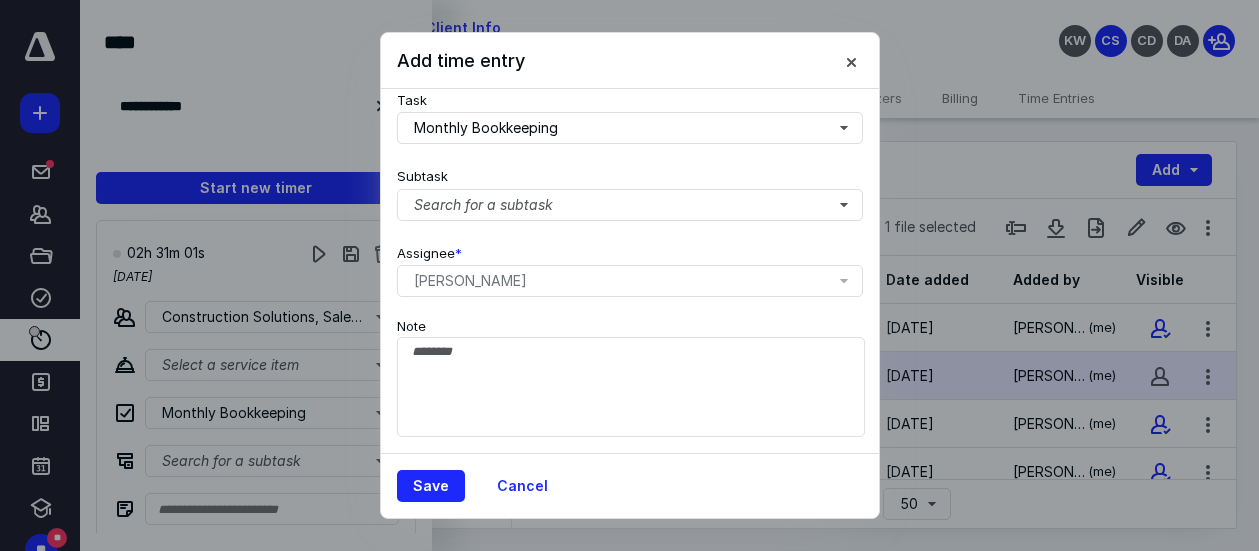 scroll, scrollTop: 350, scrollLeft: 0, axis: vertical 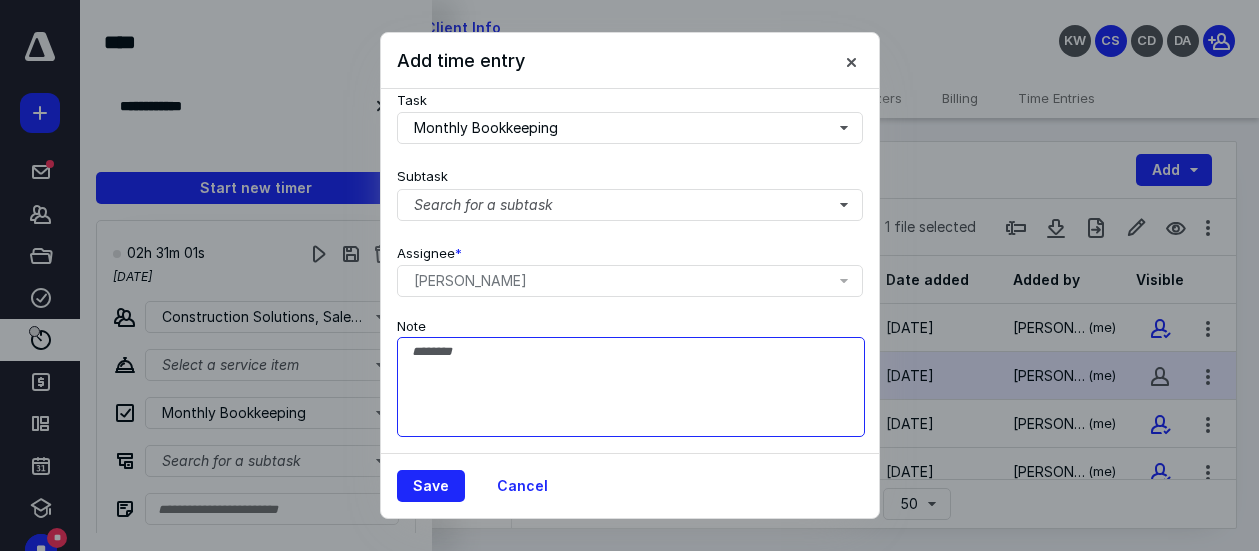 click on "Note" at bounding box center [631, 387] 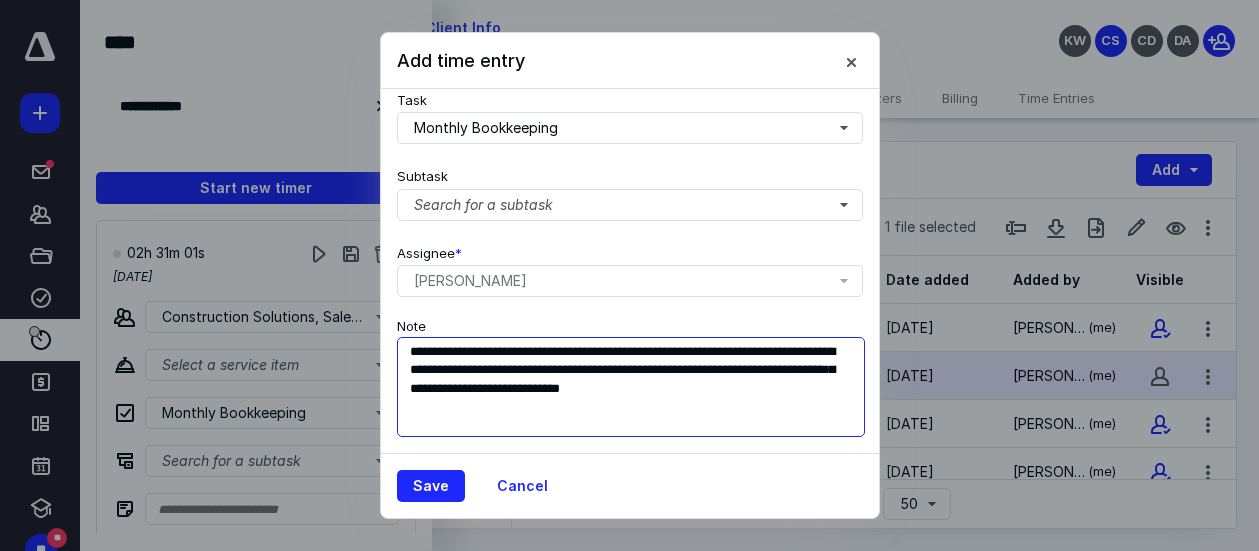 scroll, scrollTop: 0, scrollLeft: 0, axis: both 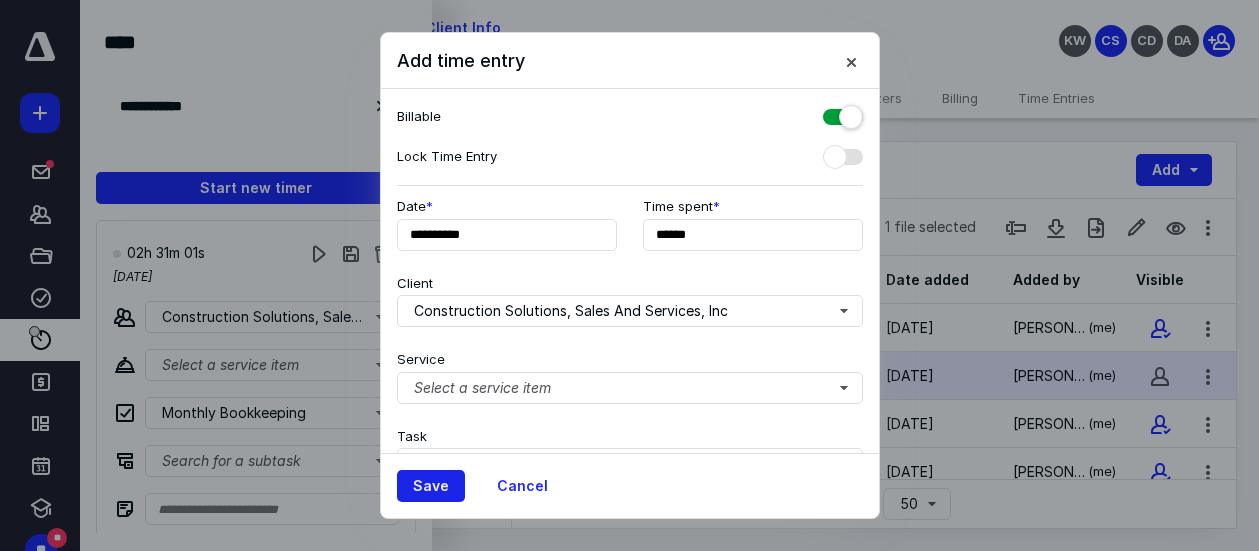 type on "**********" 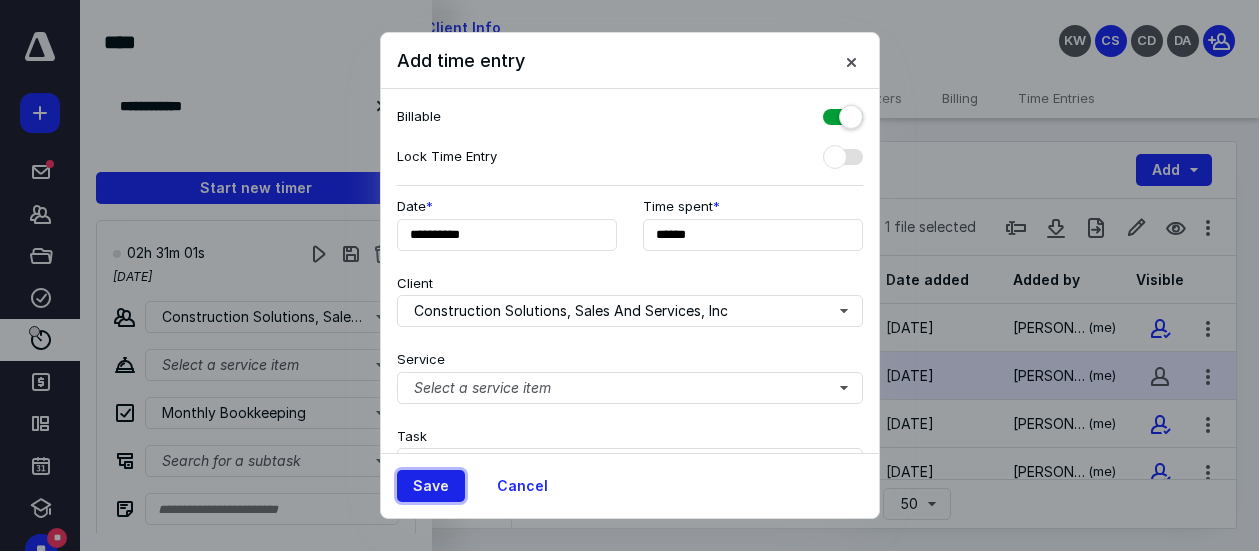 click on "Save" at bounding box center (431, 486) 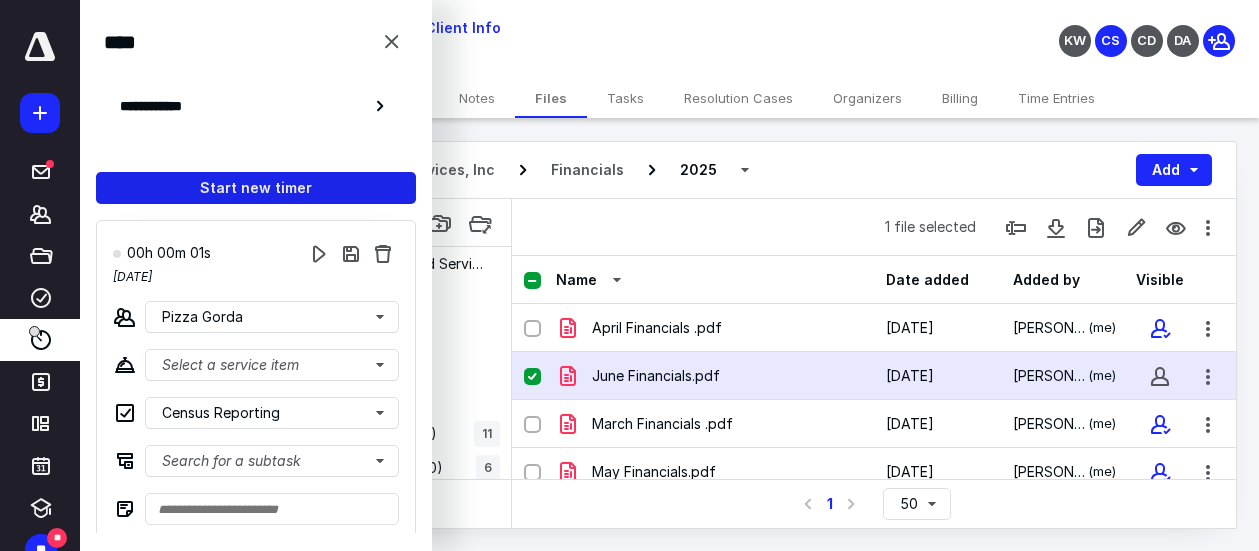 click on "Start new timer" at bounding box center [256, 188] 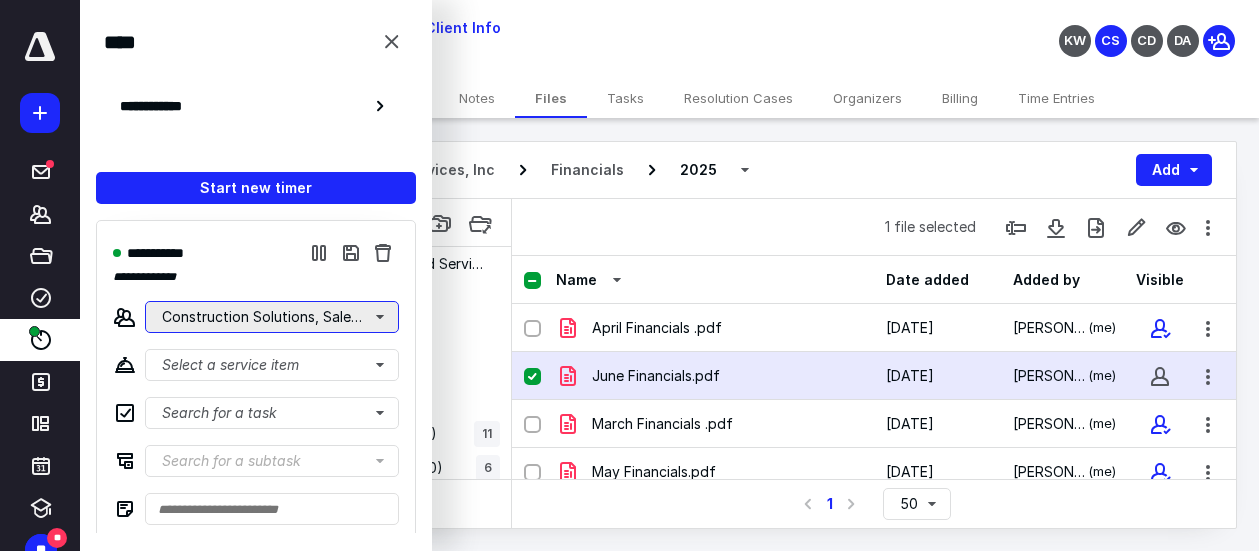 click on "Construction Solutions, Sales And Services, Inc" at bounding box center [272, 317] 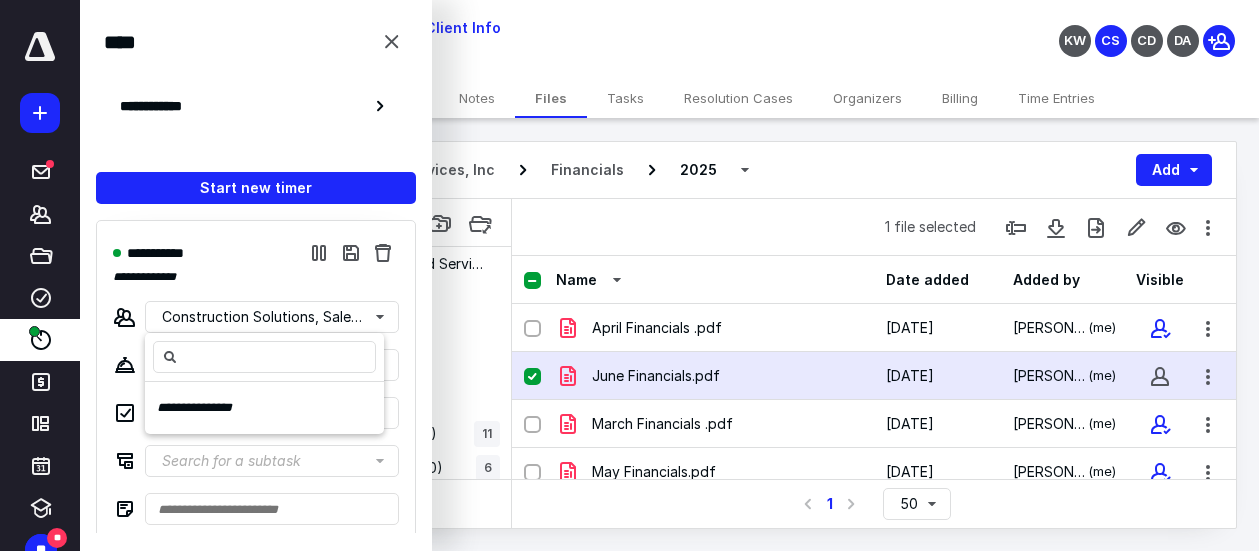 type on "*" 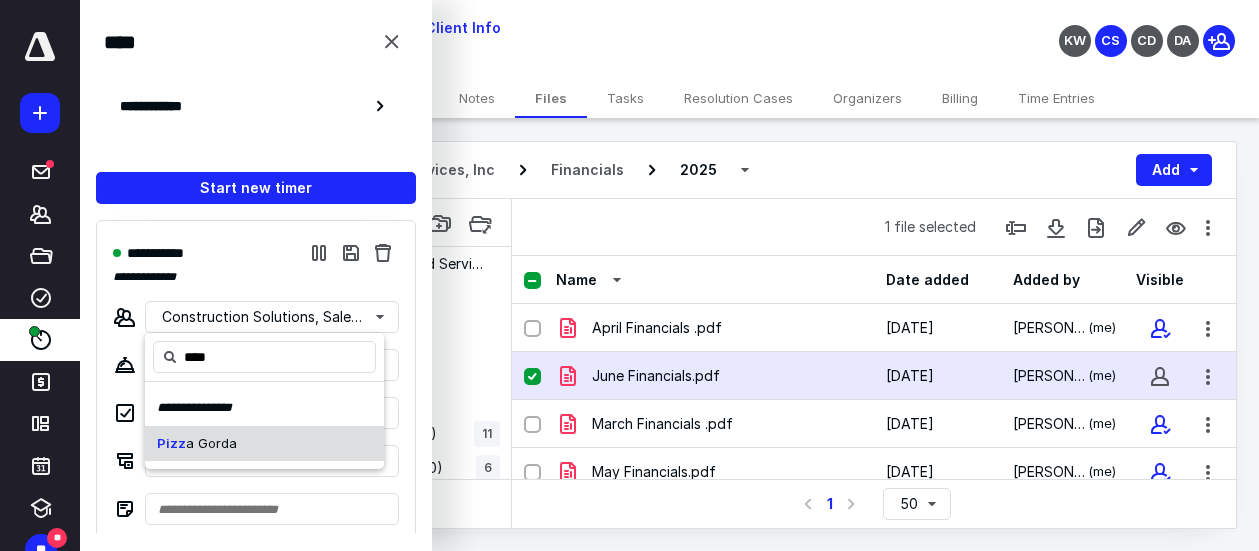 click on "a Gorda" at bounding box center [211, 443] 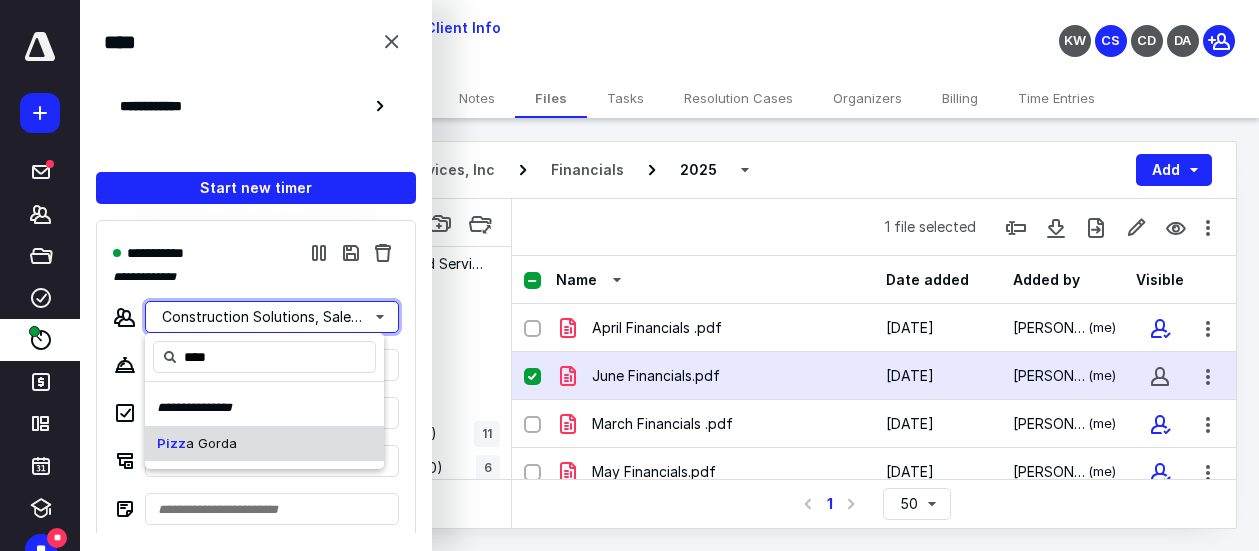 type 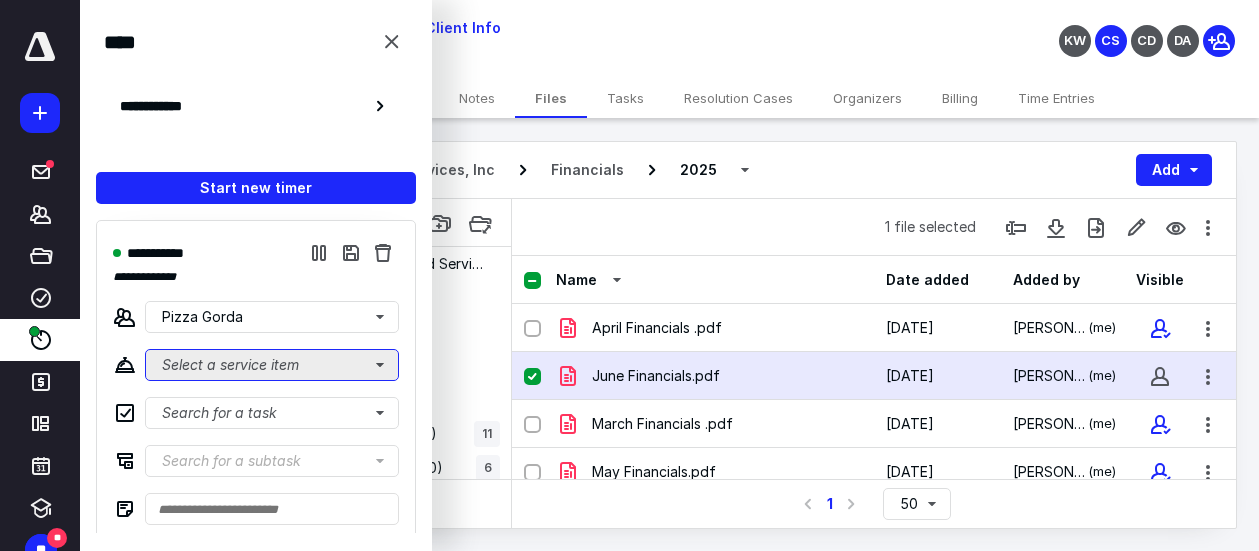 click on "Select a service item" at bounding box center [272, 365] 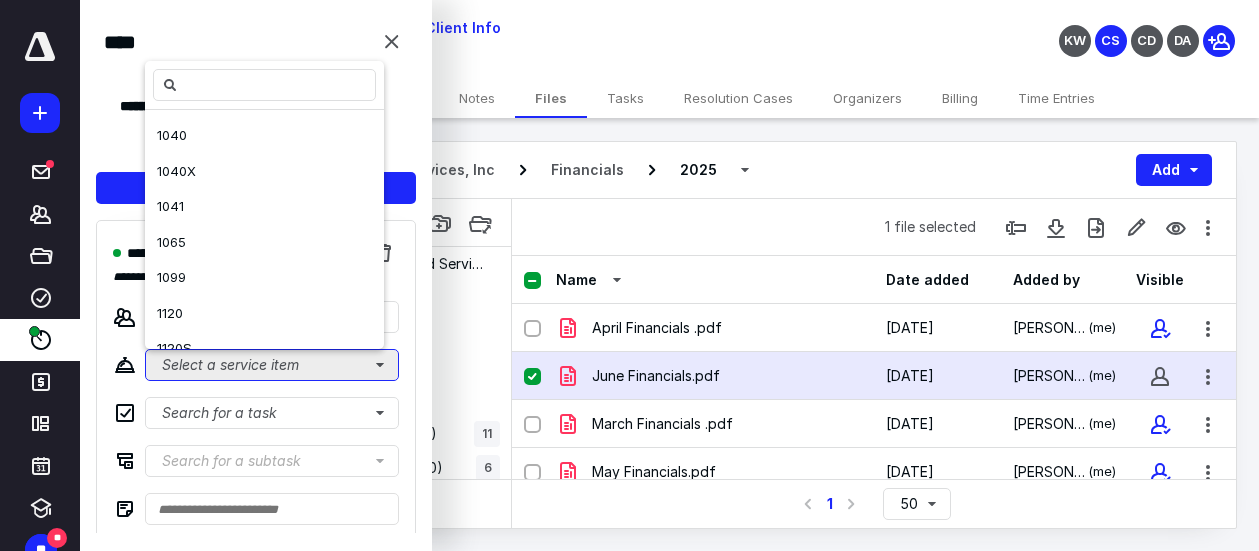 click on "Select a service item" at bounding box center [272, 365] 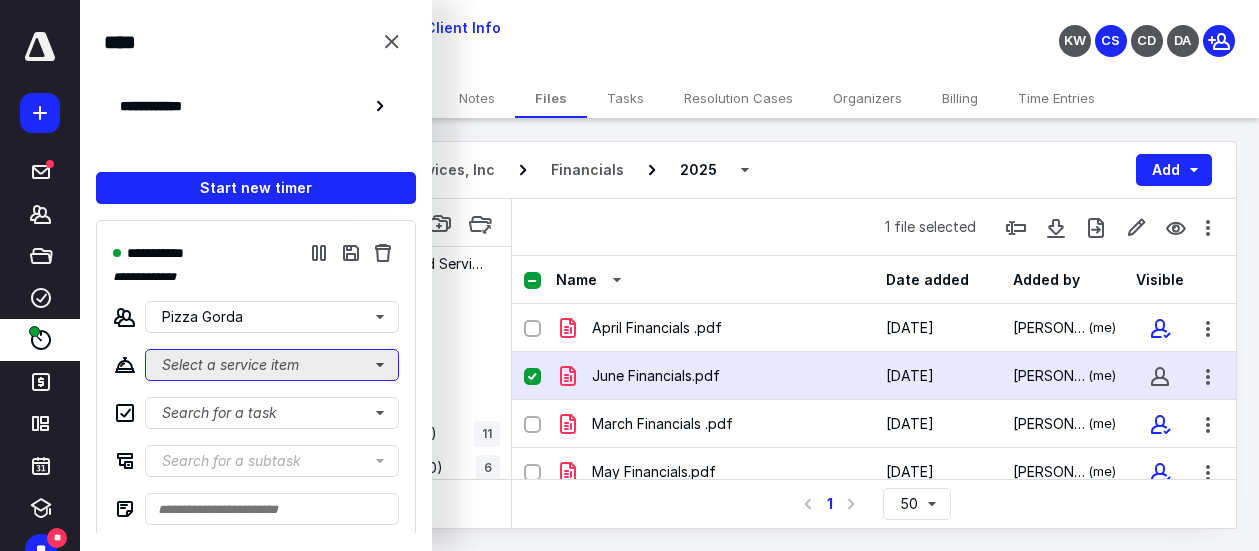 type 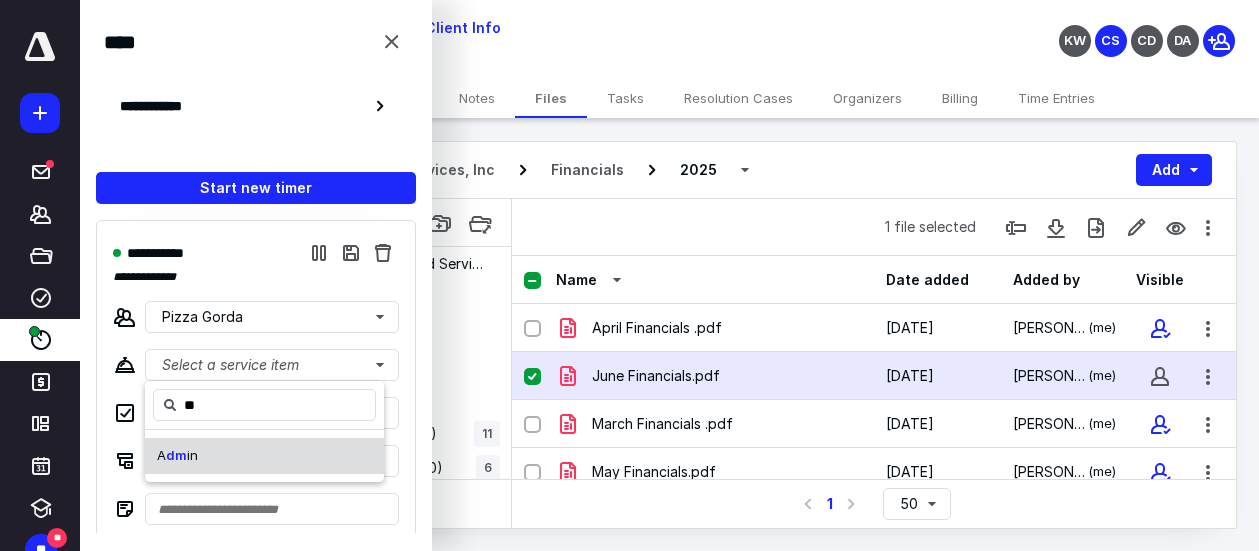 click on "A dm in" at bounding box center [264, 456] 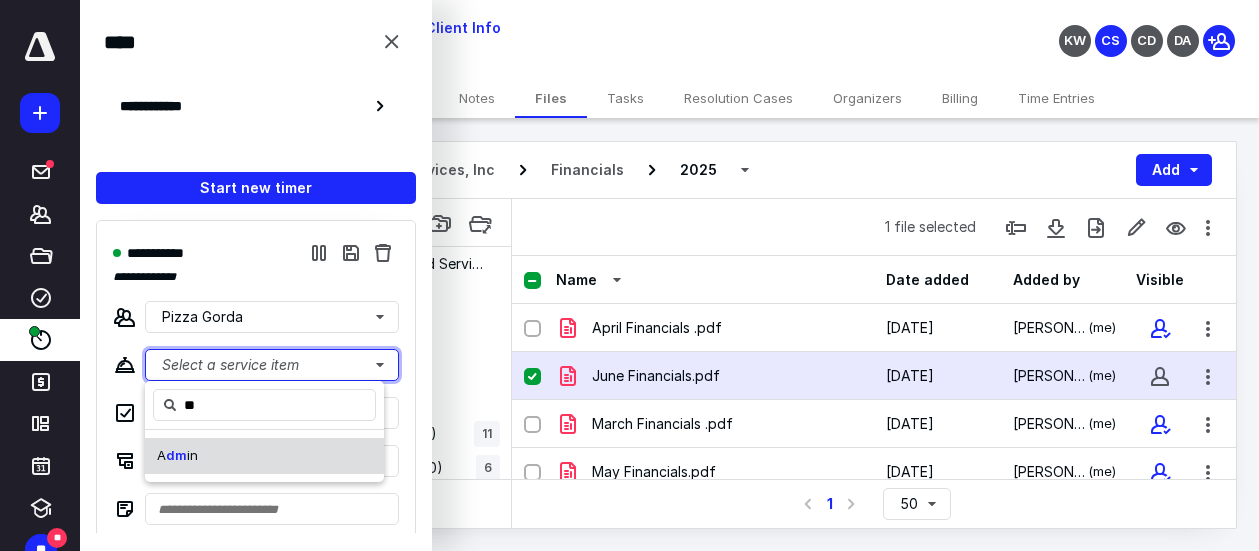 type 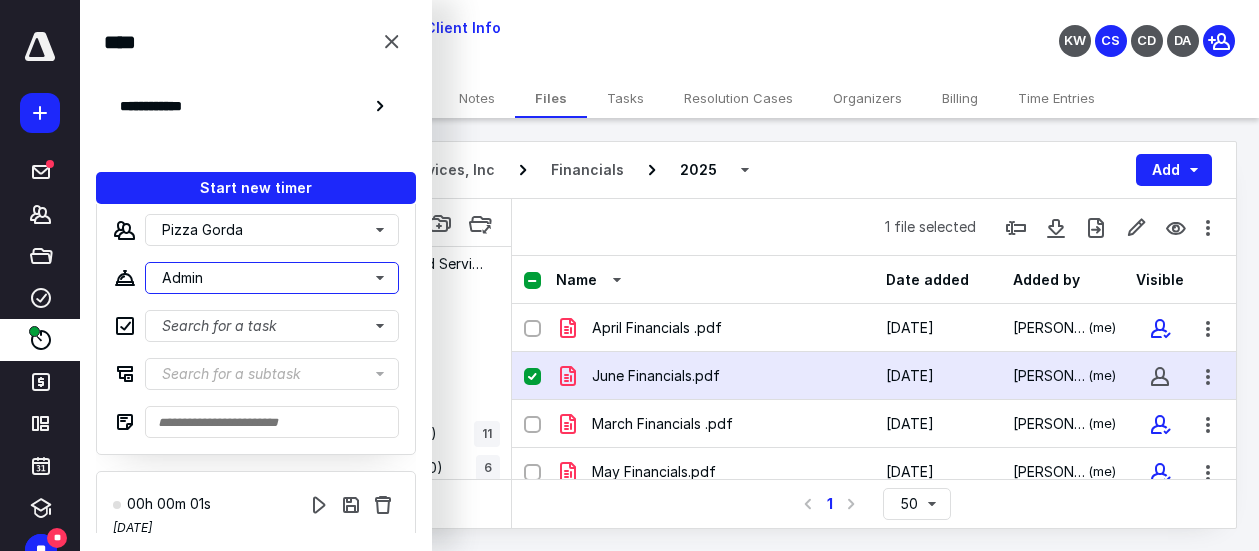 scroll, scrollTop: 100, scrollLeft: 0, axis: vertical 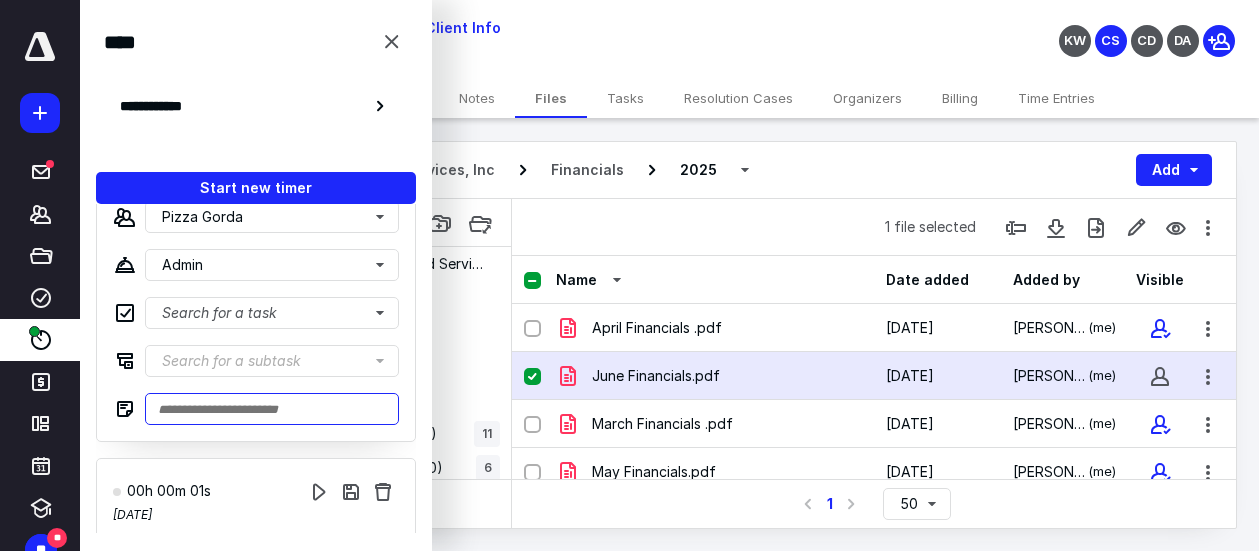 click at bounding box center [272, 409] 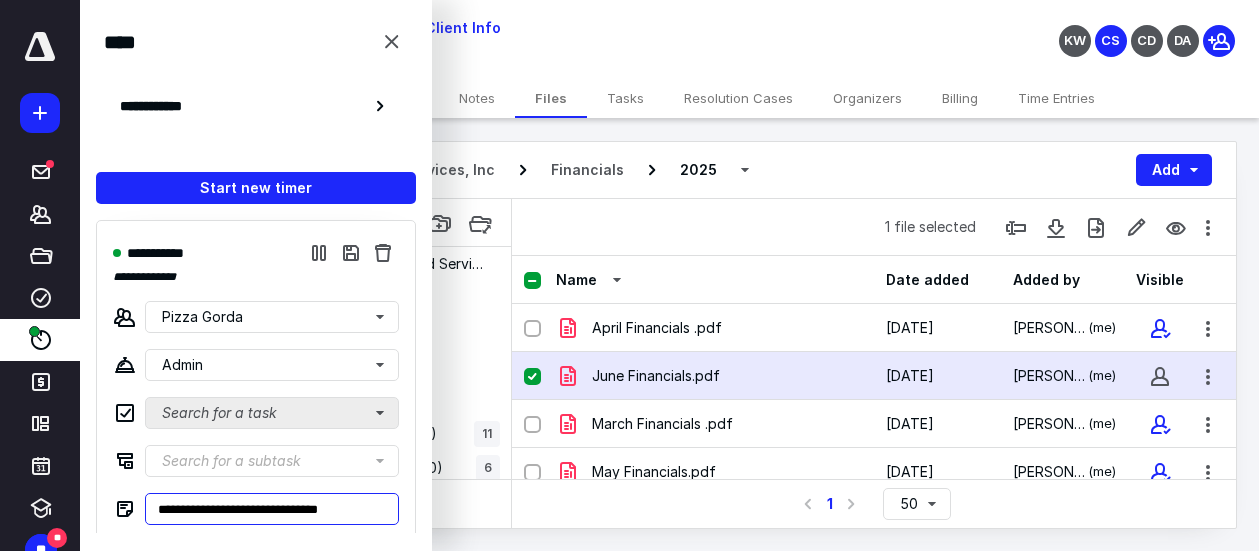 scroll, scrollTop: 100, scrollLeft: 0, axis: vertical 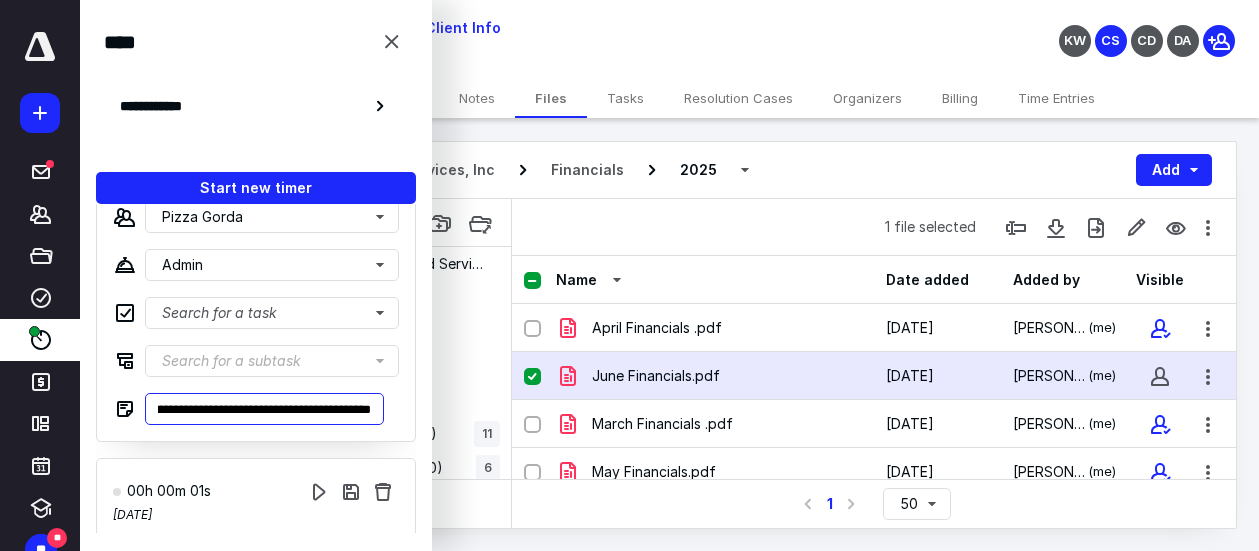 click on "**********" at bounding box center [264, 409] 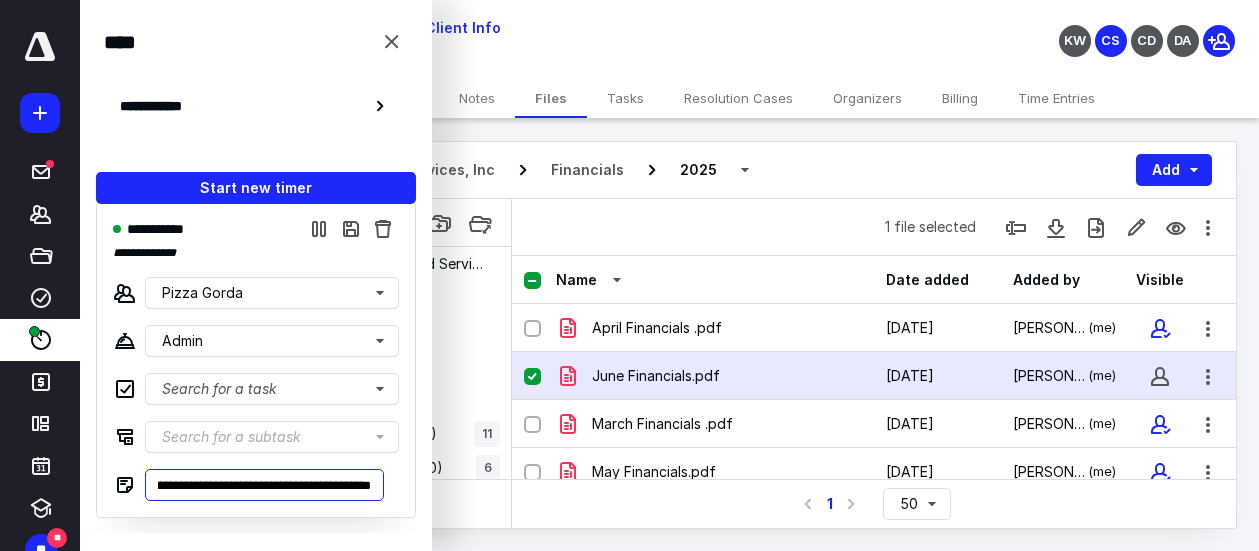 scroll, scrollTop: 0, scrollLeft: 0, axis: both 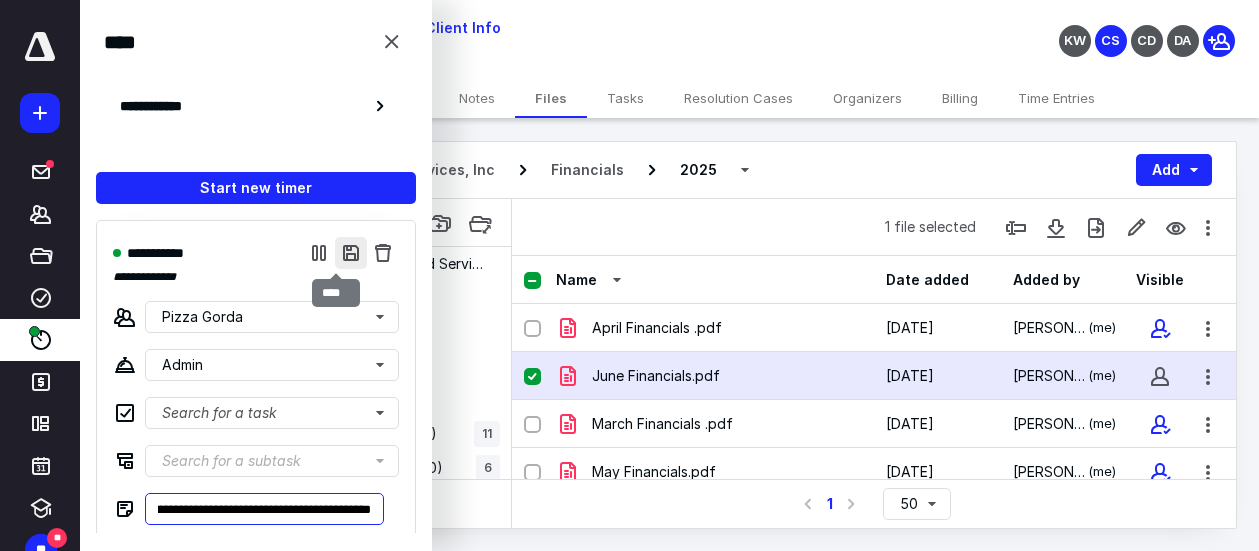 type on "**********" 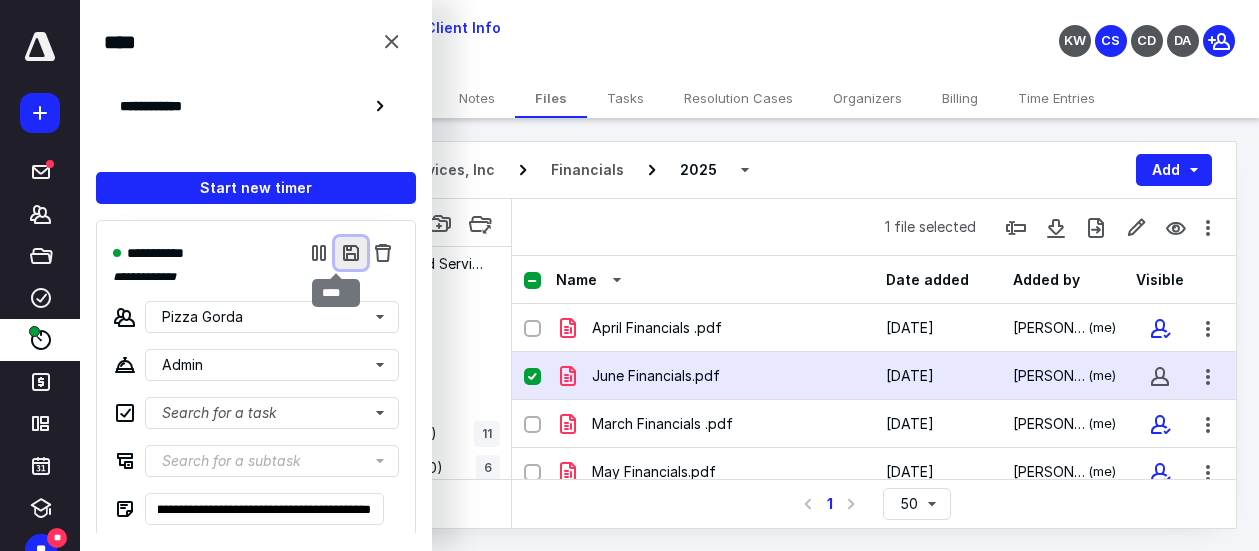 scroll, scrollTop: 0, scrollLeft: 0, axis: both 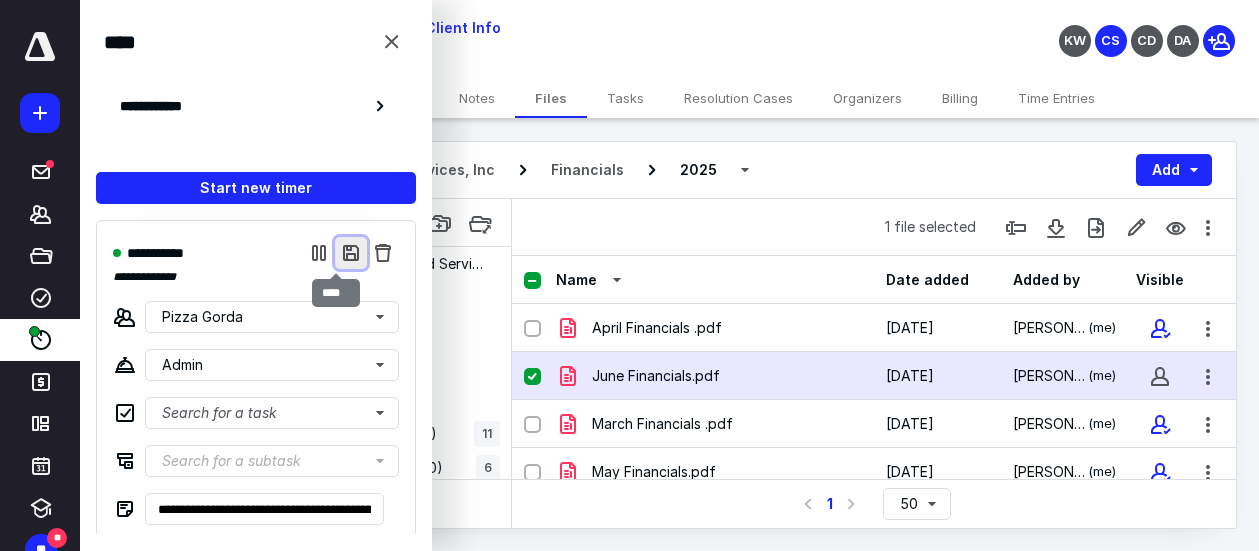 click at bounding box center [351, 253] 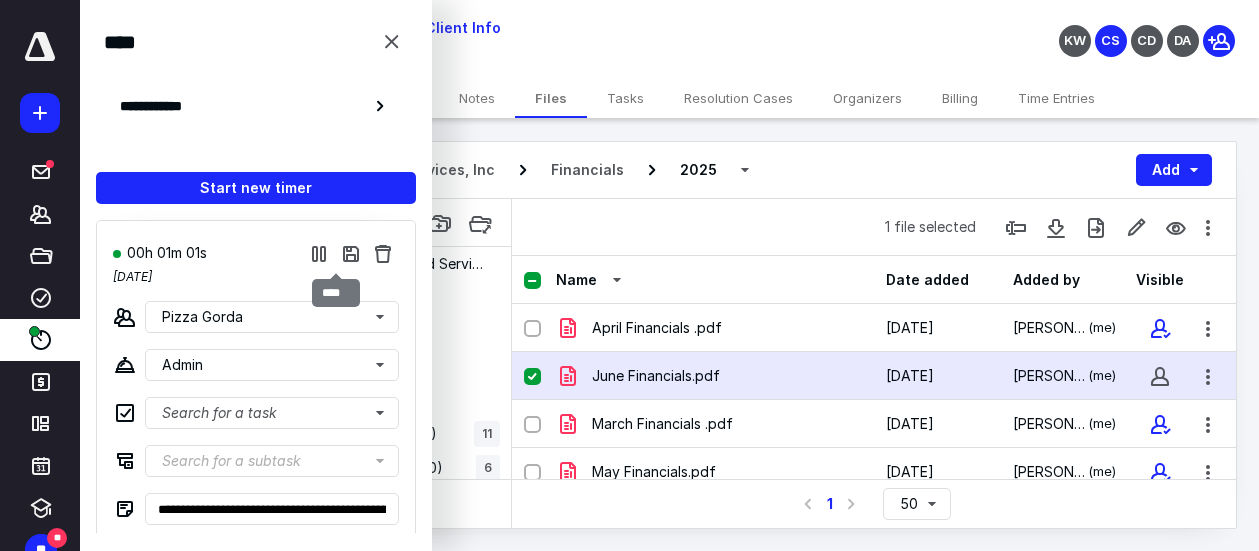 type on "**********" 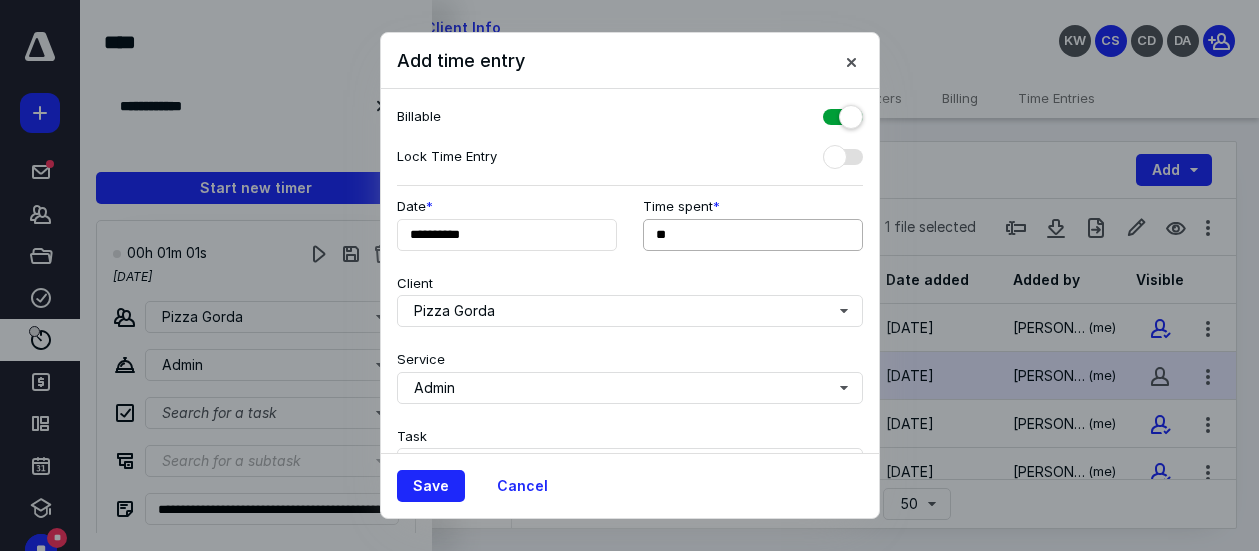 drag, startPoint x: 639, startPoint y: 225, endPoint x: 650, endPoint y: 230, distance: 12.083046 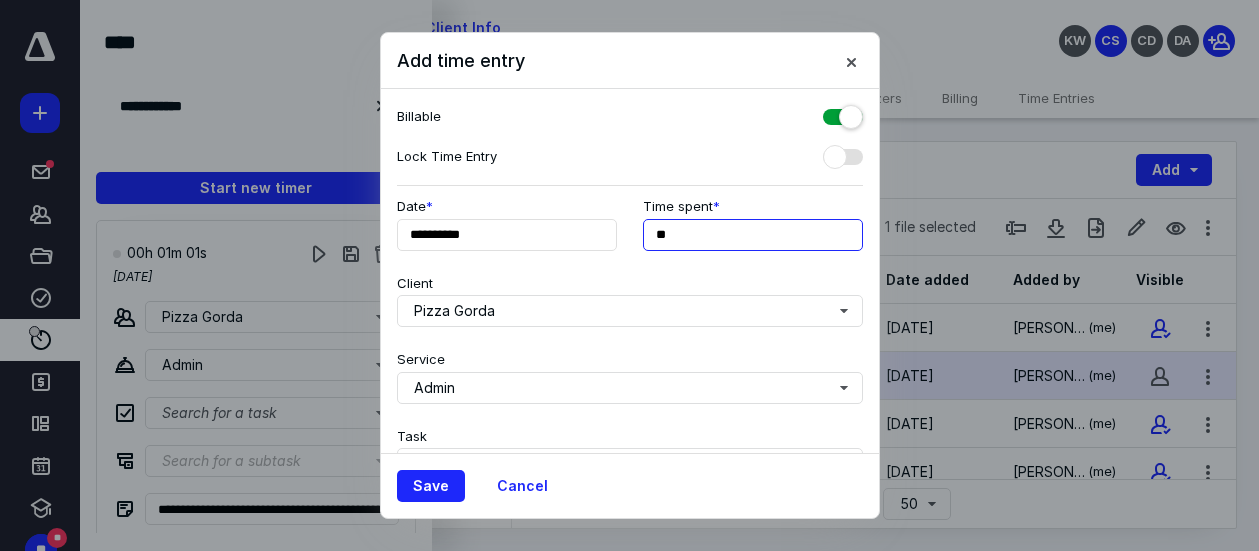 click on "**" at bounding box center (753, 235) 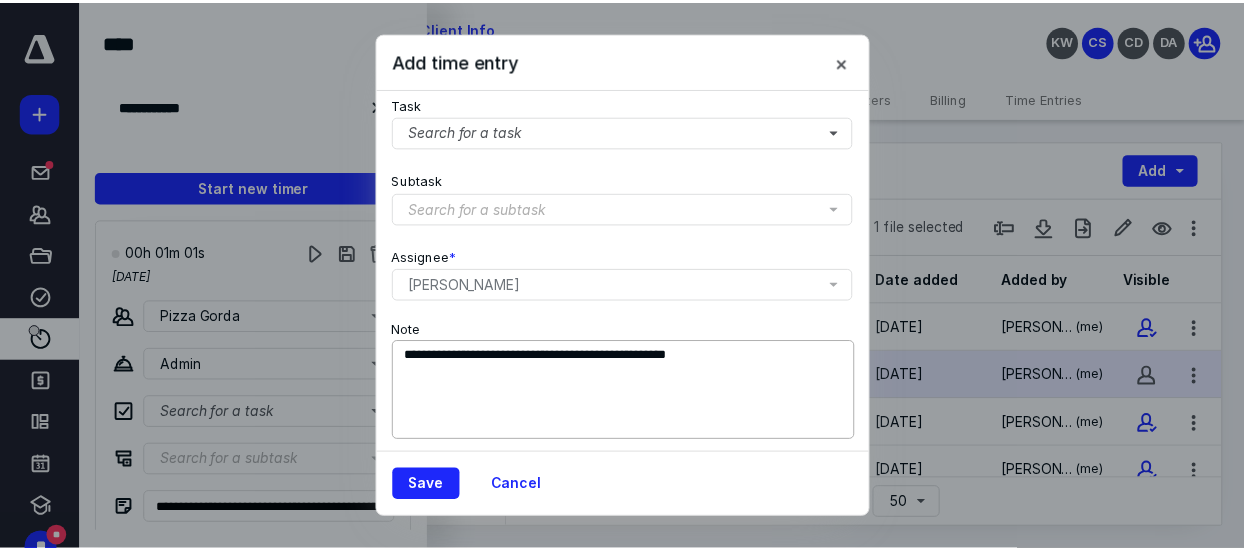scroll, scrollTop: 350, scrollLeft: 0, axis: vertical 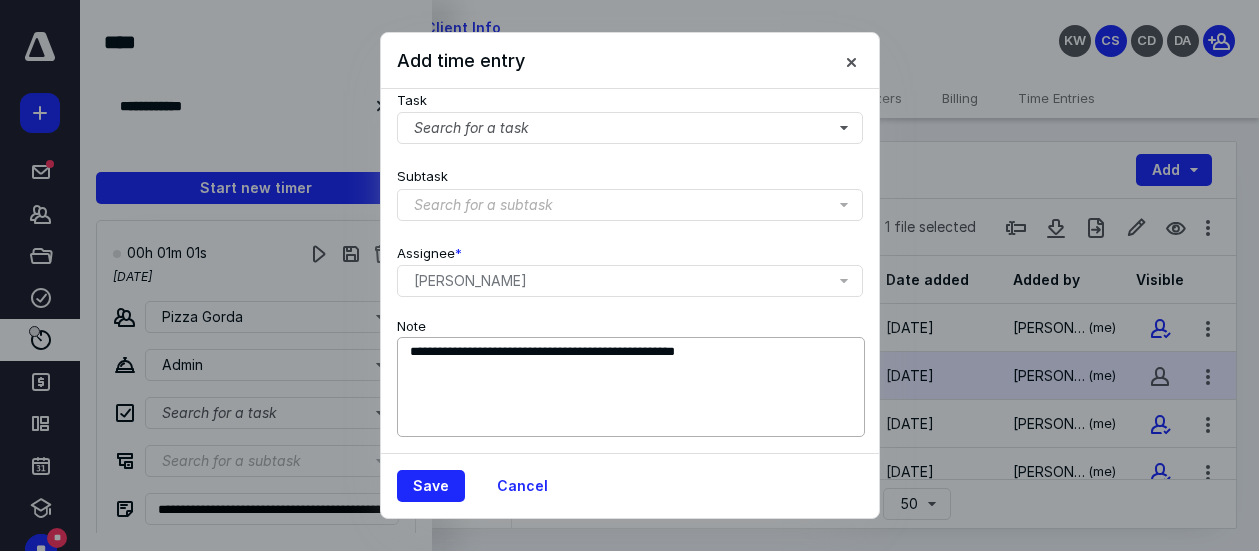 type on "***" 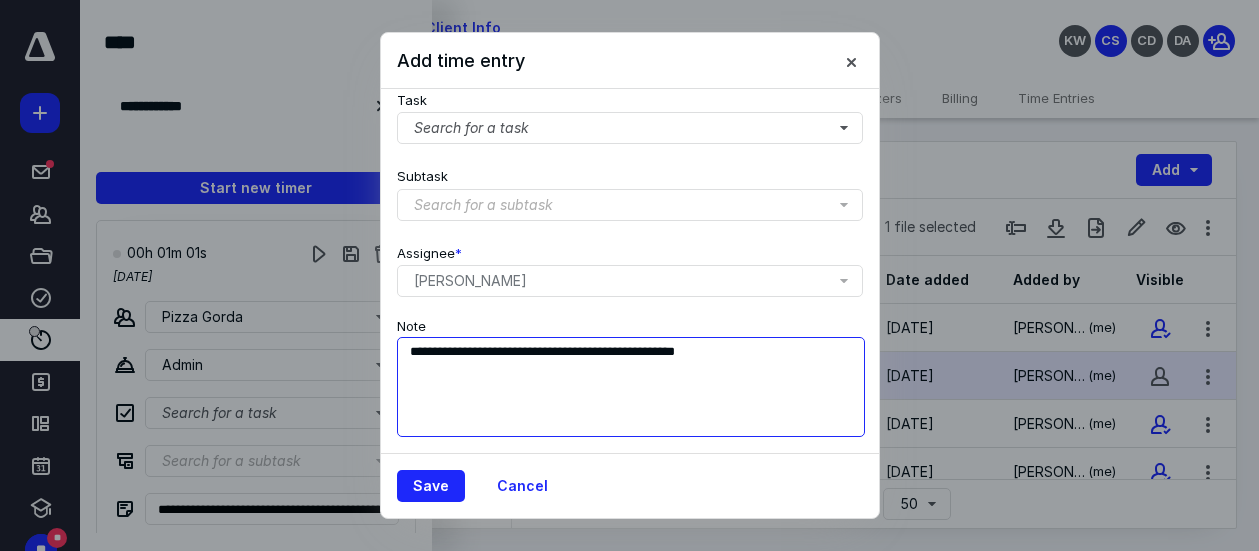 click on "**********" at bounding box center [631, 387] 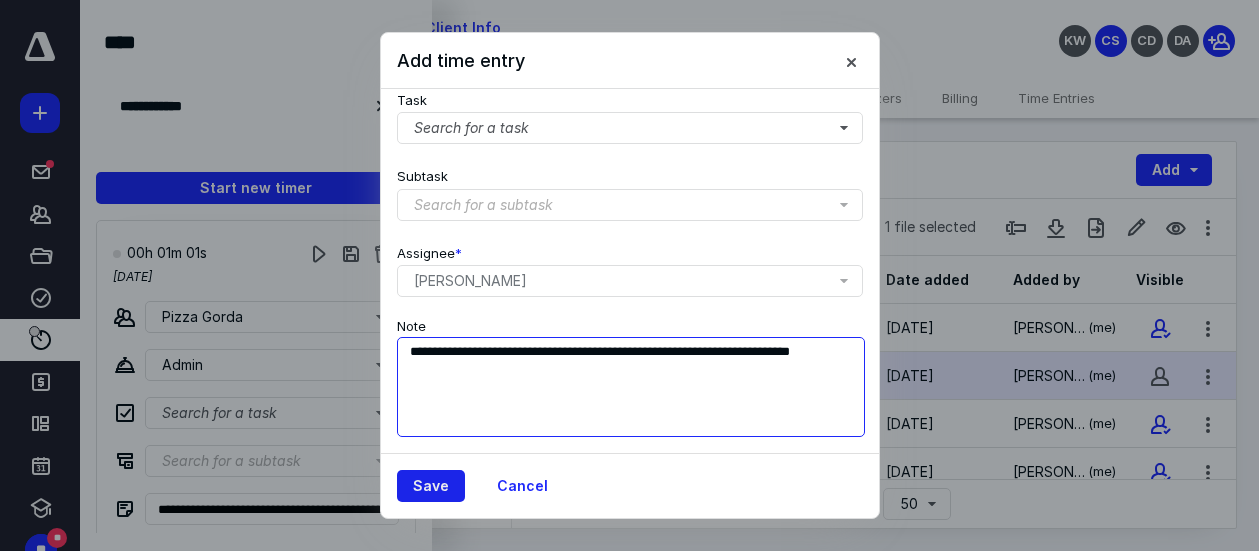 type on "**********" 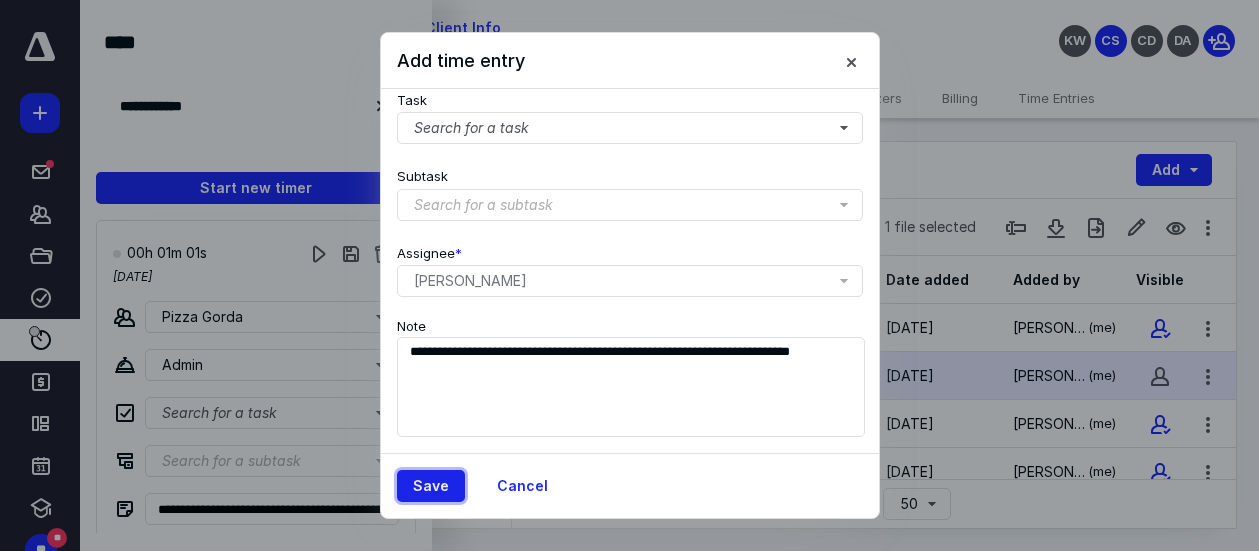 click on "Save" at bounding box center (431, 486) 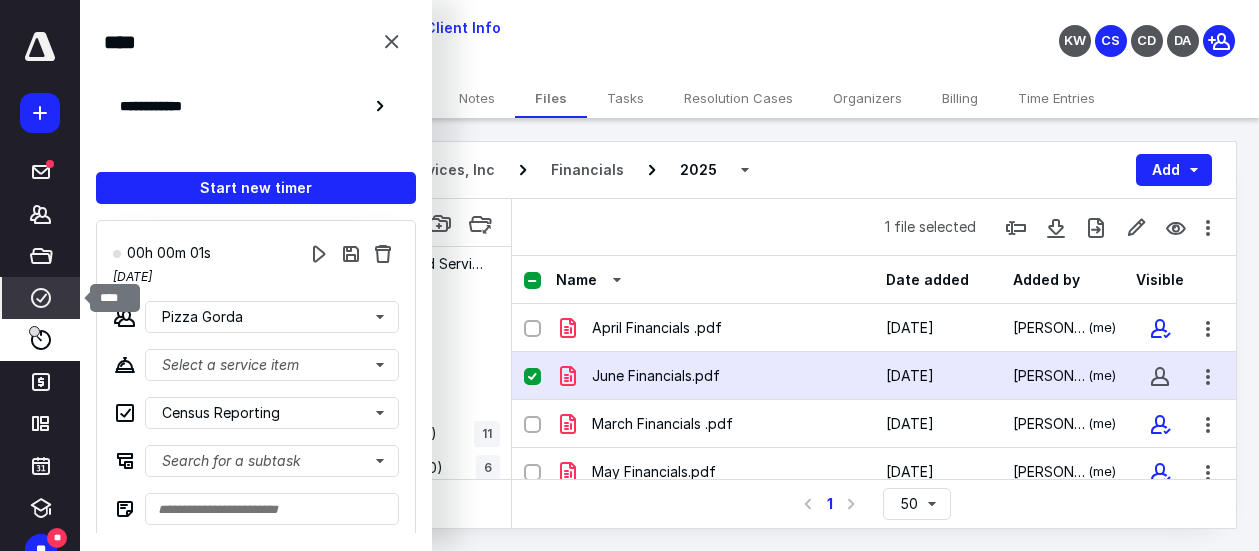 click 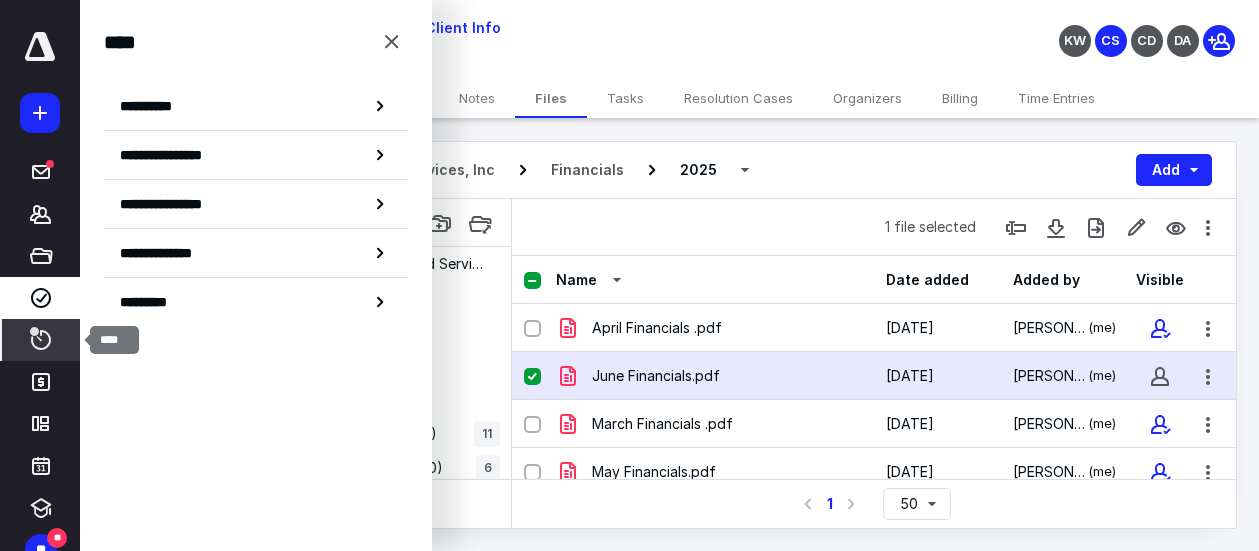 click 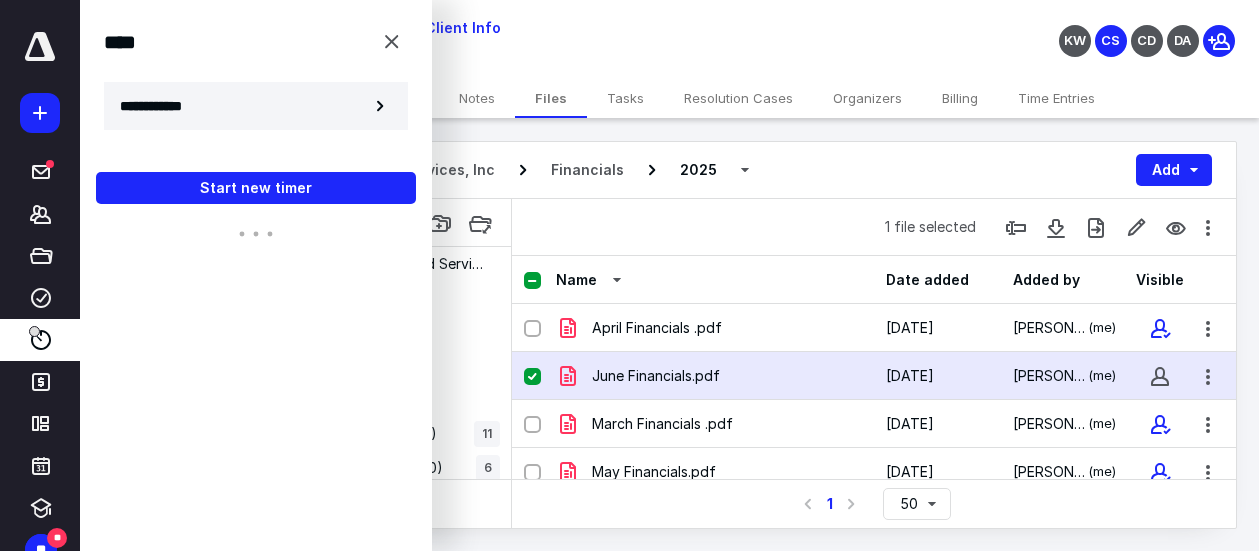 click on "**********" at bounding box center (162, 106) 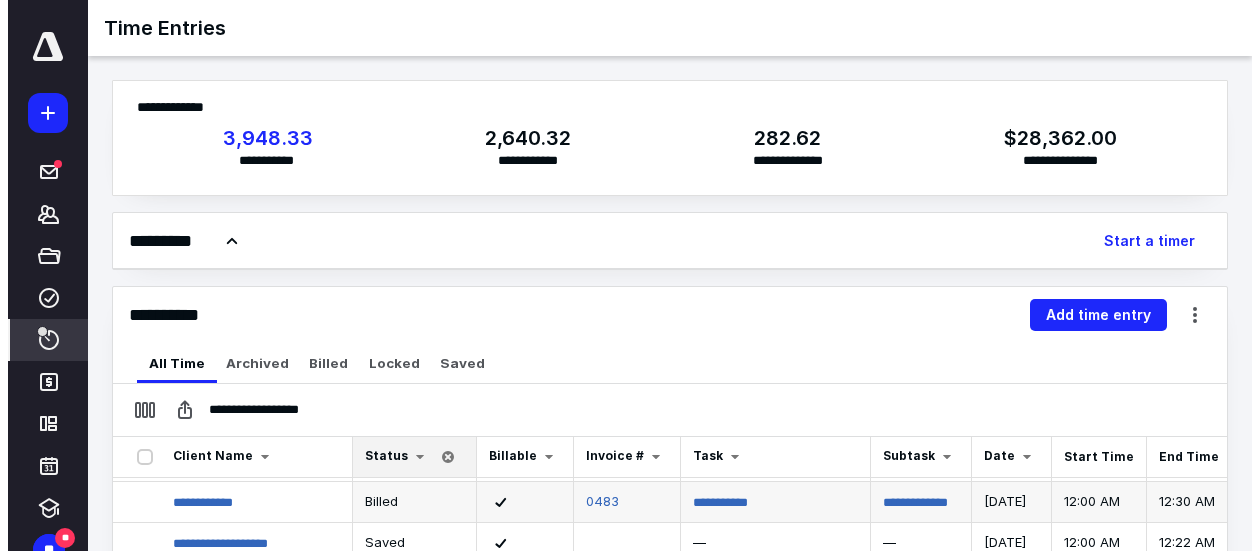 scroll, scrollTop: 0, scrollLeft: 0, axis: both 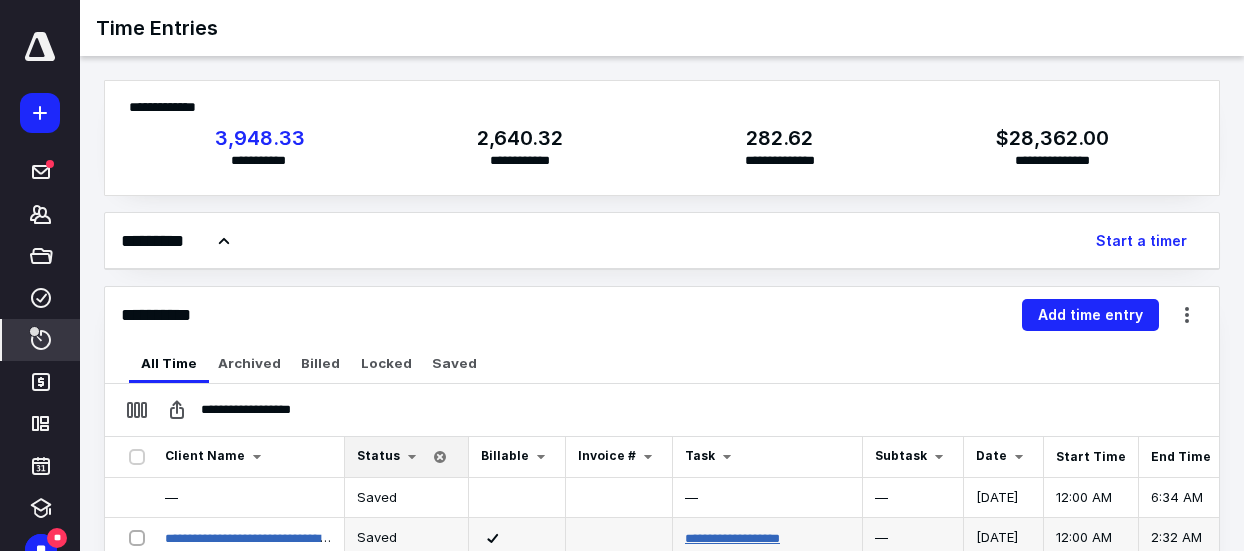 click on "**********" at bounding box center [732, 538] 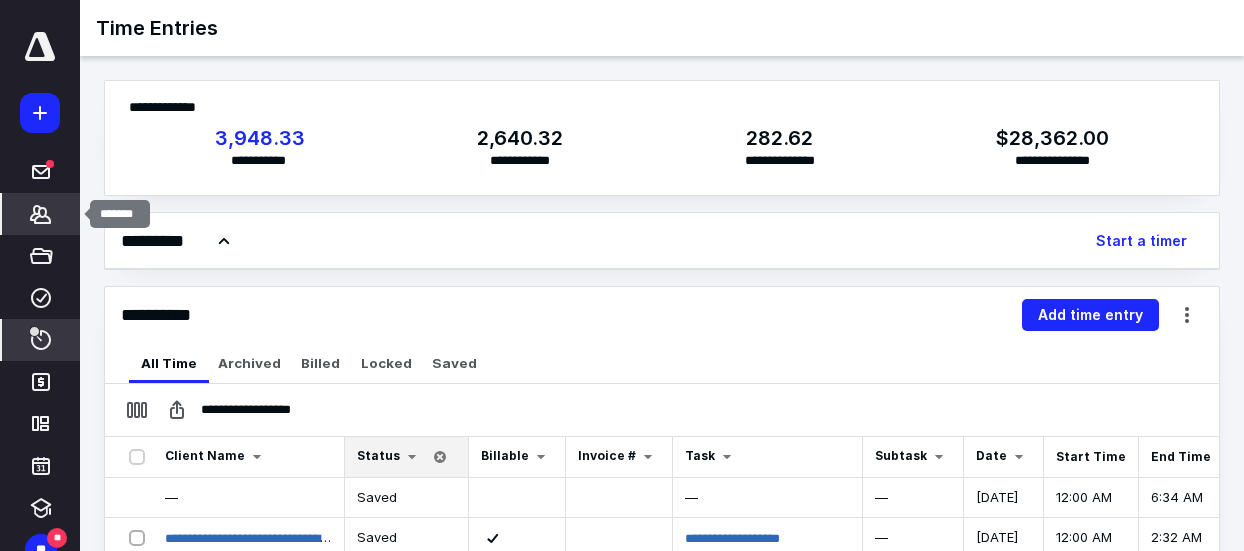 click on "*******" at bounding box center [41, 214] 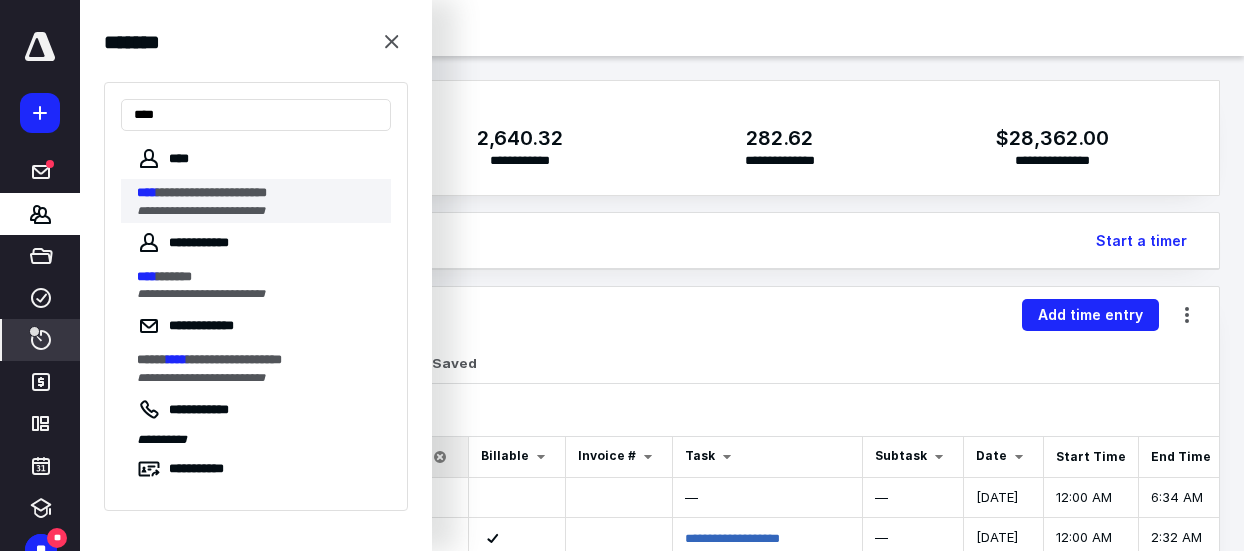 type on "****" 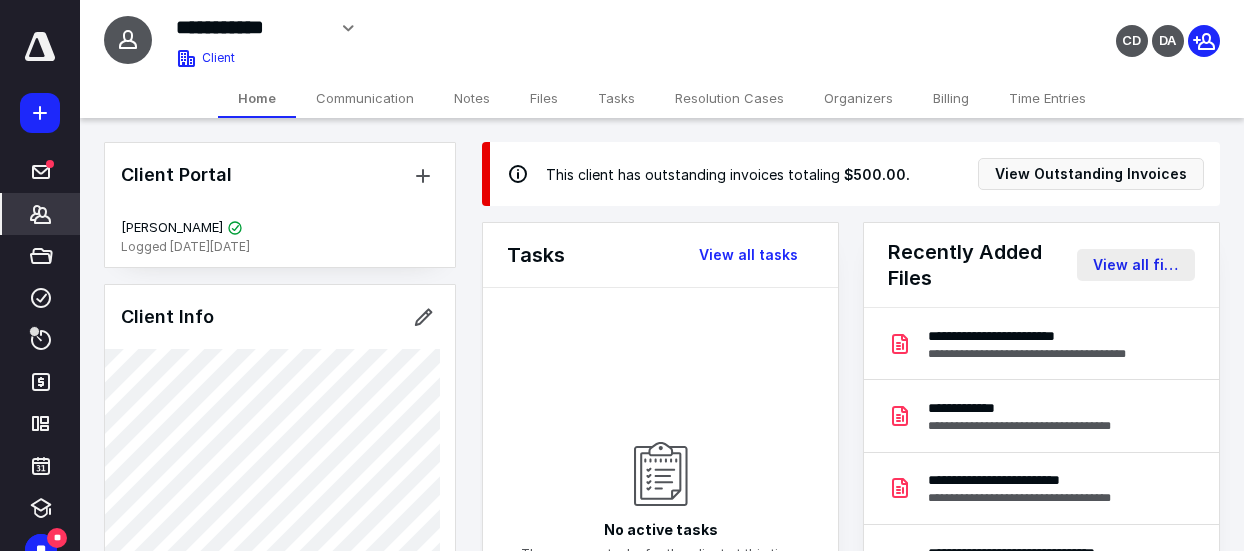 click on "View all files" at bounding box center [1136, 265] 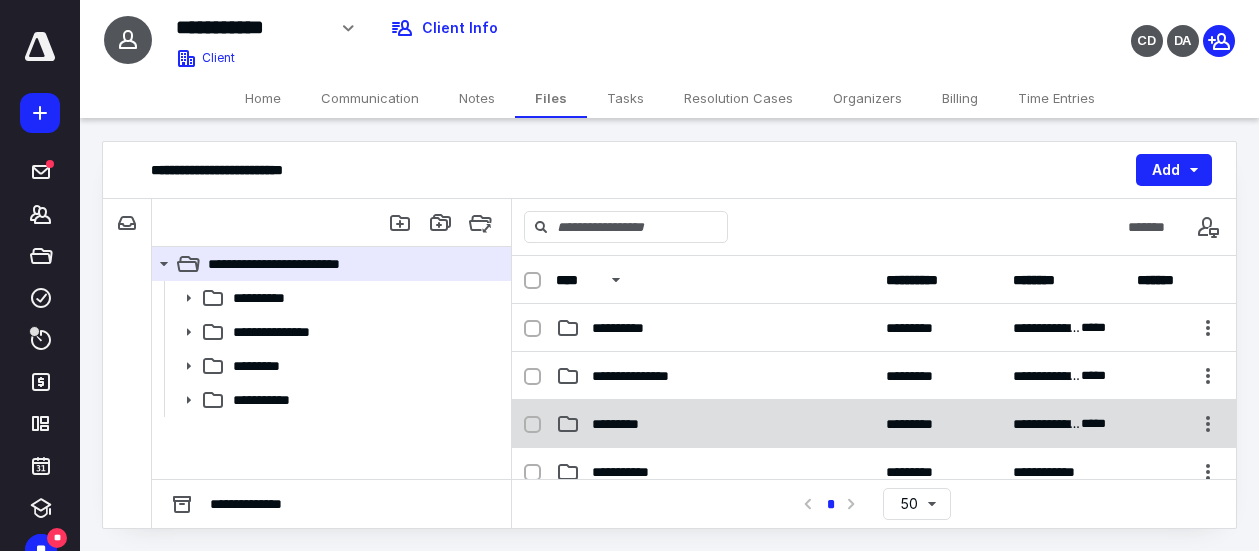 click on "*********" at bounding box center (623, 424) 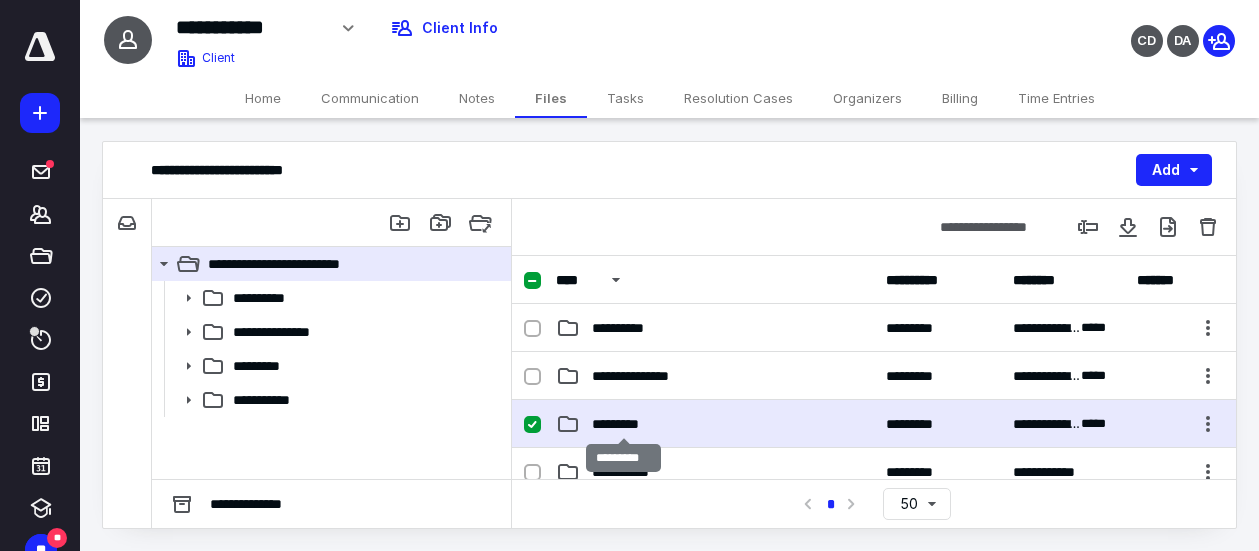 click on "*********" at bounding box center (623, 424) 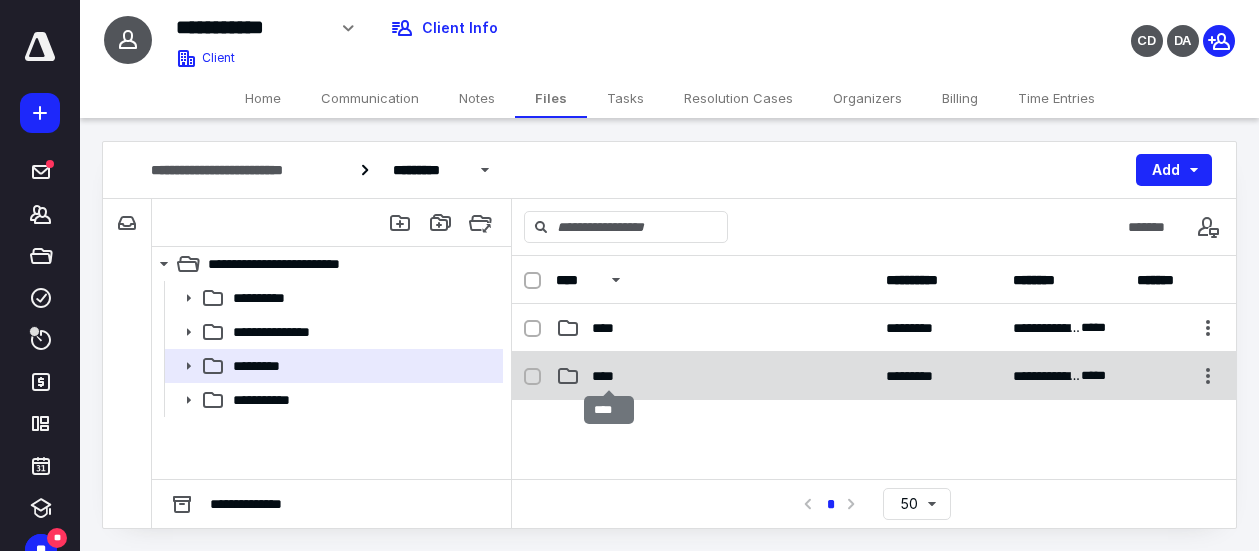click on "****" at bounding box center (609, 376) 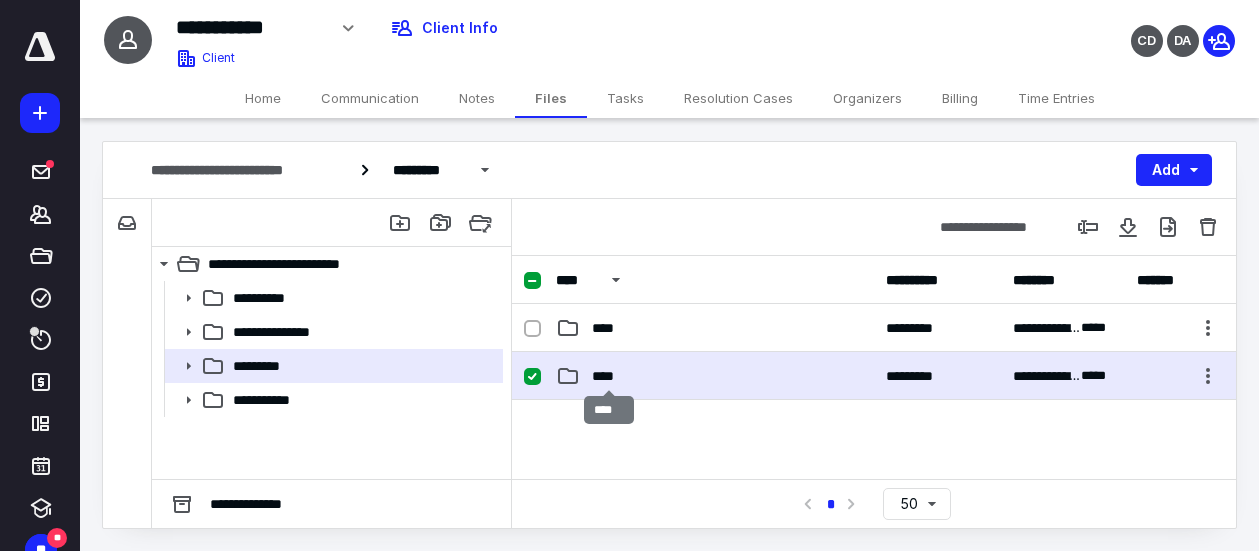 click on "****" at bounding box center [609, 376] 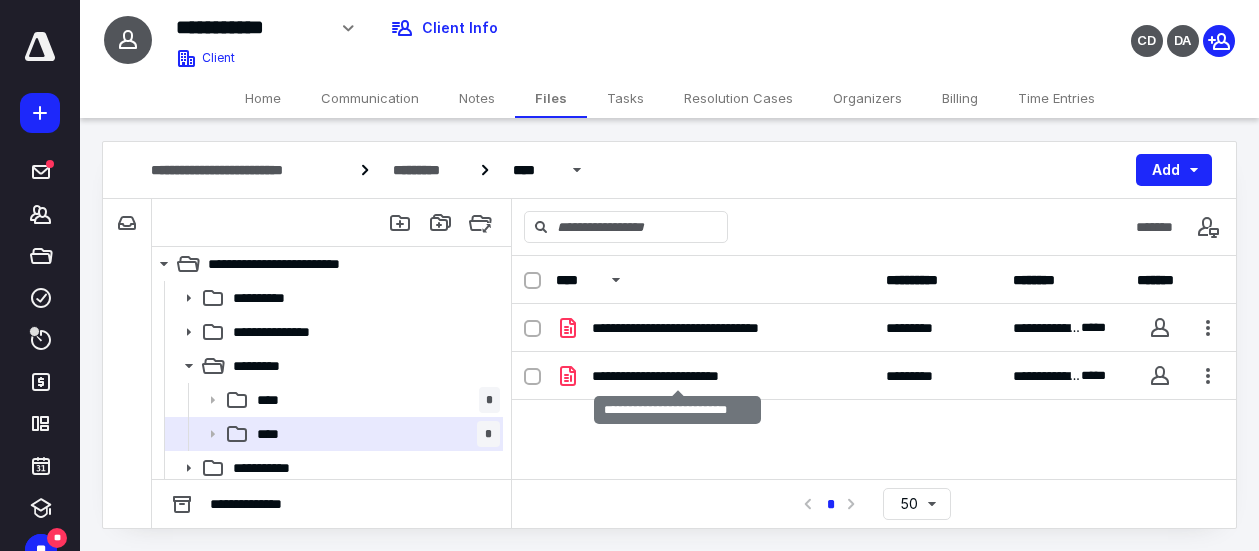 click on "**********" at bounding box center (677, 376) 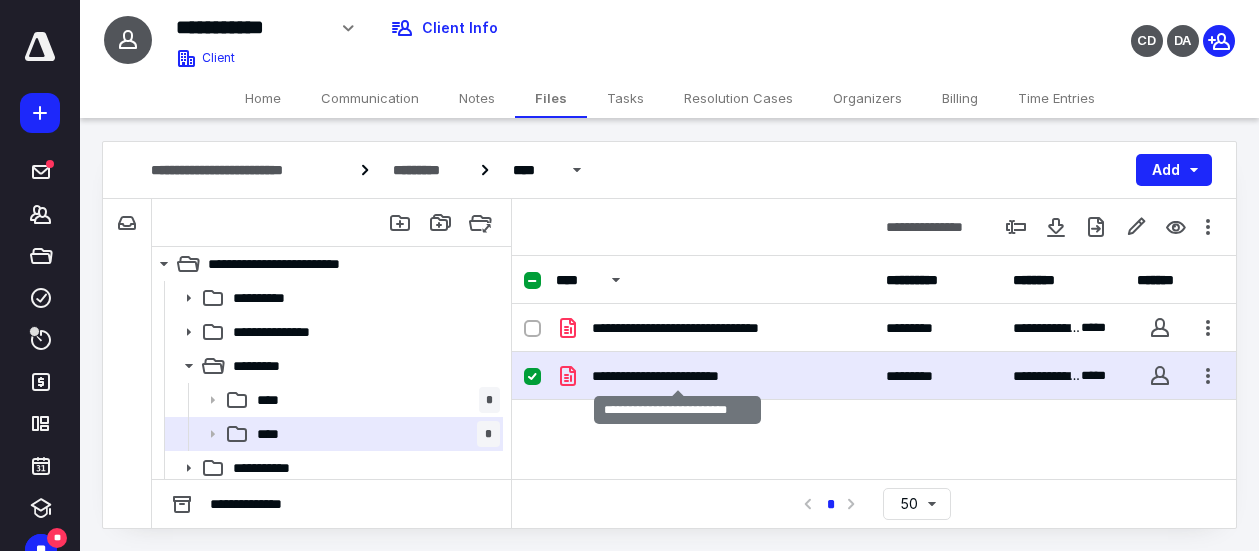 click on "**********" at bounding box center [677, 376] 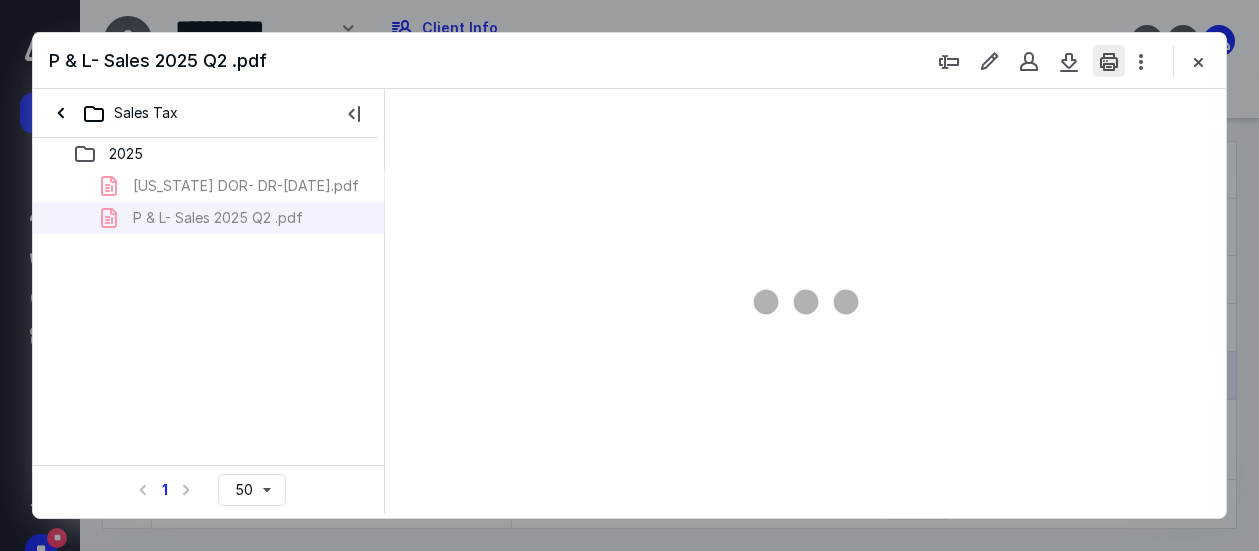 scroll, scrollTop: 0, scrollLeft: 0, axis: both 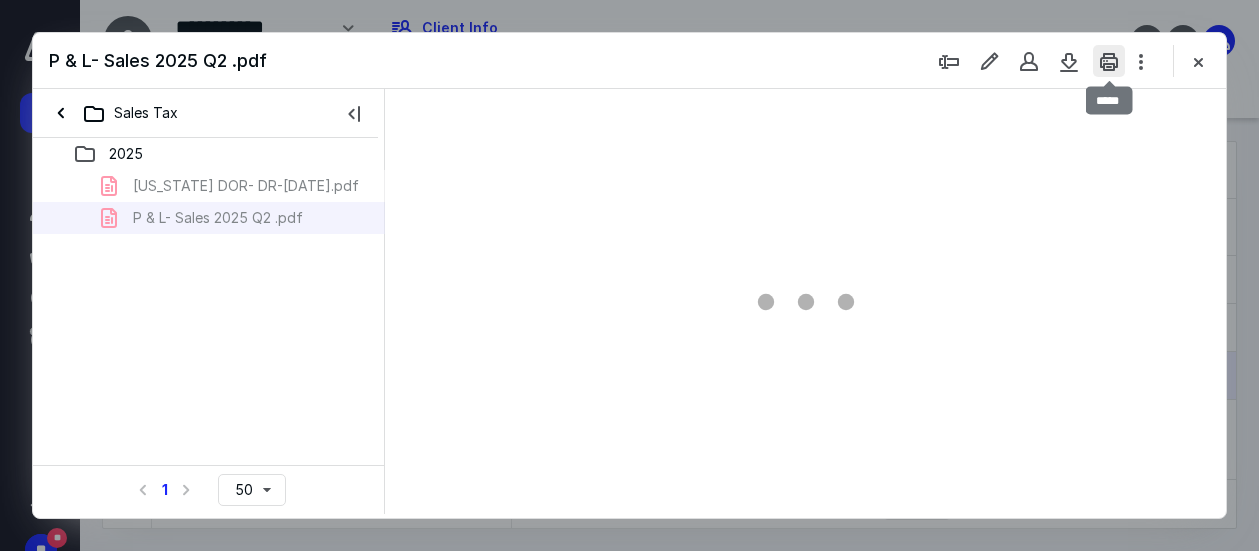 type on "133" 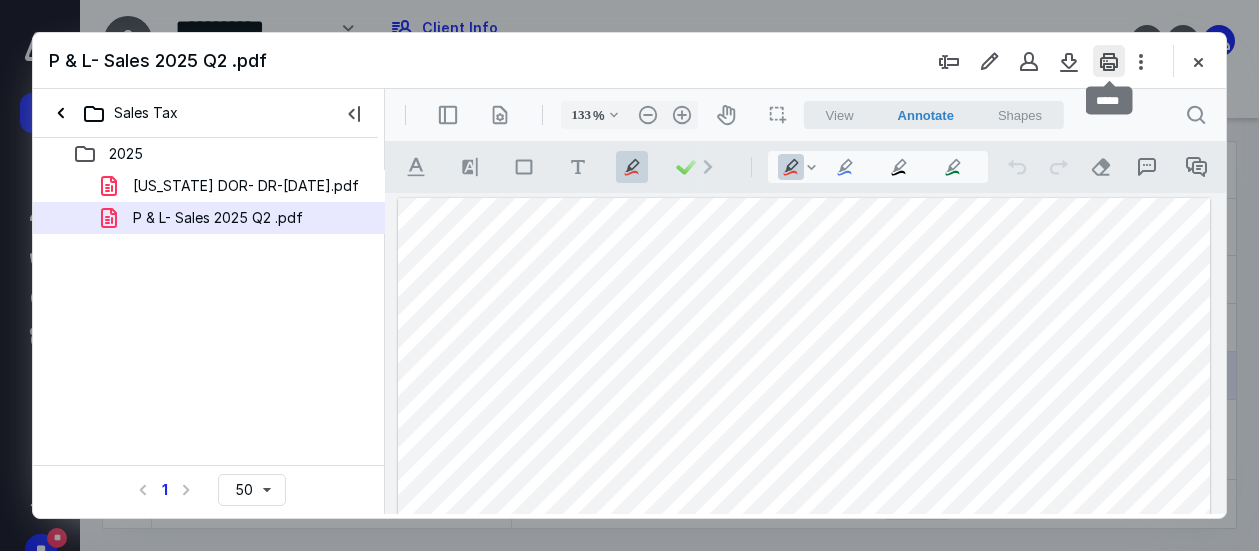click at bounding box center [1109, 61] 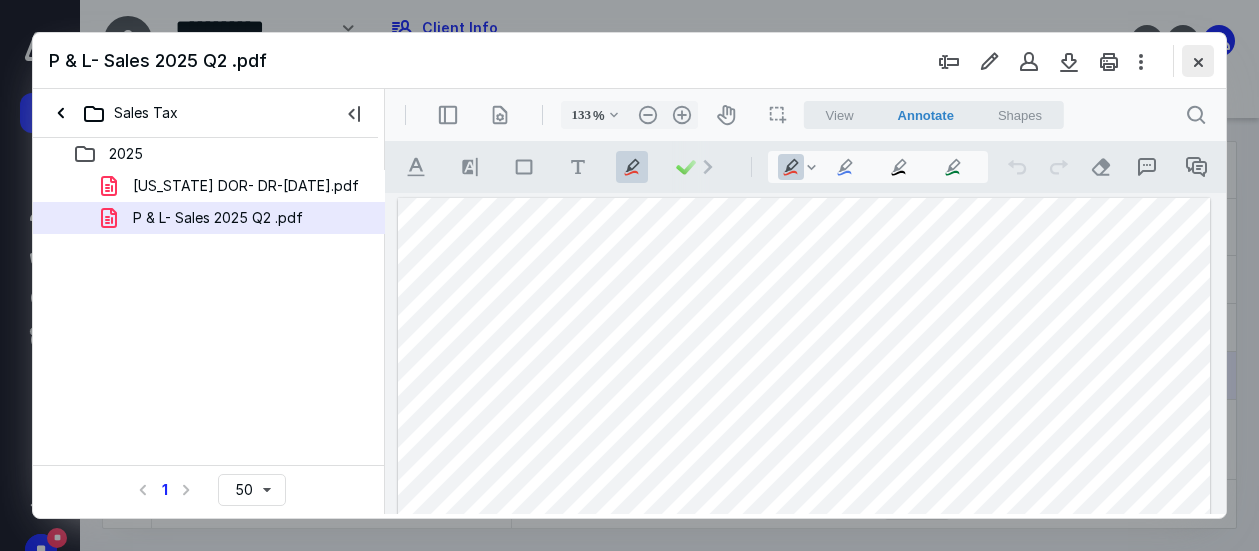 click at bounding box center (1198, 61) 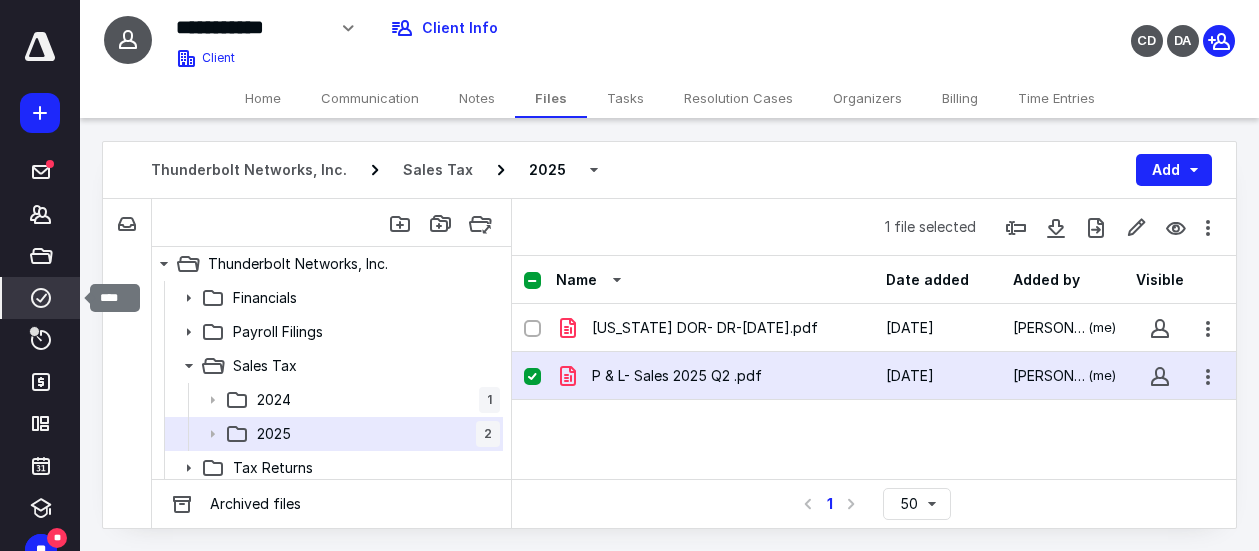 click 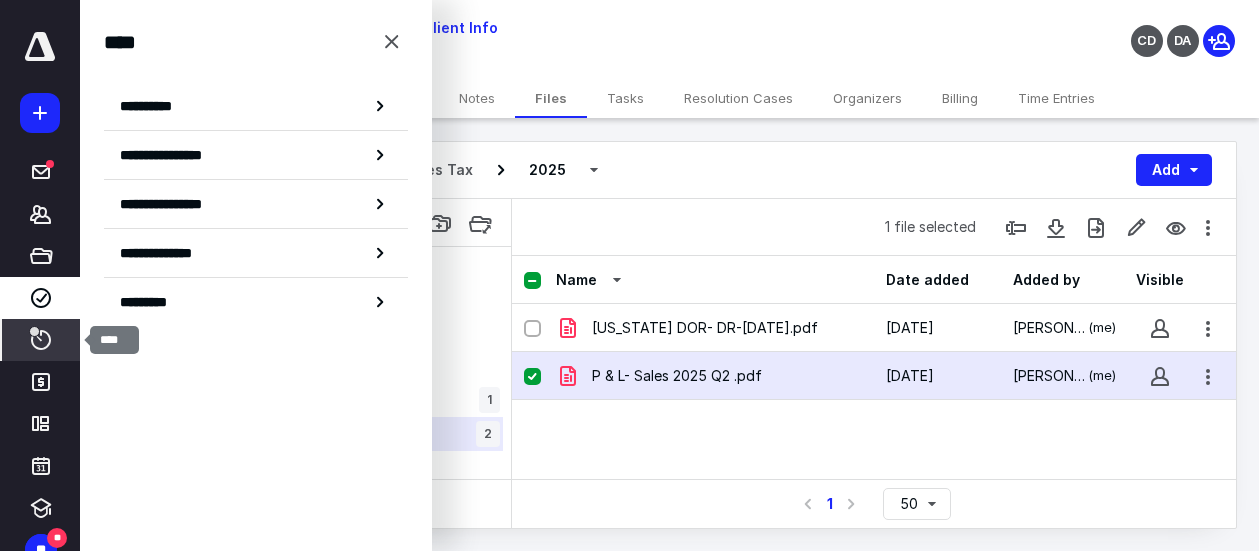 click 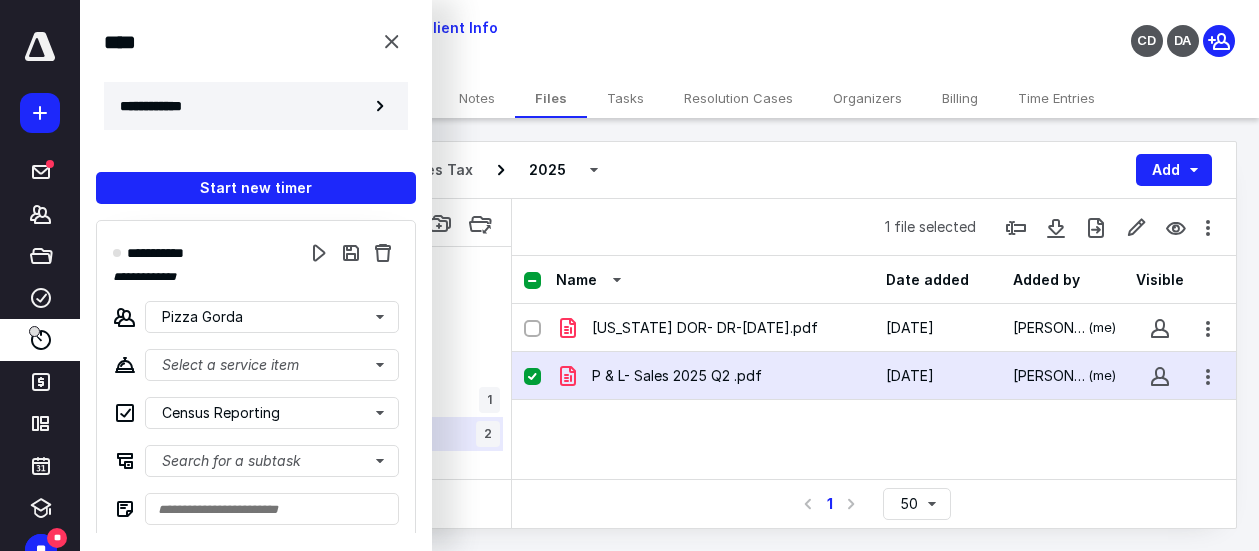 click on "**********" at bounding box center [162, 106] 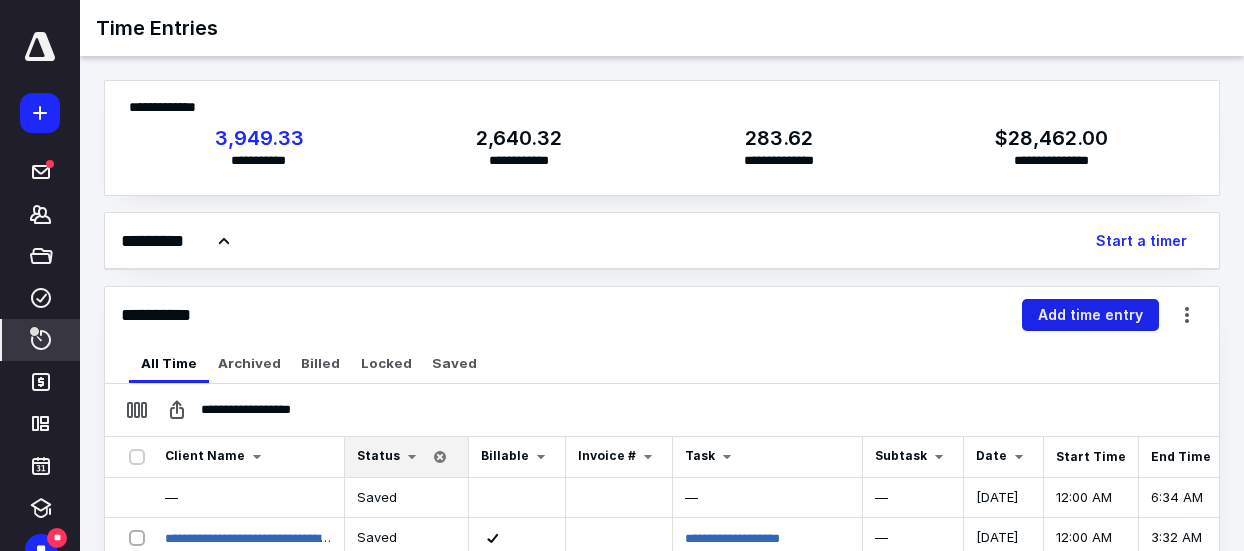 click on "Add time entry" at bounding box center (1090, 315) 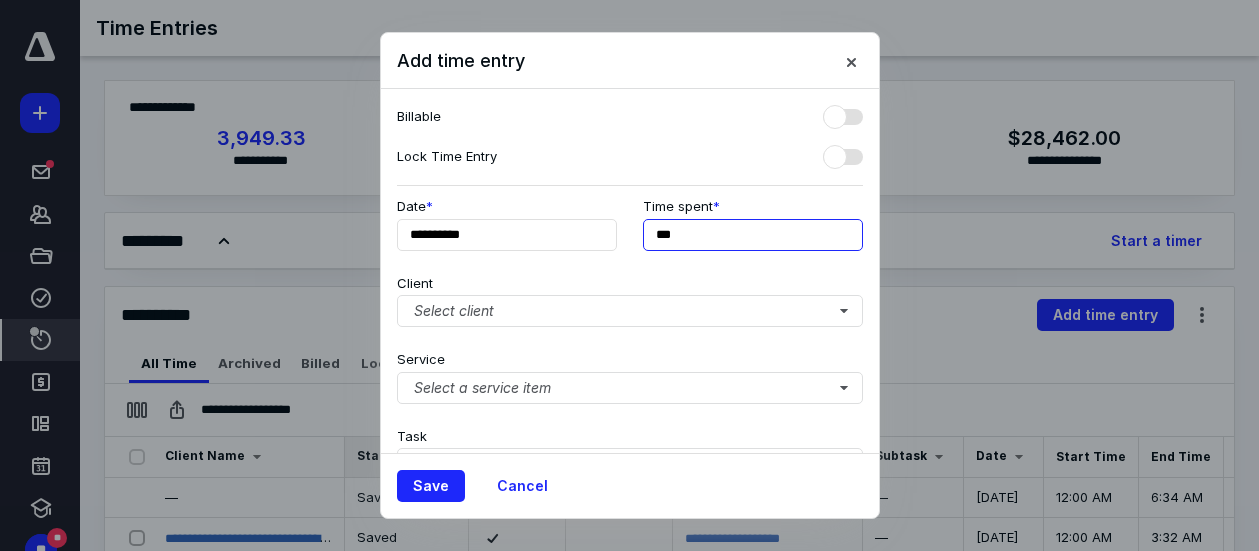 click on "***" at bounding box center [753, 235] 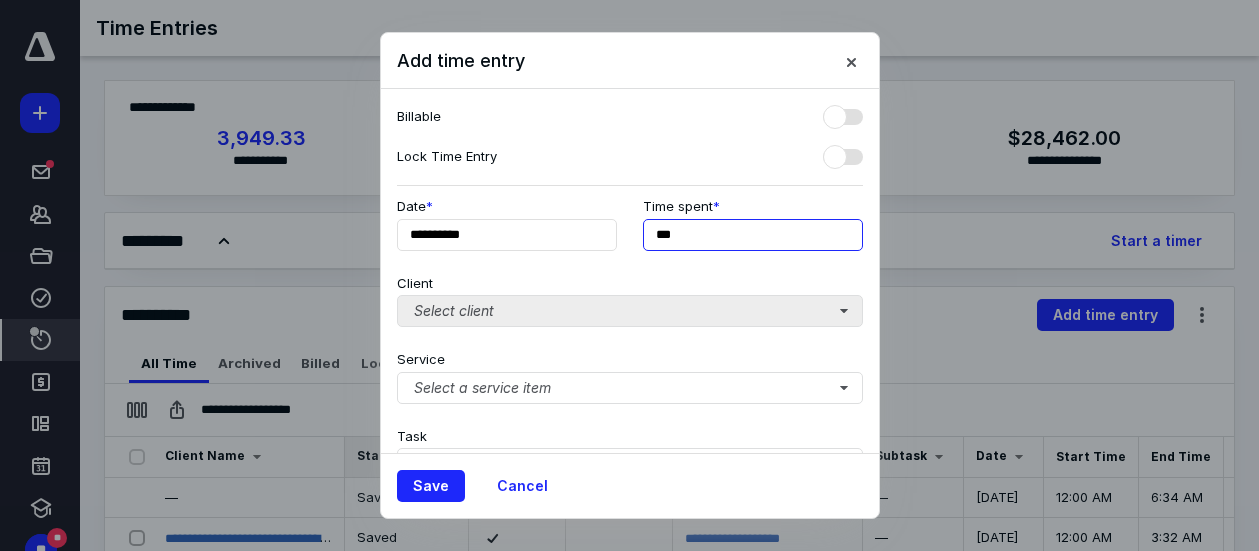 type on "***" 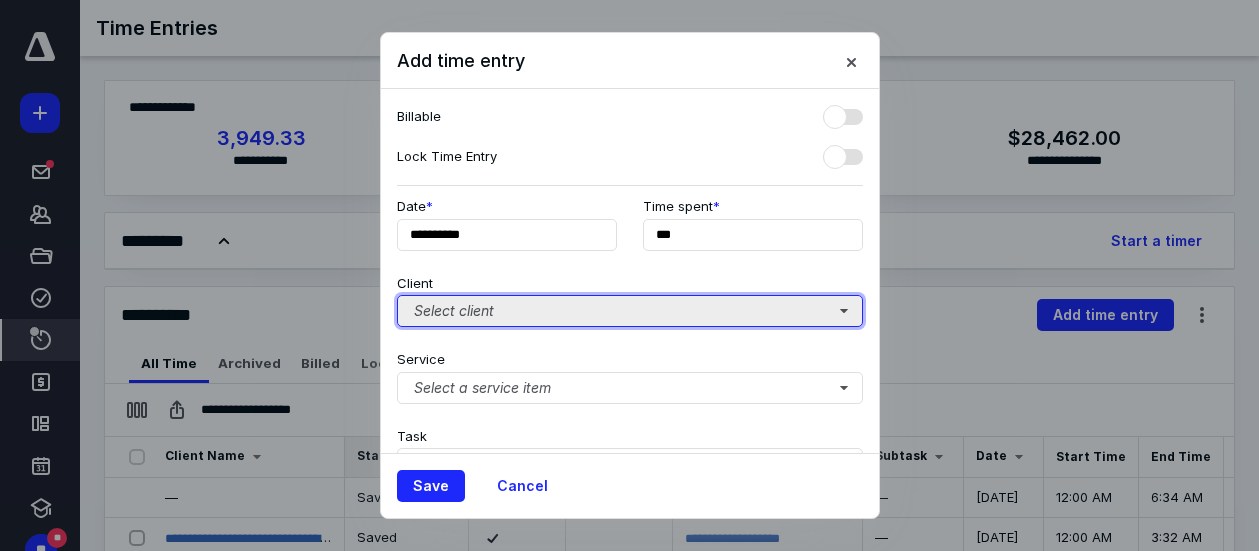 click on "Select client" at bounding box center [630, 311] 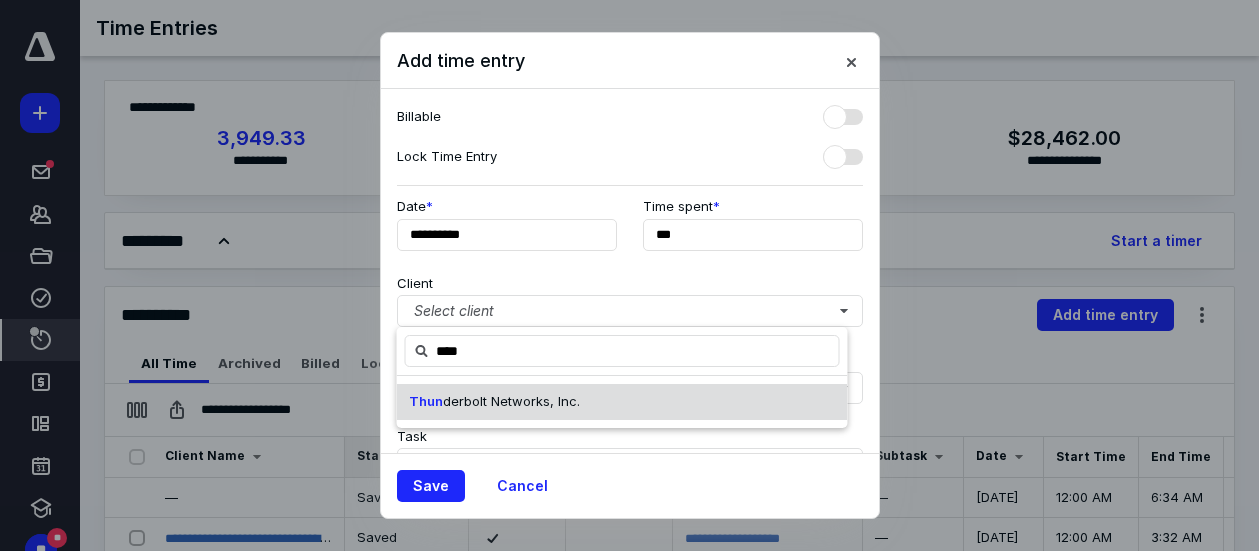 click on "derbolt Networks, Inc." at bounding box center (511, 401) 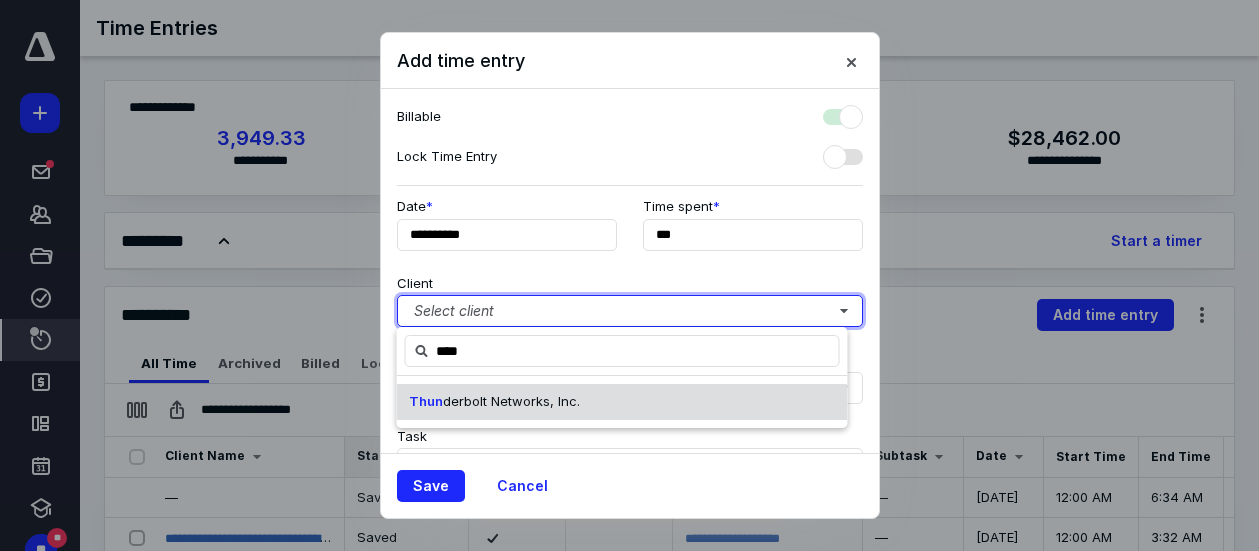 checkbox on "true" 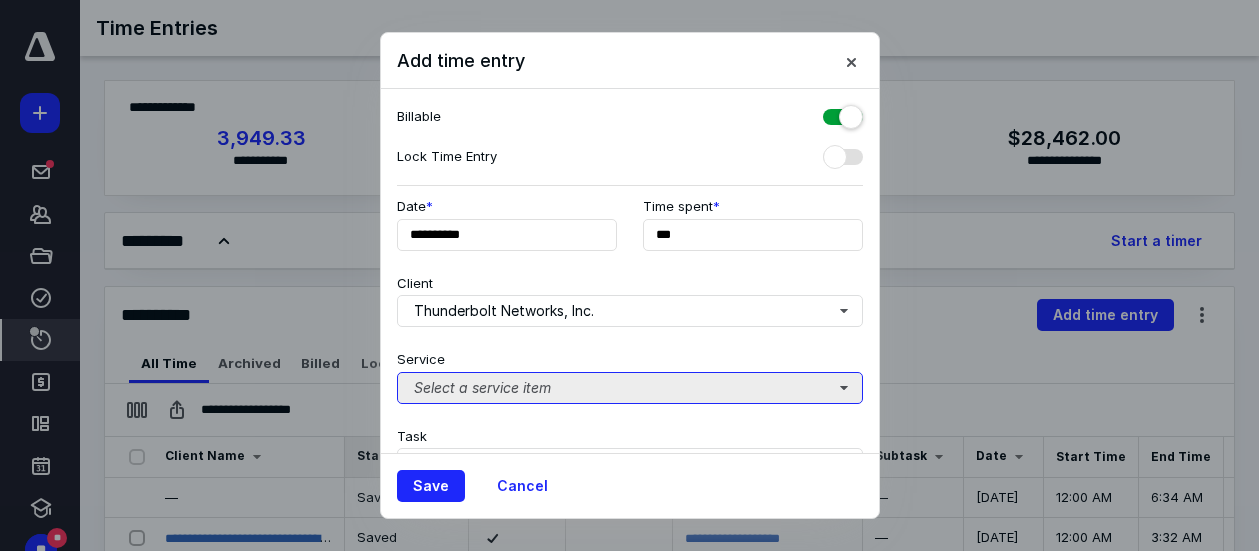 click on "Select a service item" at bounding box center (630, 388) 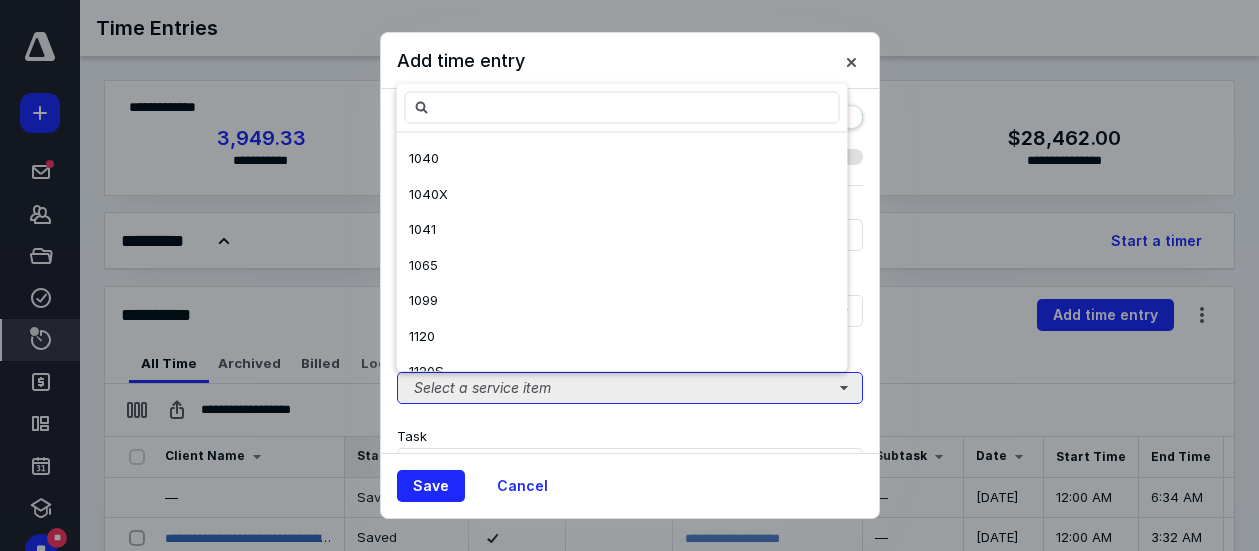 click on "Select a service item" at bounding box center (630, 388) 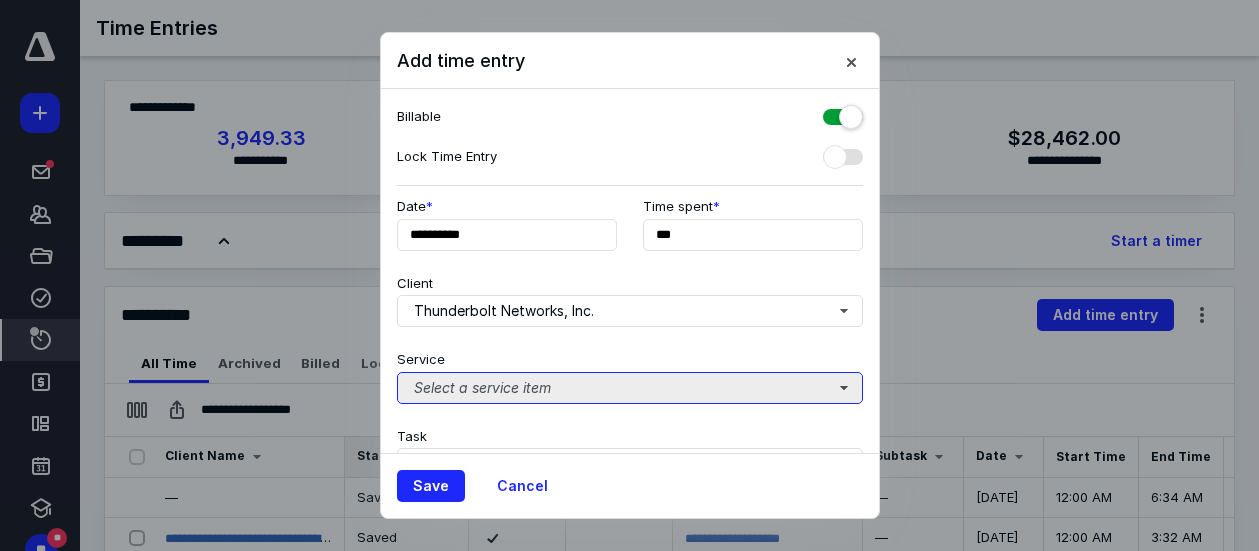 type 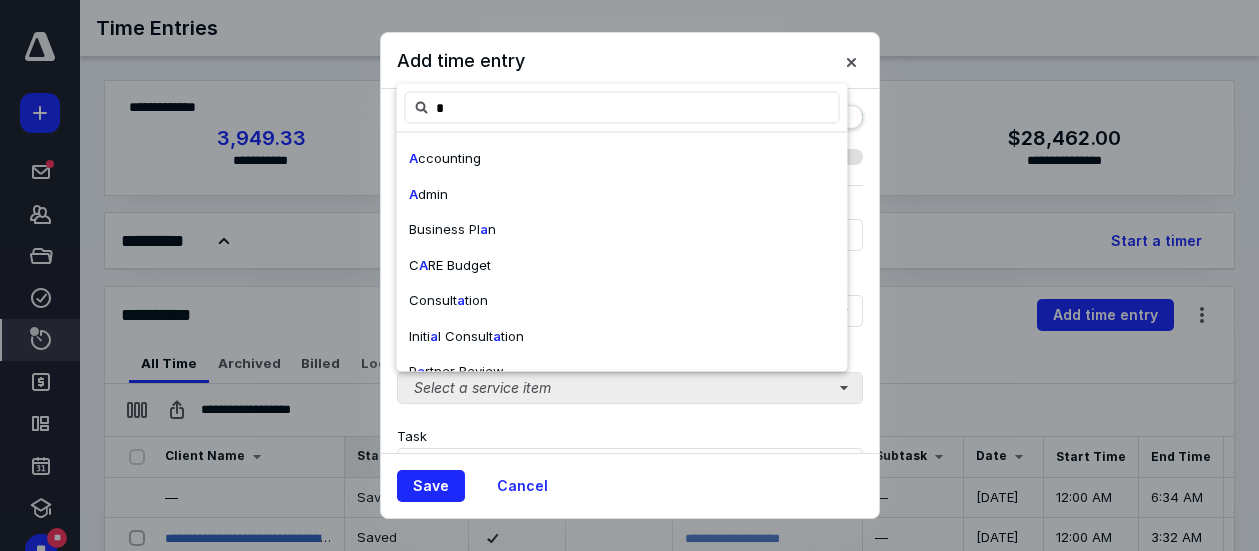 type on "*" 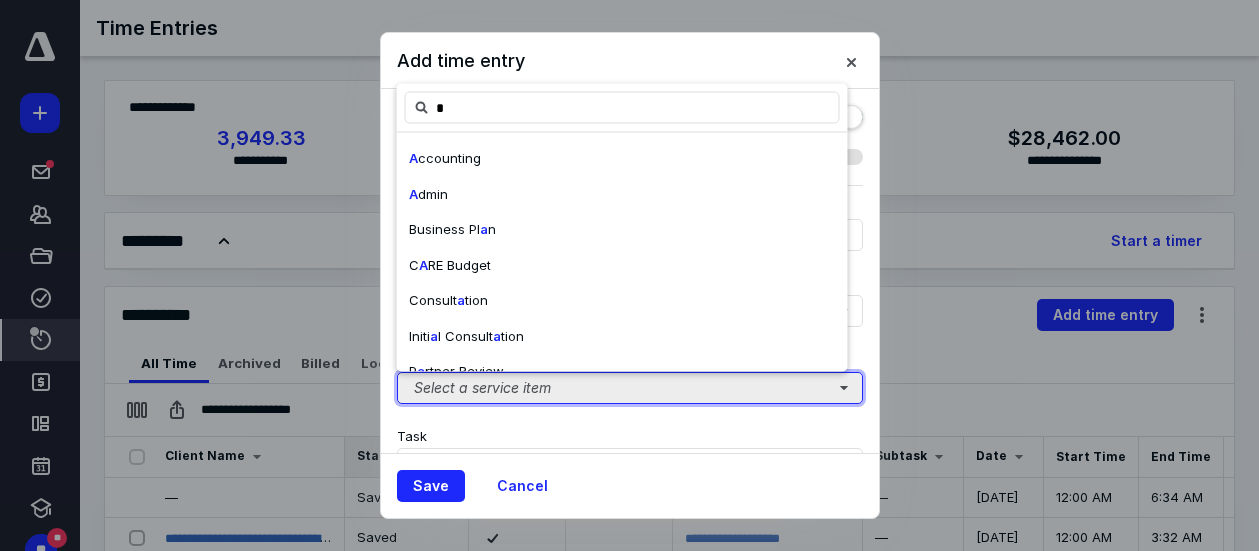 click on "Select a service item" at bounding box center (630, 388) 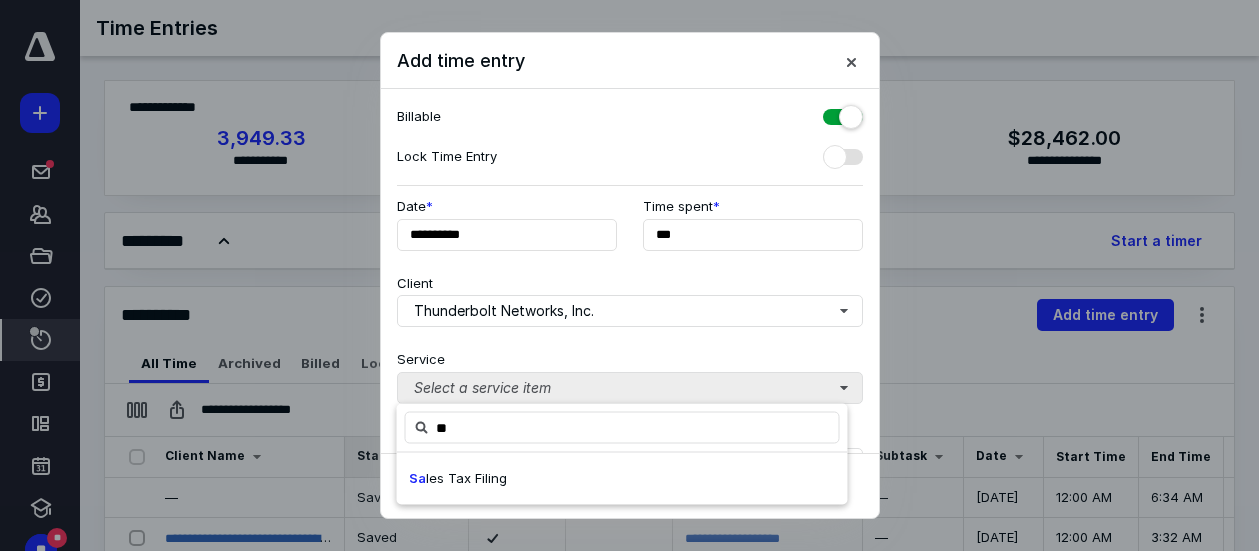 type on "**" 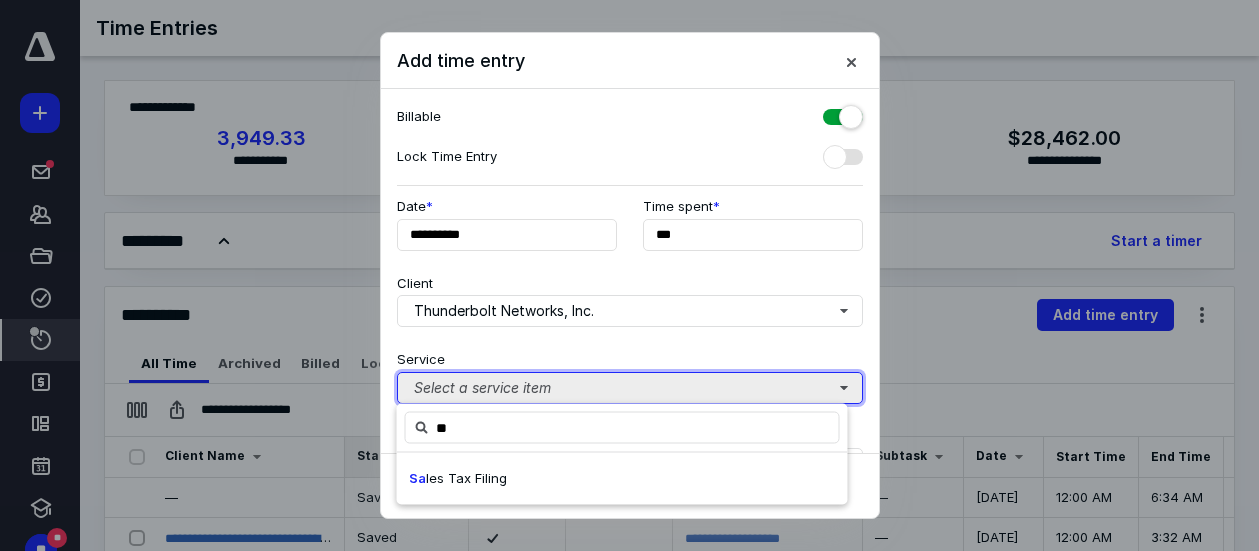 click on "Select a service item" at bounding box center (630, 388) 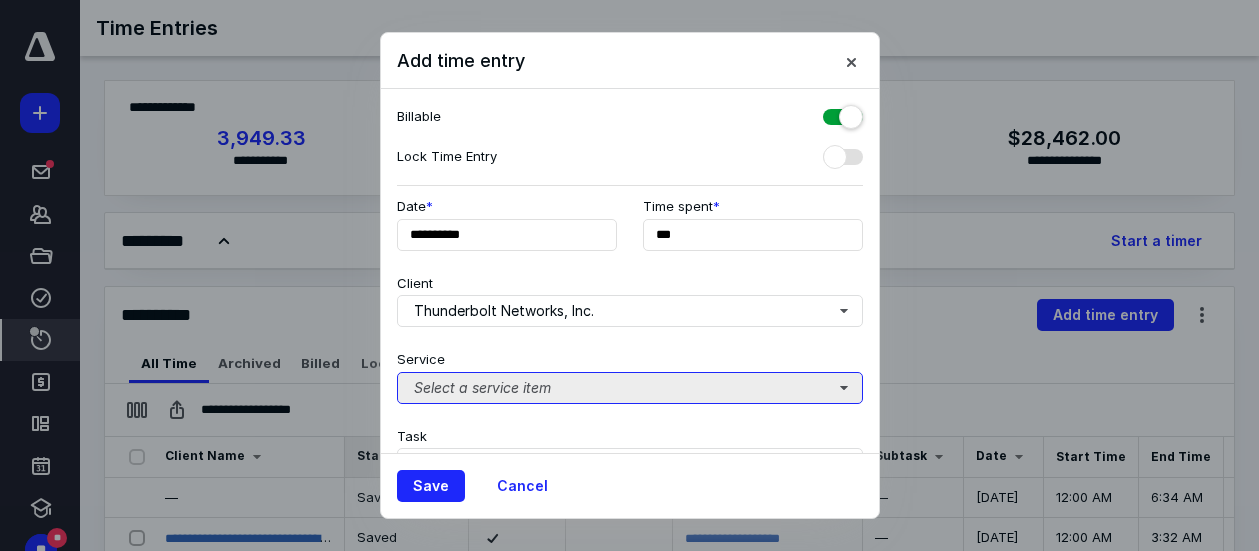 click on "Select a service item" at bounding box center [630, 388] 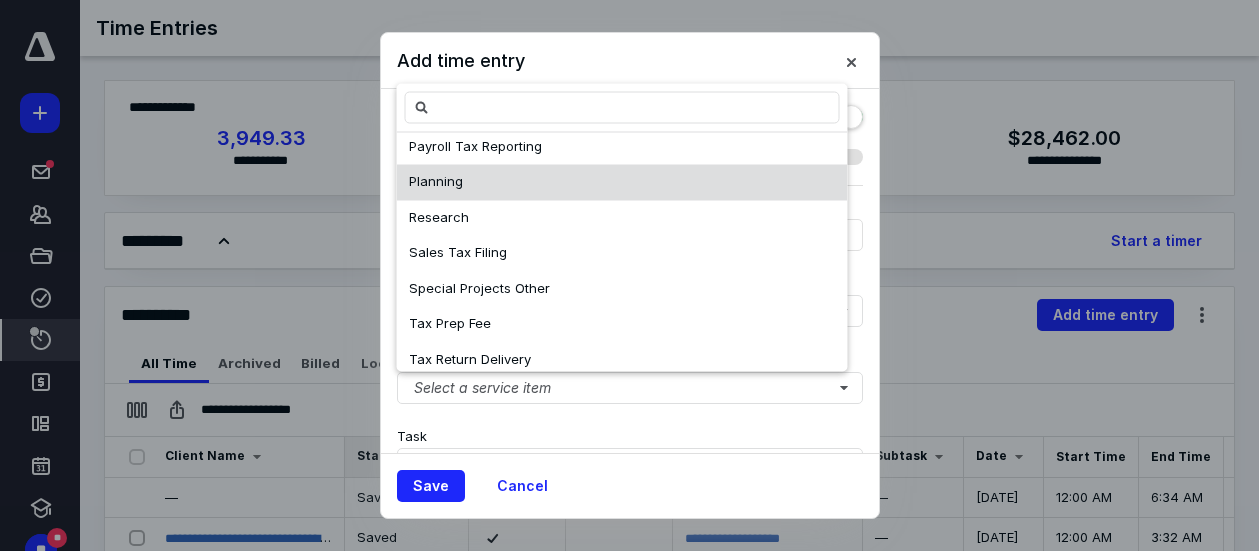 scroll, scrollTop: 735, scrollLeft: 0, axis: vertical 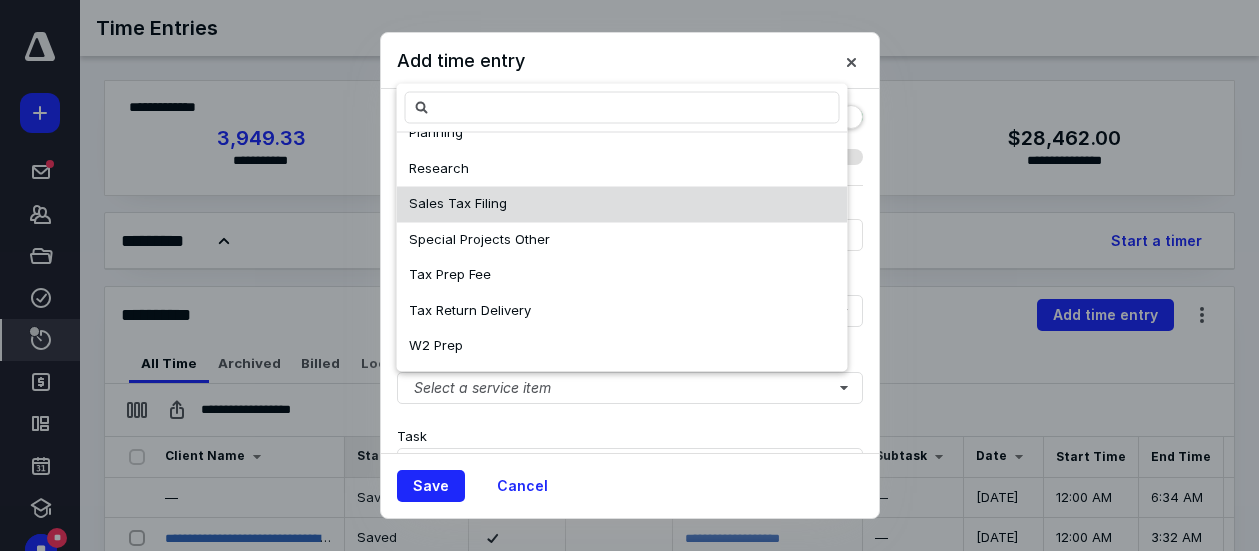click on "Sales Tax Filing" at bounding box center [458, 204] 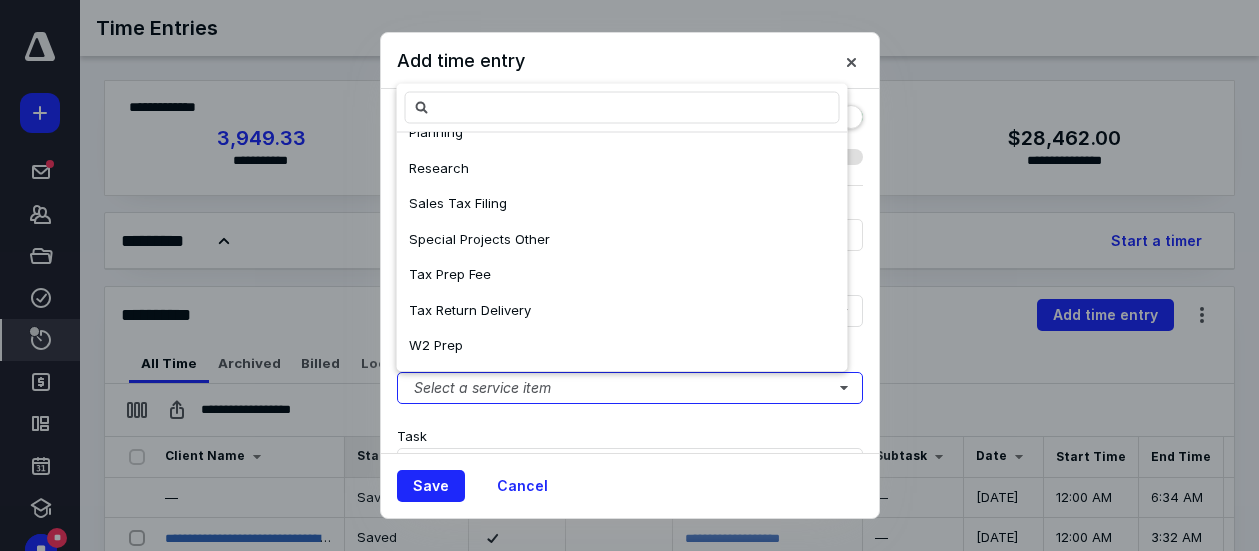 scroll, scrollTop: 0, scrollLeft: 0, axis: both 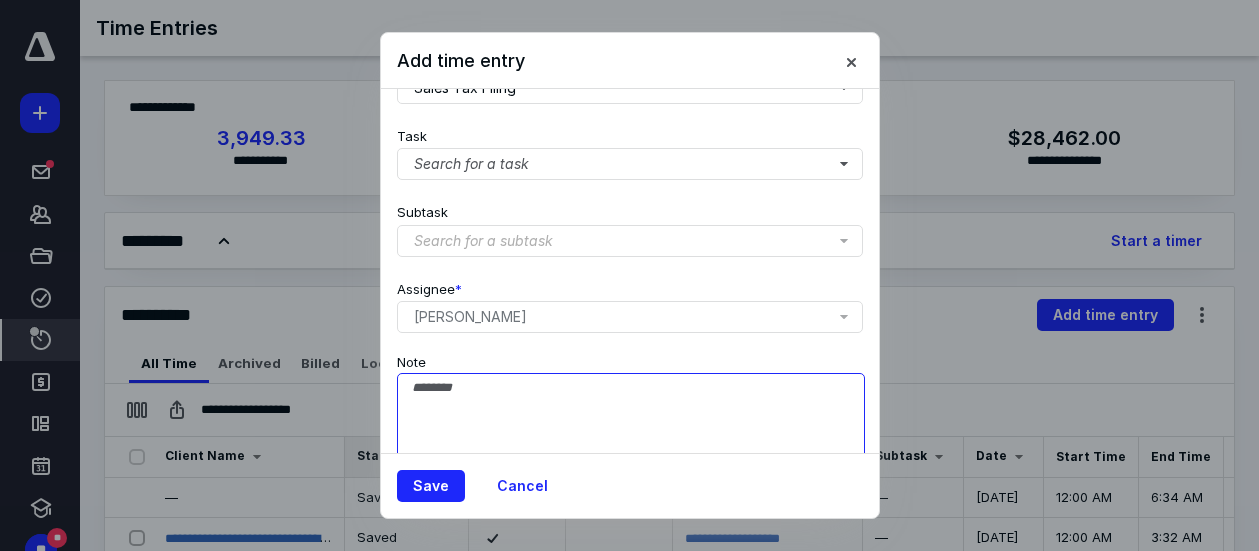 click on "Note" at bounding box center [631, 423] 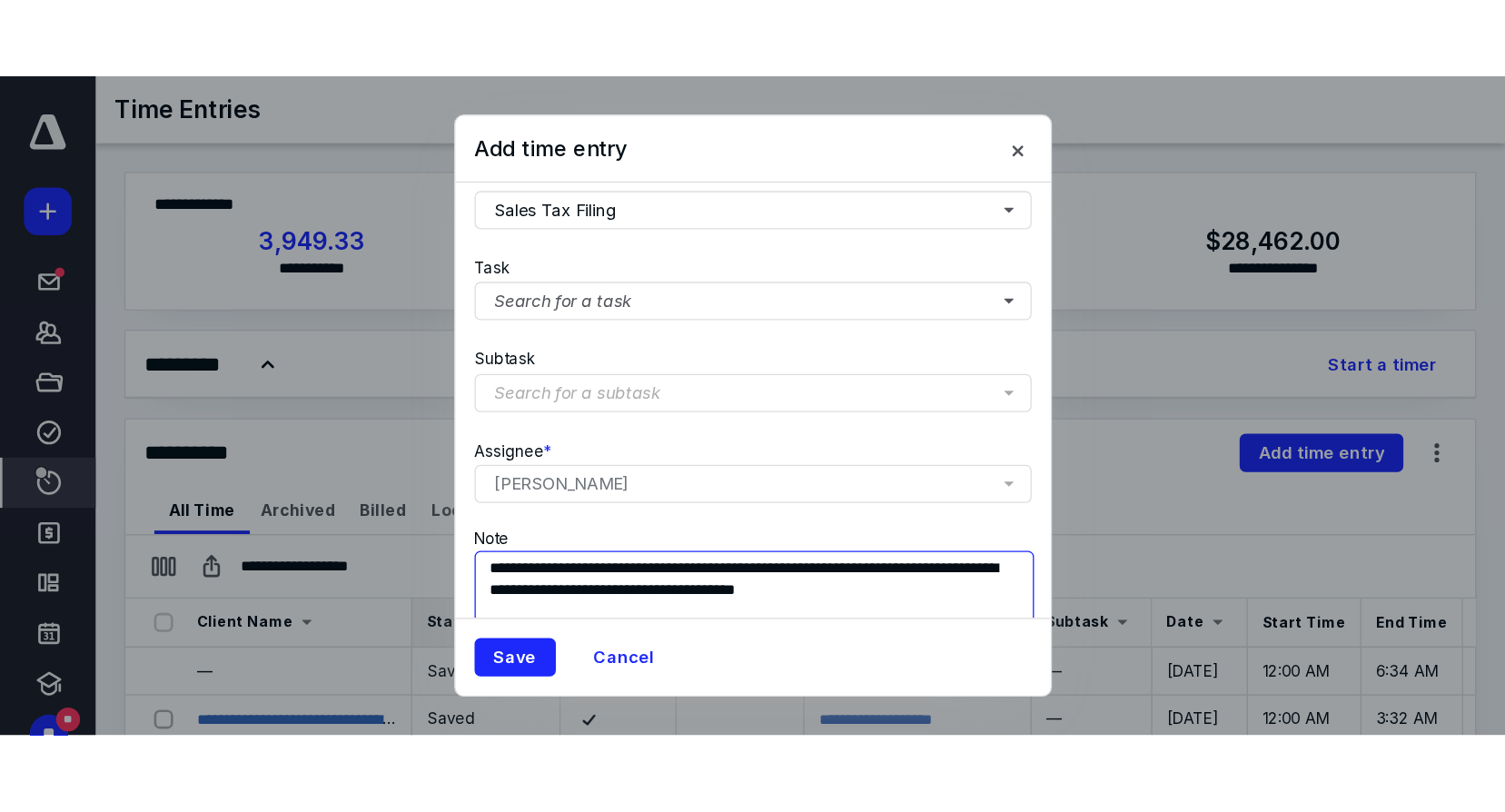 scroll, scrollTop: 318, scrollLeft: 0, axis: vertical 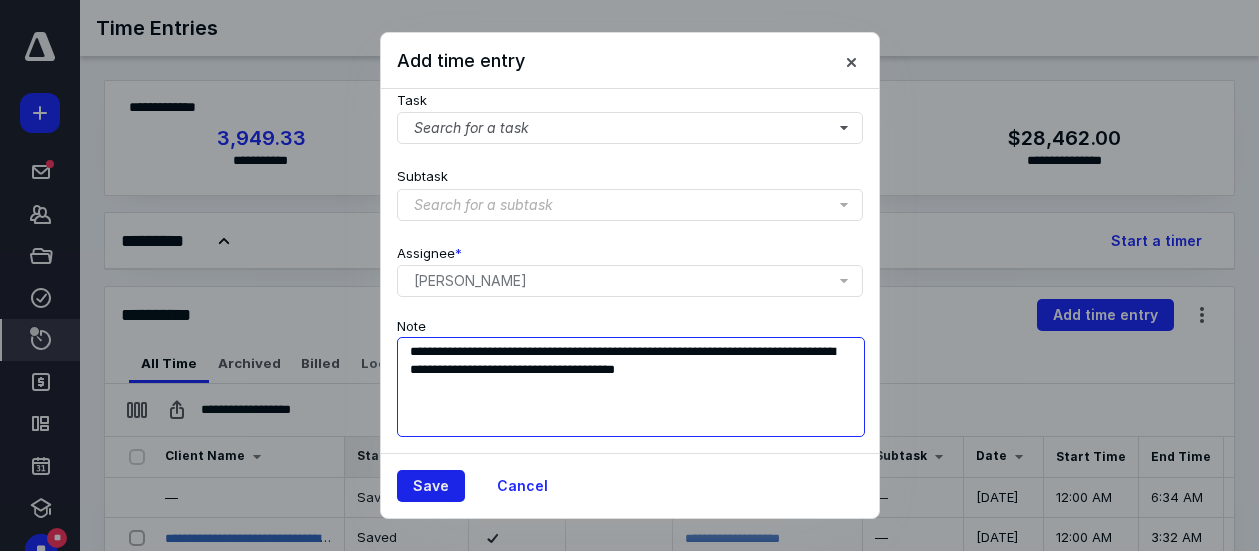 type on "**********" 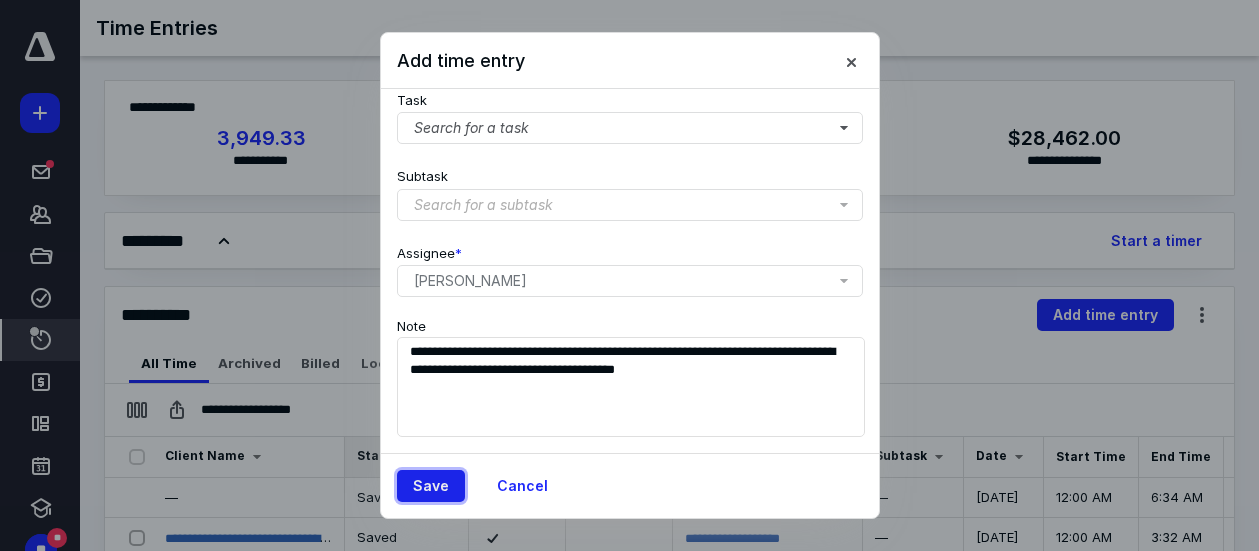 click on "Save" at bounding box center [431, 486] 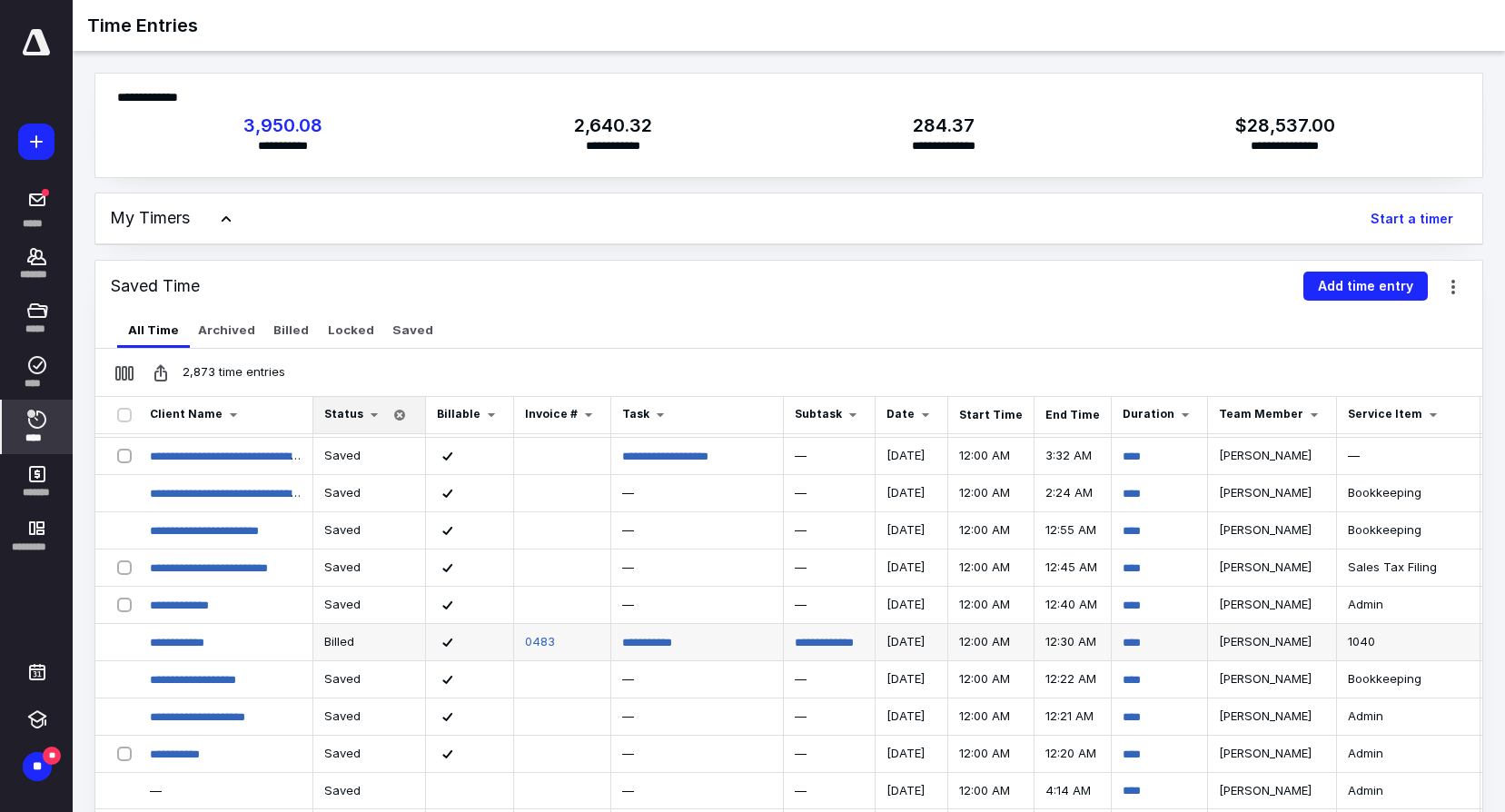 scroll, scrollTop: 0, scrollLeft: 0, axis: both 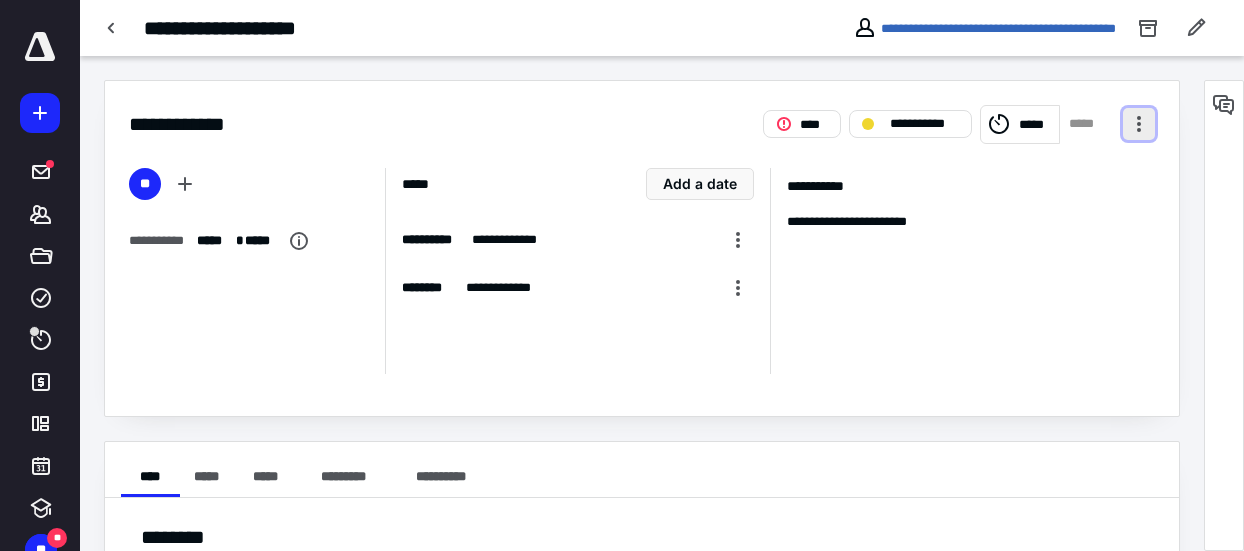 click at bounding box center [1139, 124] 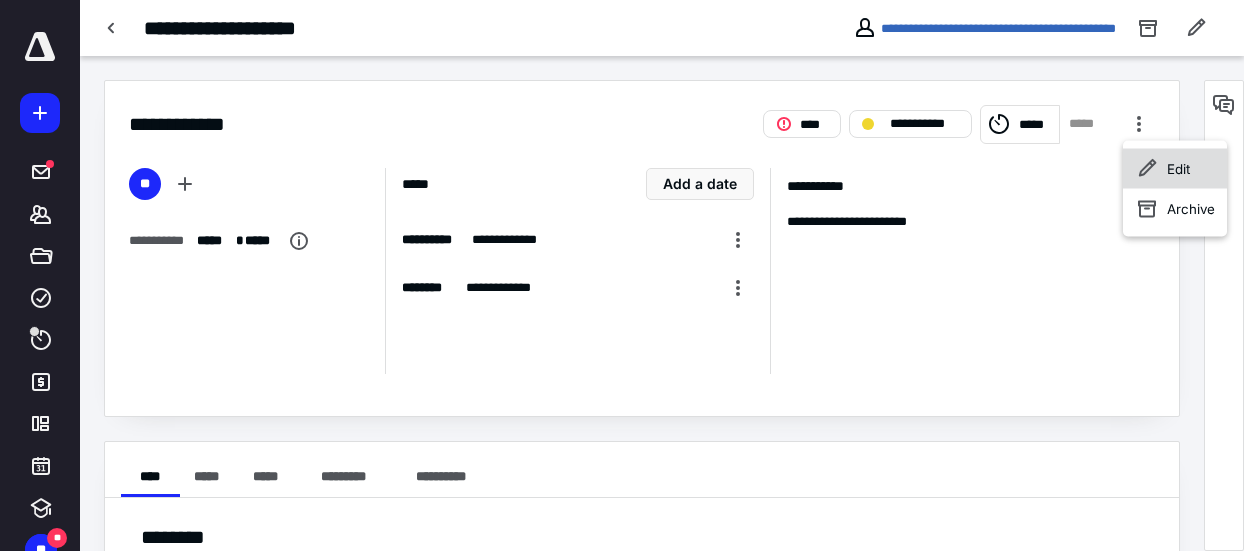 click 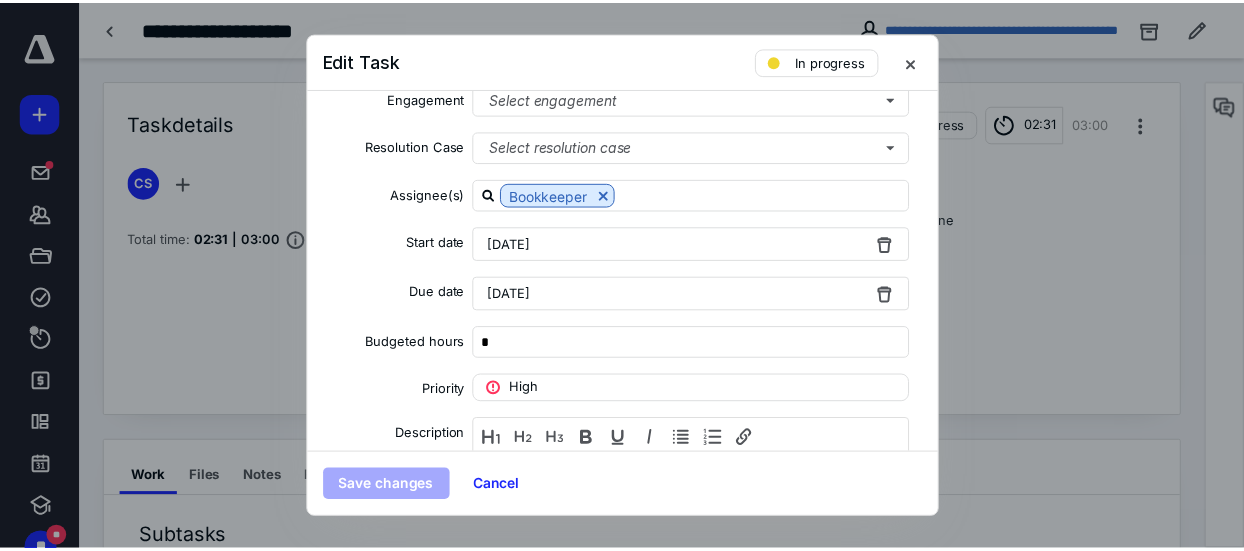 scroll, scrollTop: 100, scrollLeft: 0, axis: vertical 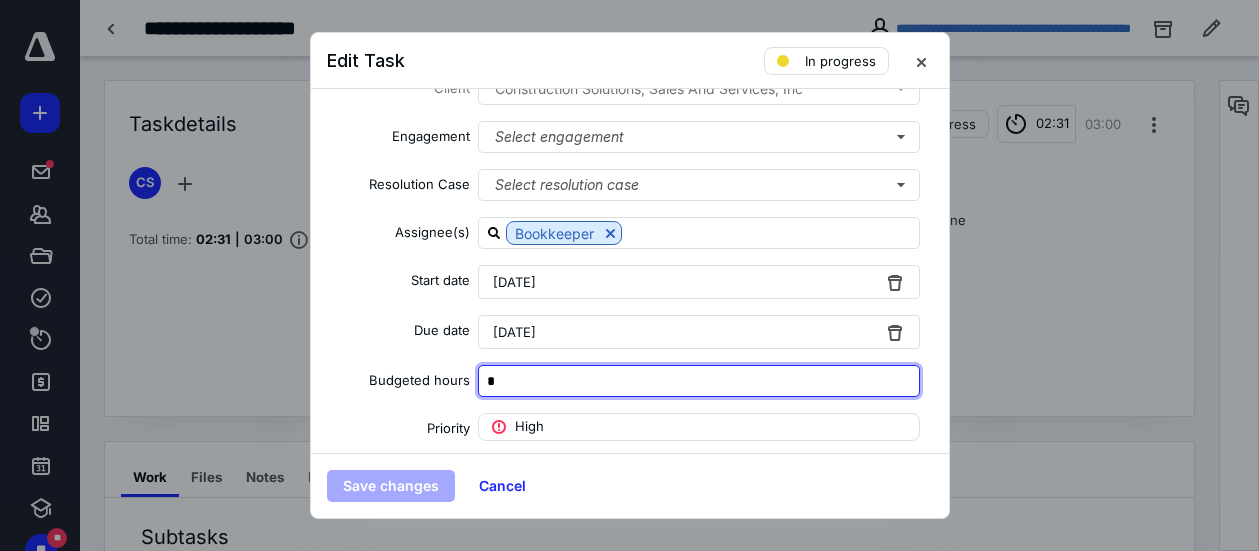 click on "*" at bounding box center [699, 381] 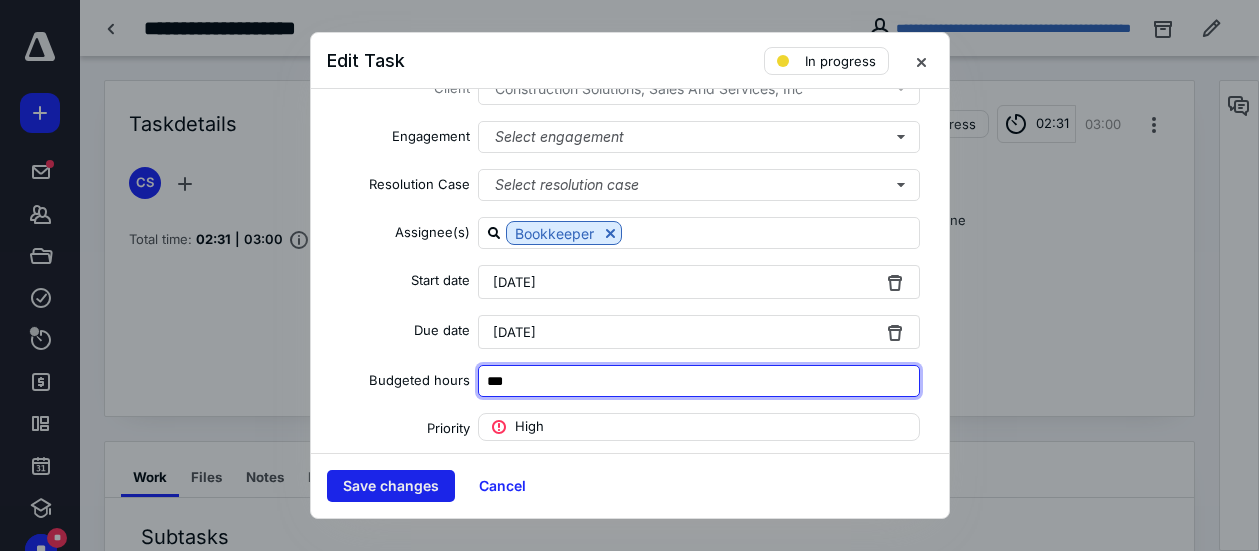 type on "***" 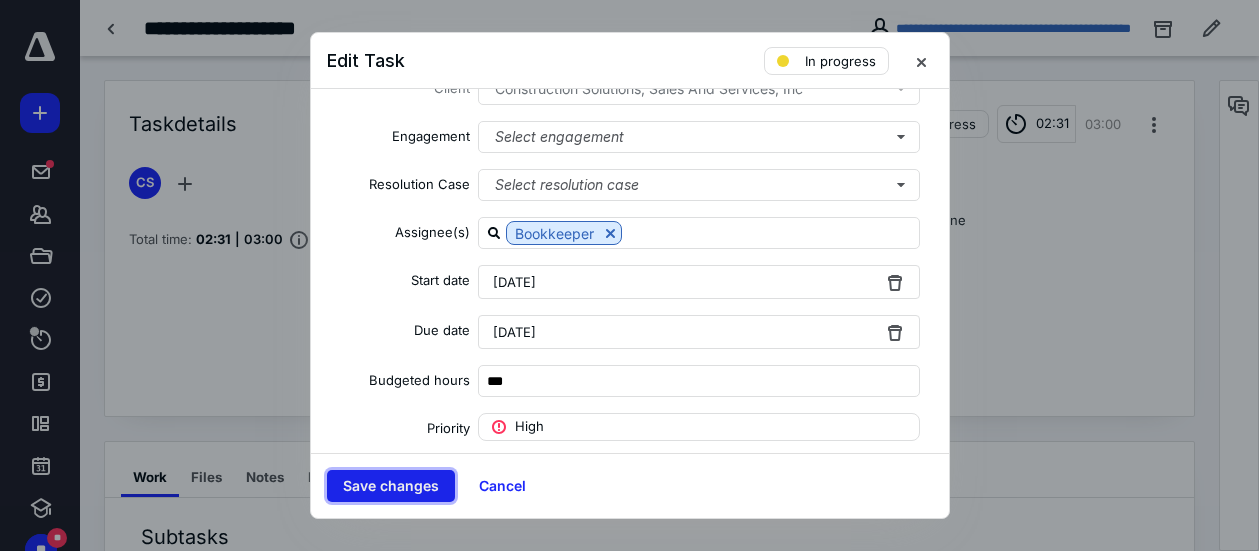 click on "Save changes" at bounding box center [391, 486] 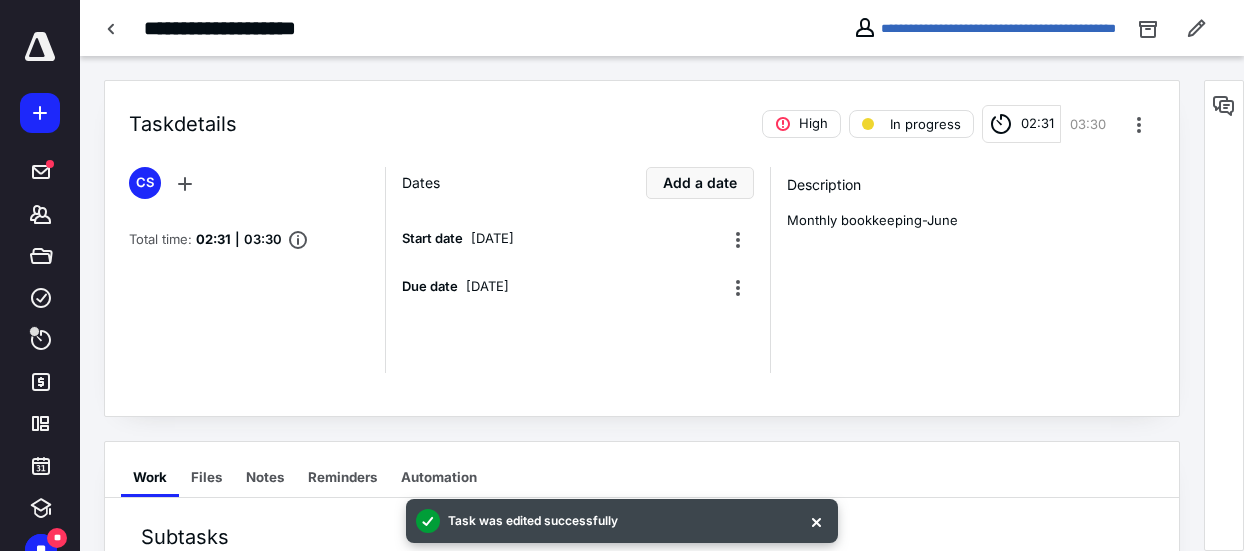 click on "02:31" at bounding box center [1037, 124] 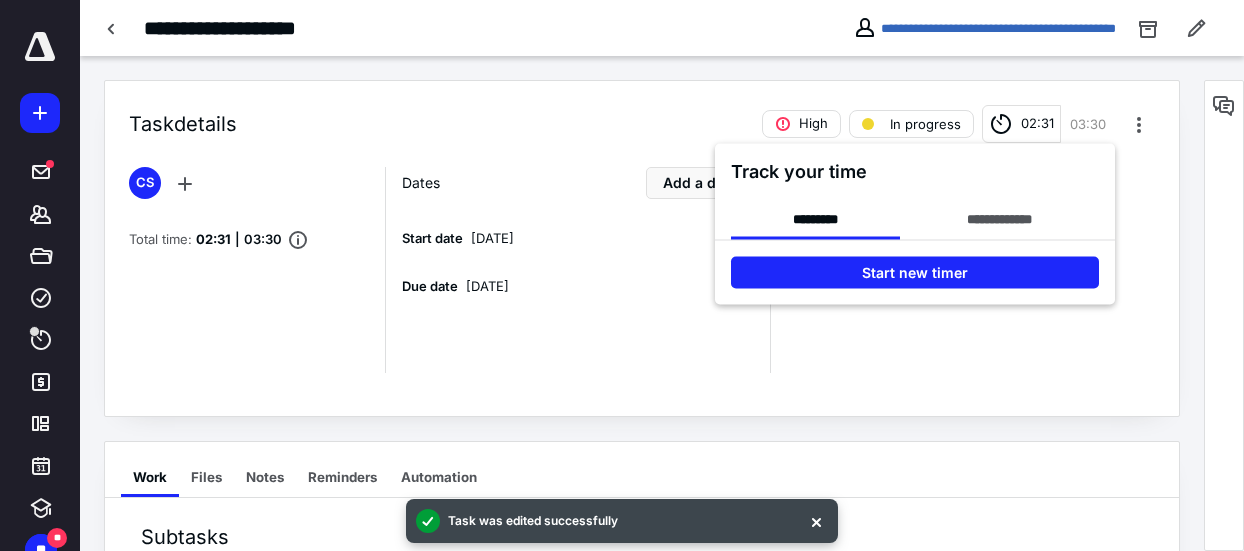 click at bounding box center [622, 275] 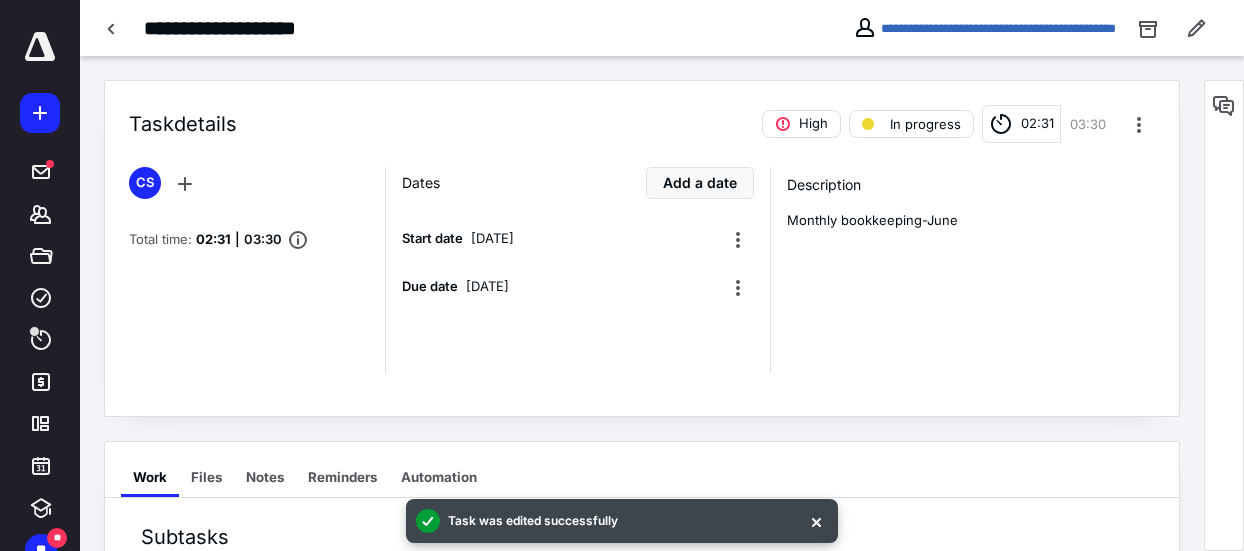 click on "02:31" at bounding box center (1037, 124) 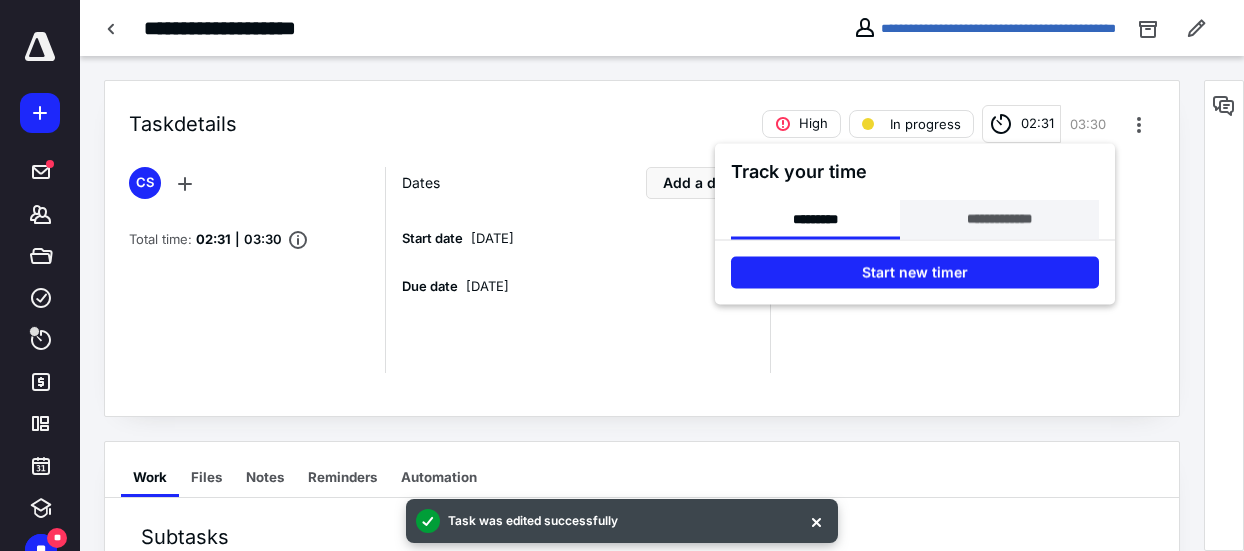 click on "**********" at bounding box center [999, 220] 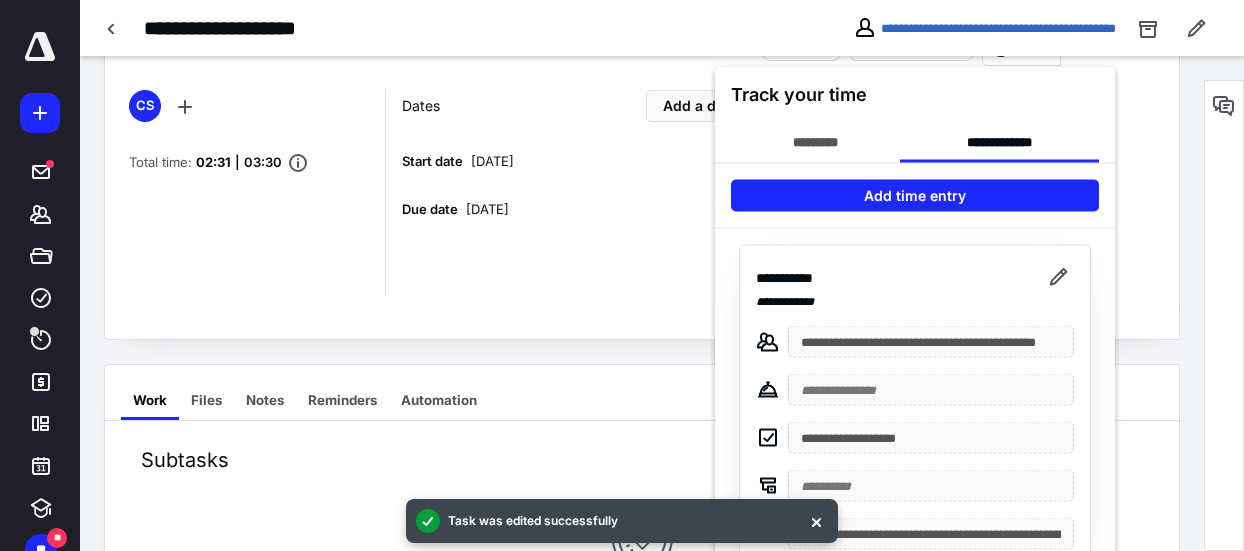 scroll, scrollTop: 100, scrollLeft: 0, axis: vertical 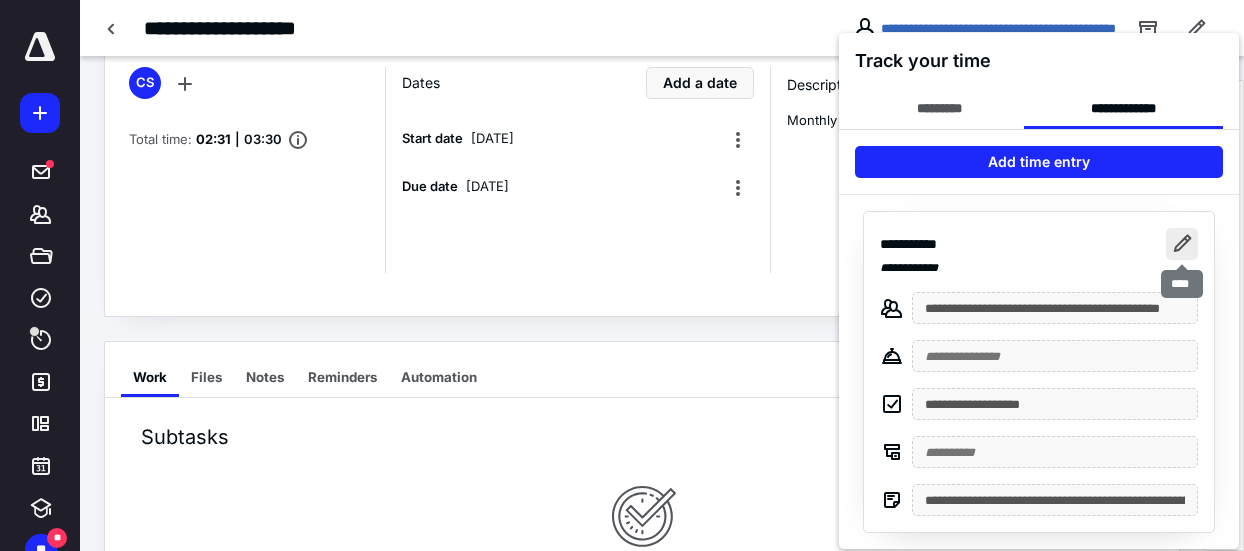 click at bounding box center [1182, 244] 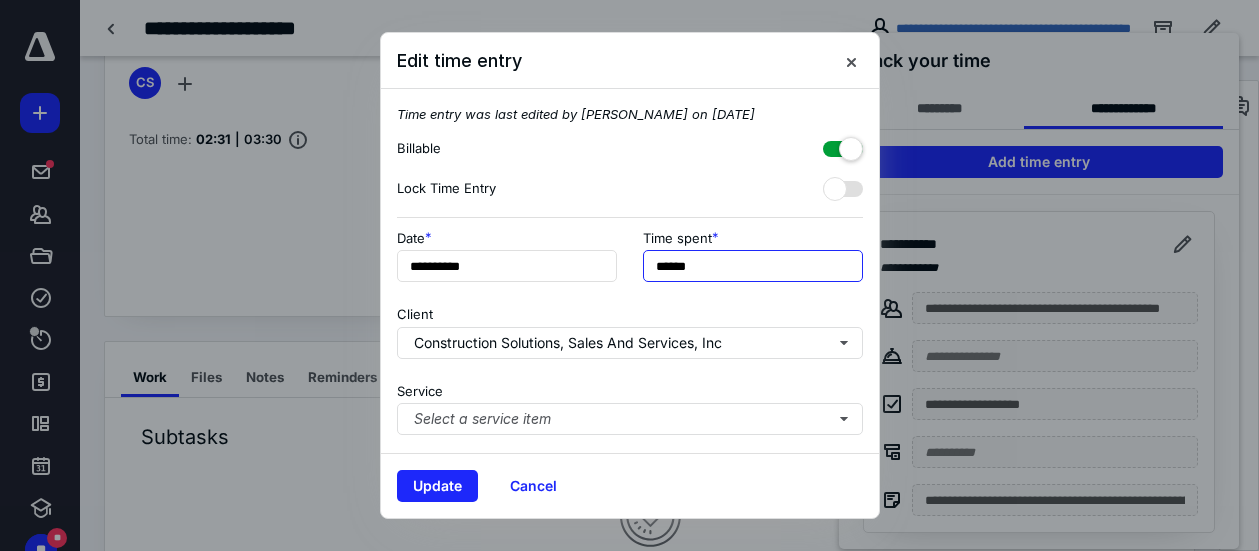 click on "******" at bounding box center (753, 266) 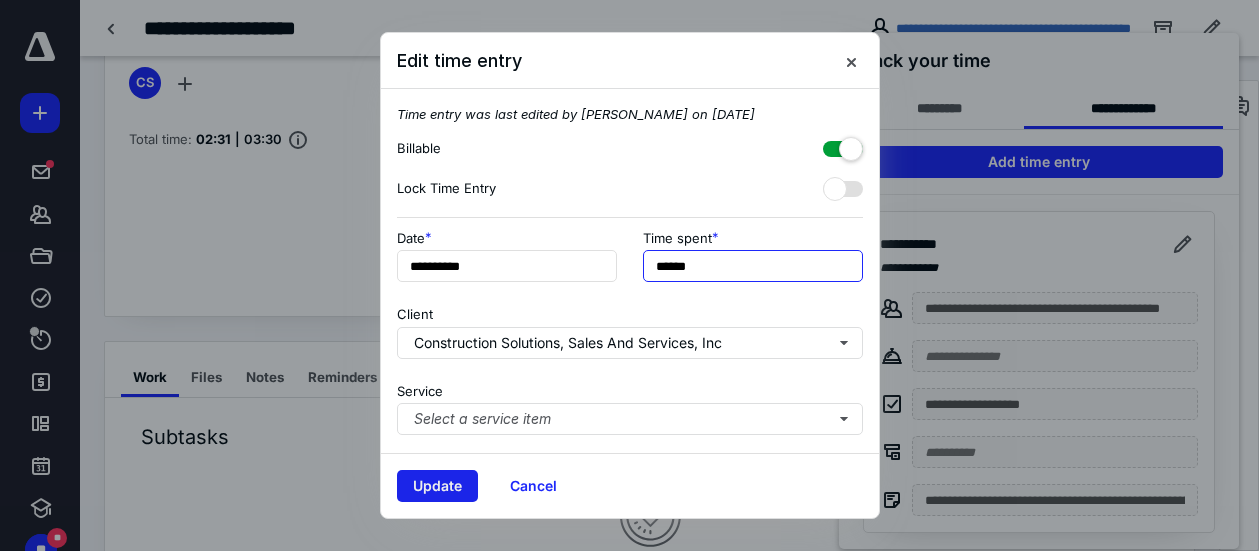 type on "******" 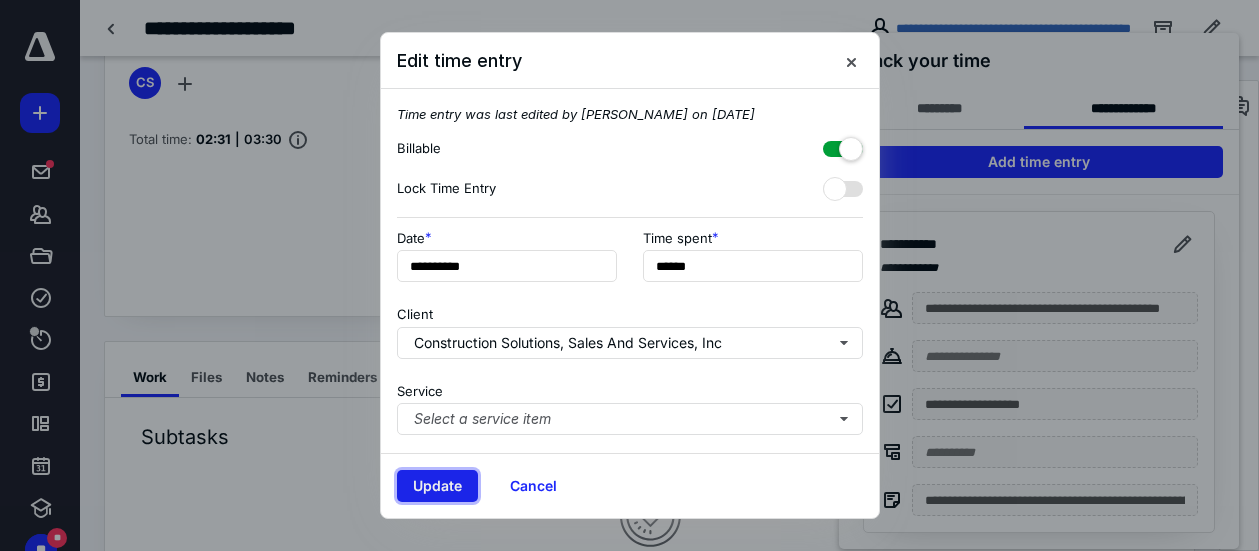 click on "Update" at bounding box center (437, 486) 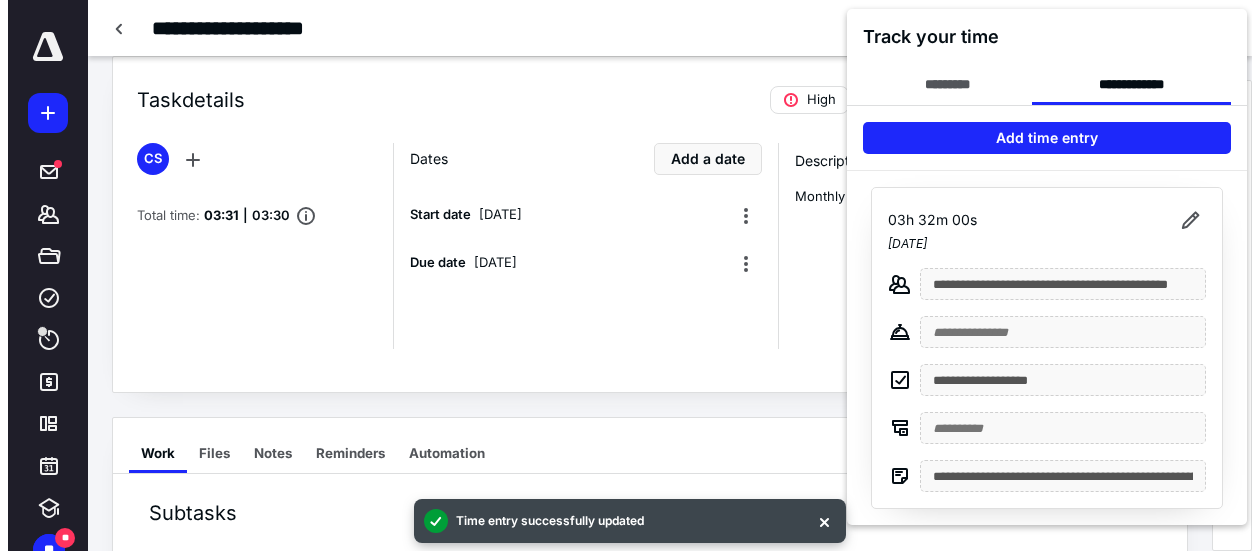 scroll, scrollTop: 0, scrollLeft: 0, axis: both 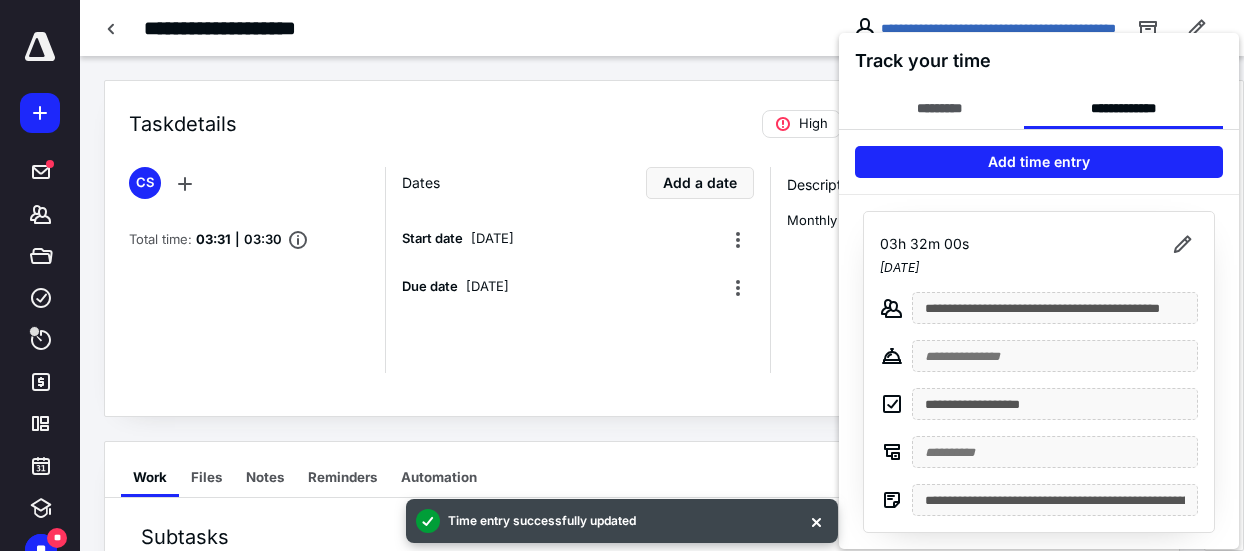 click at bounding box center [622, 275] 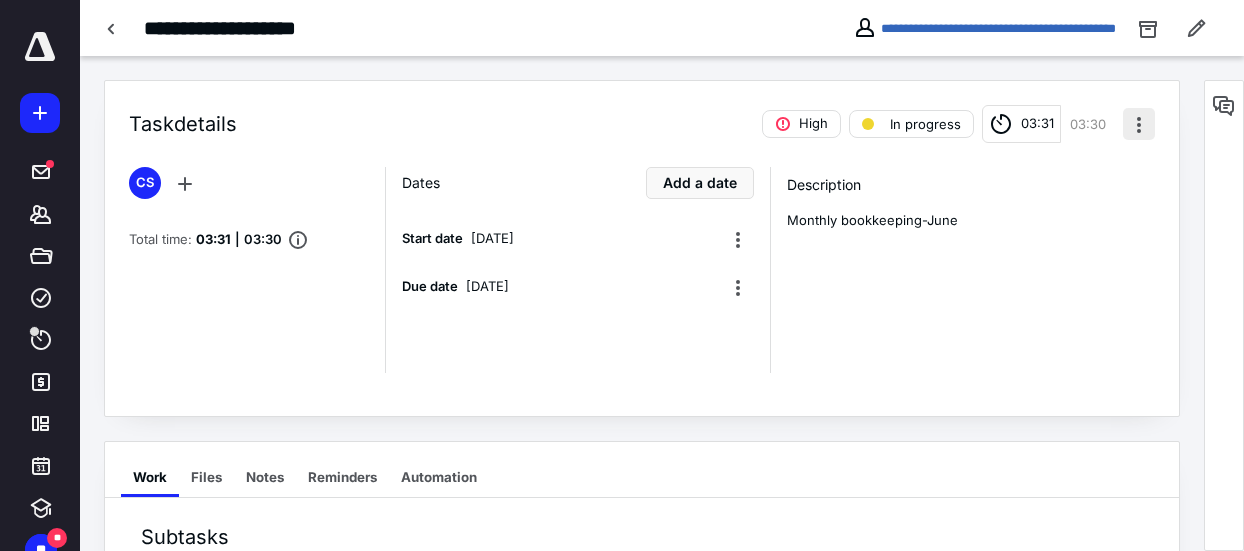 click at bounding box center [1139, 124] 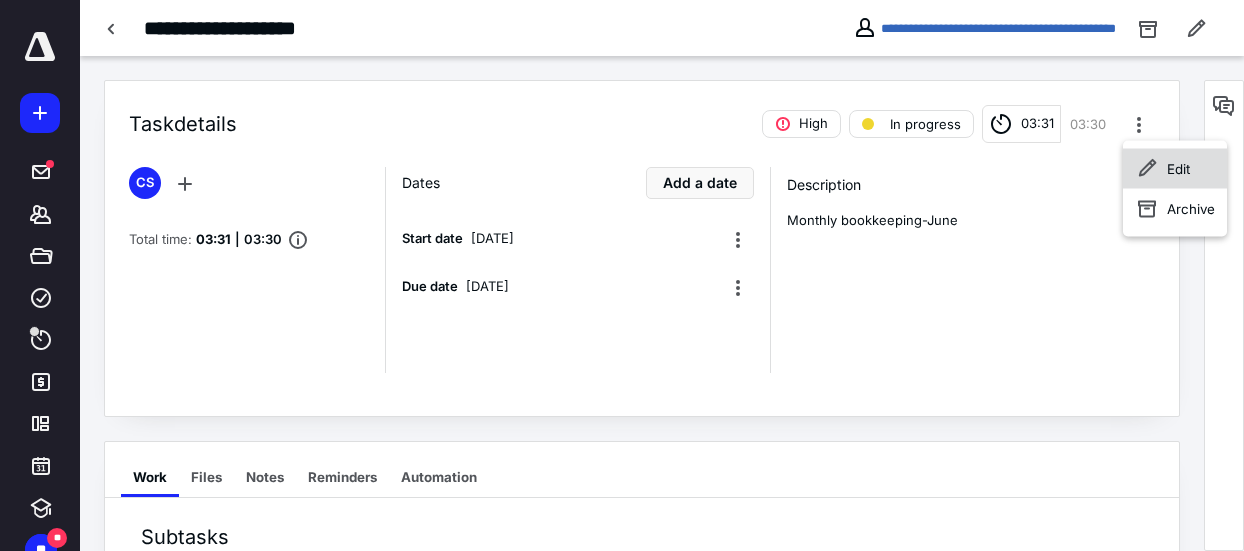 click 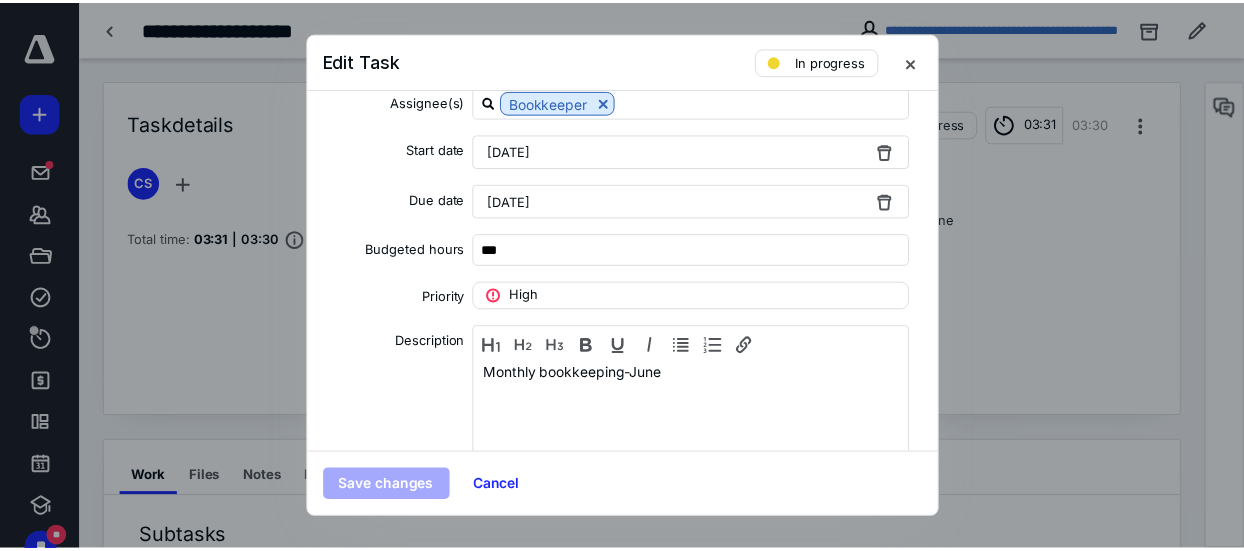 scroll, scrollTop: 300, scrollLeft: 0, axis: vertical 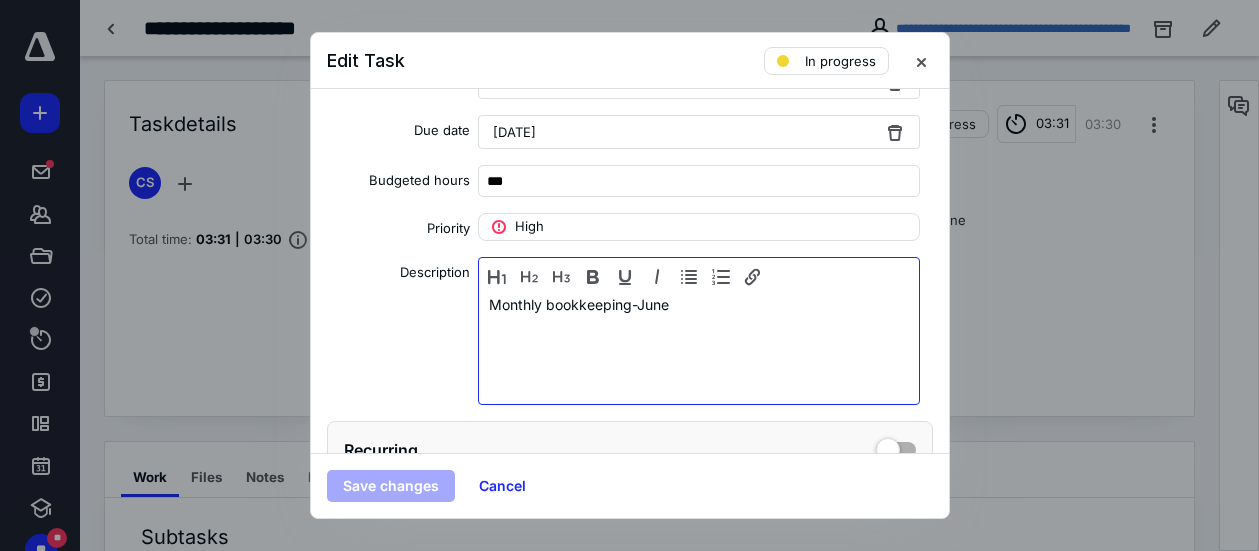 click on "Monthly bookkeeping-June" at bounding box center [699, 346] 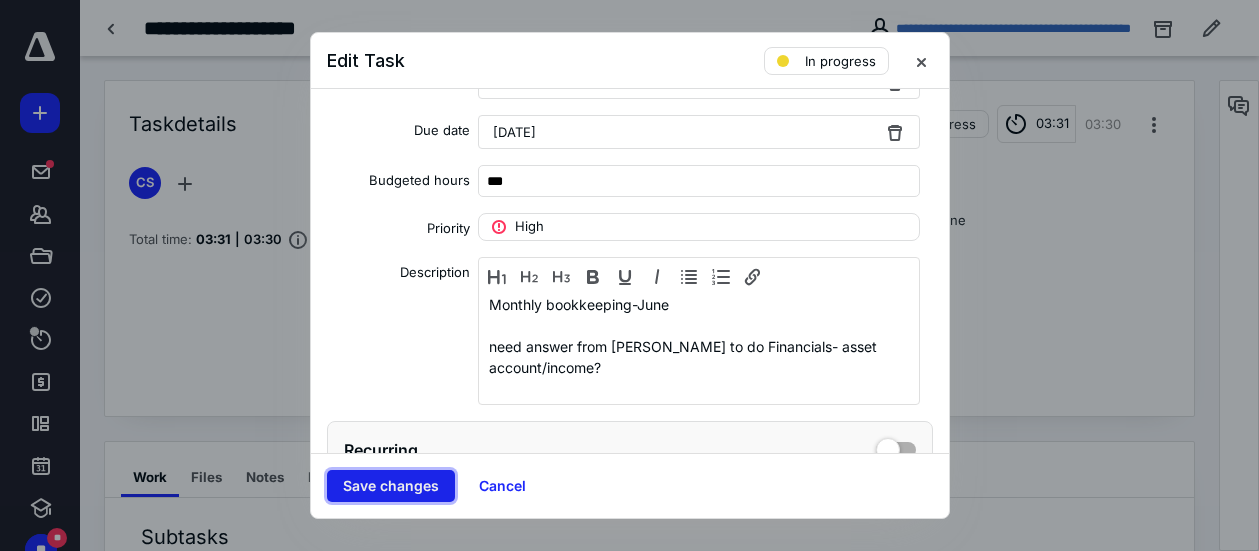 click on "Save changes" at bounding box center [391, 486] 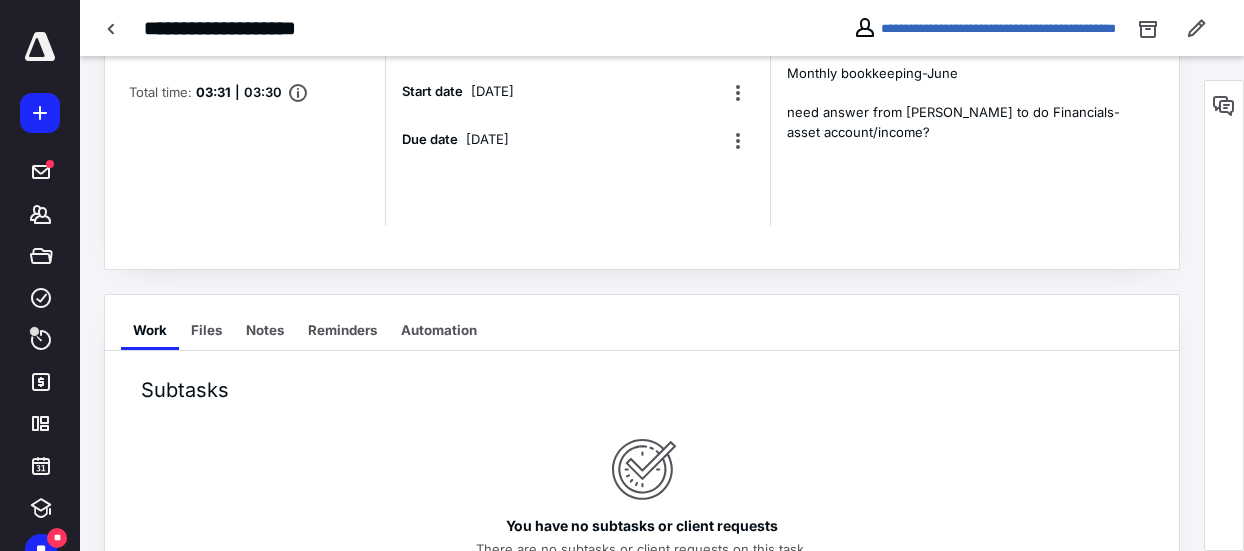 scroll, scrollTop: 200, scrollLeft: 0, axis: vertical 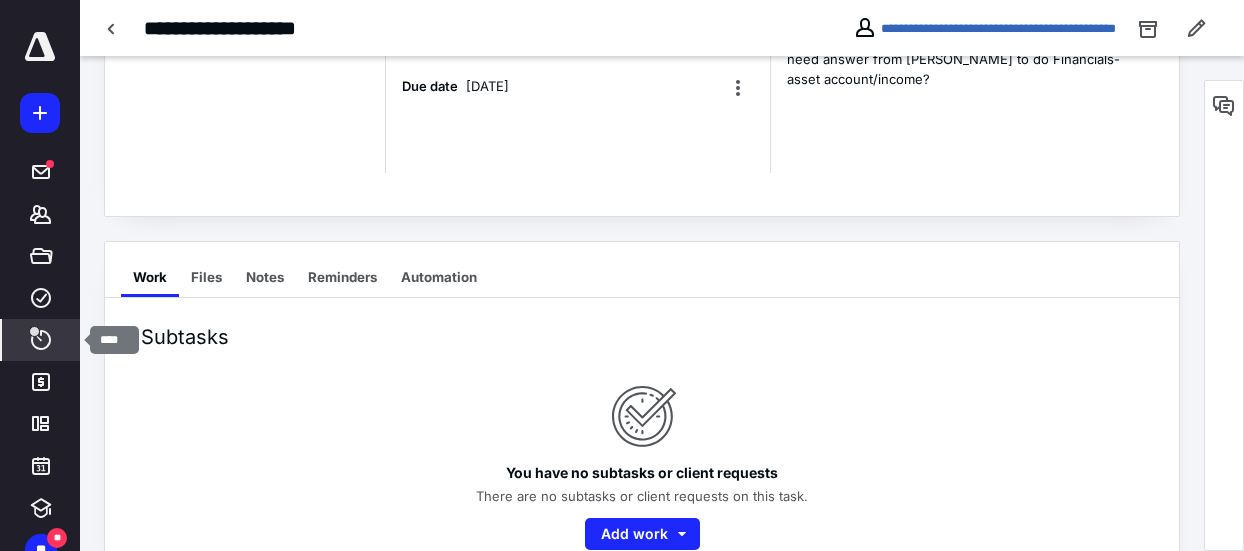click 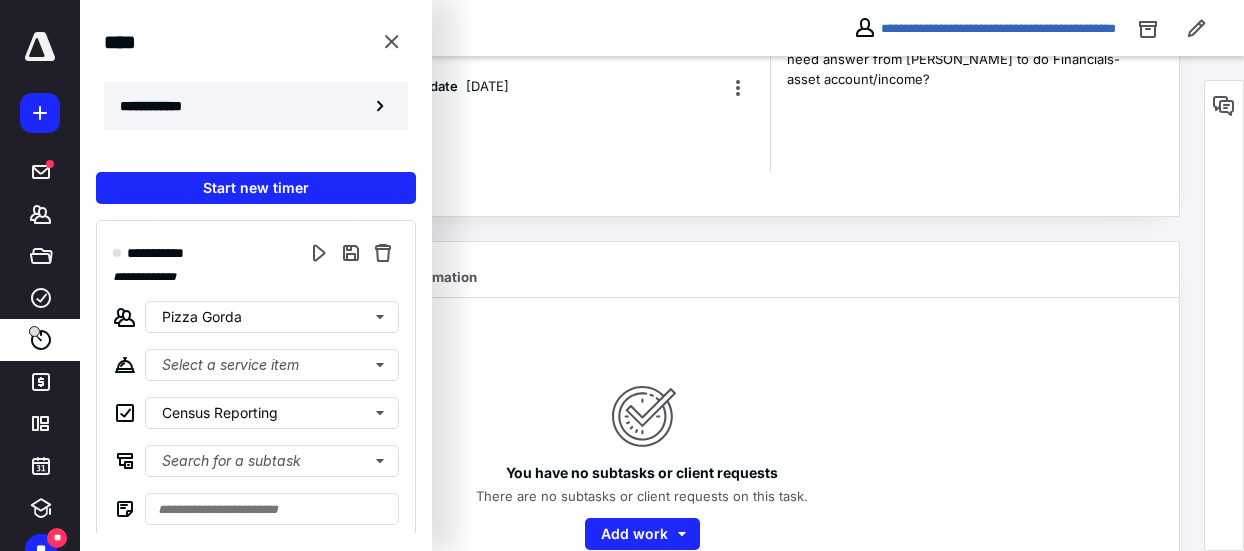 click on "**********" at bounding box center [162, 106] 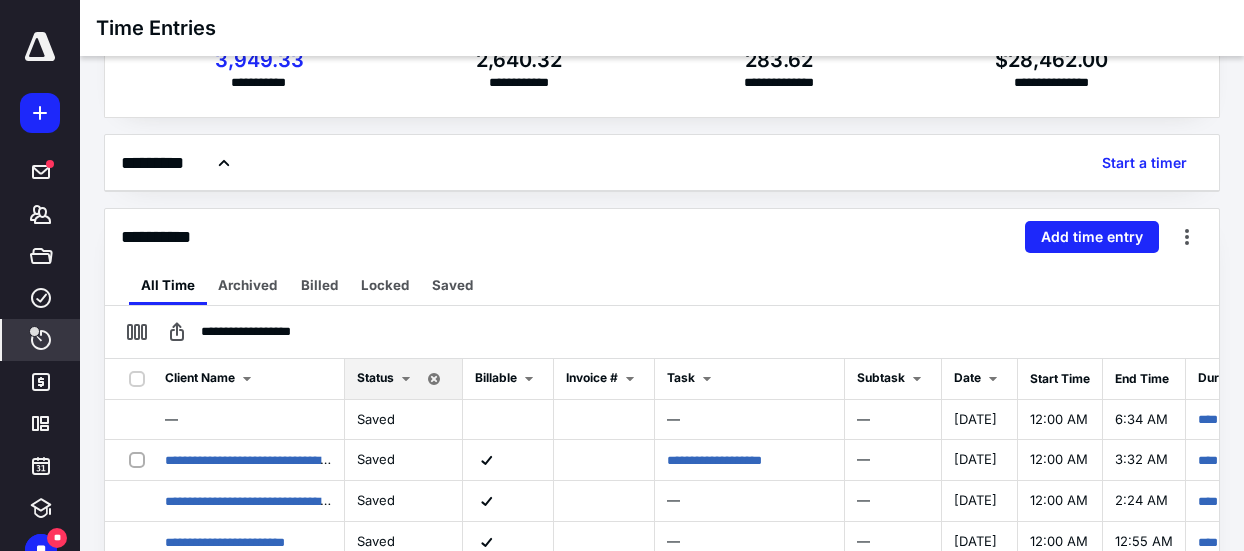 scroll, scrollTop: 100, scrollLeft: 0, axis: vertical 